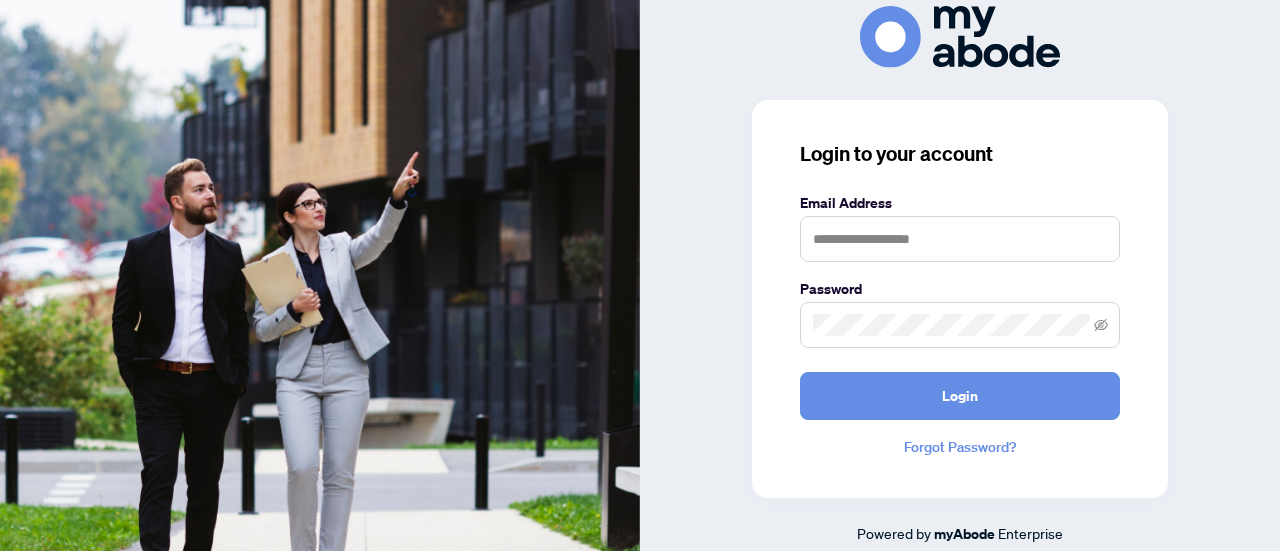 scroll, scrollTop: 0, scrollLeft: 0, axis: both 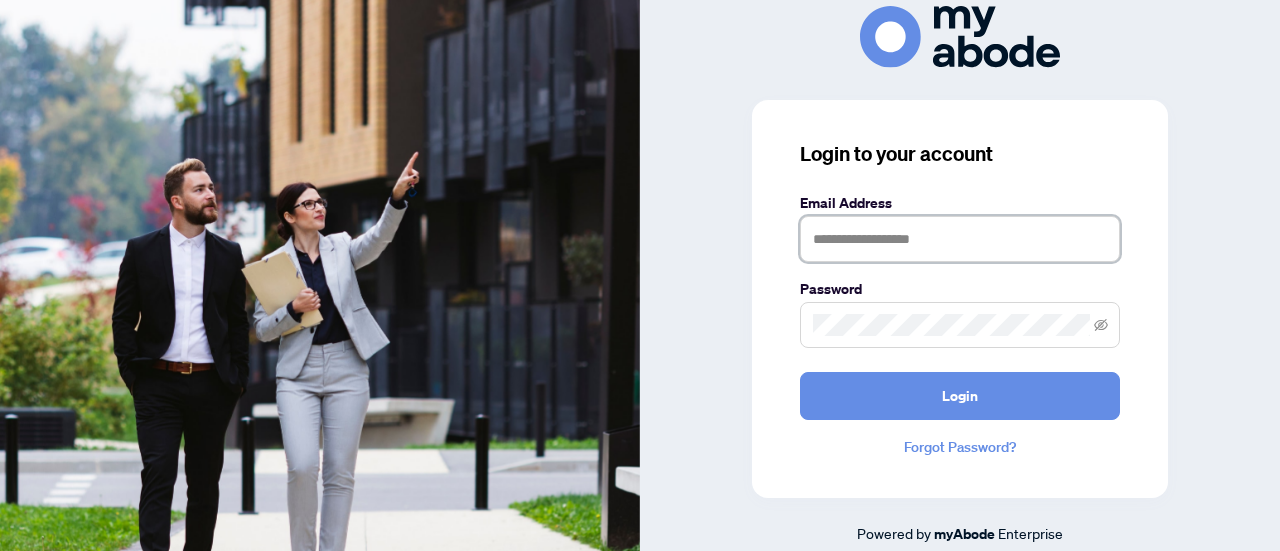 click at bounding box center (960, 239) 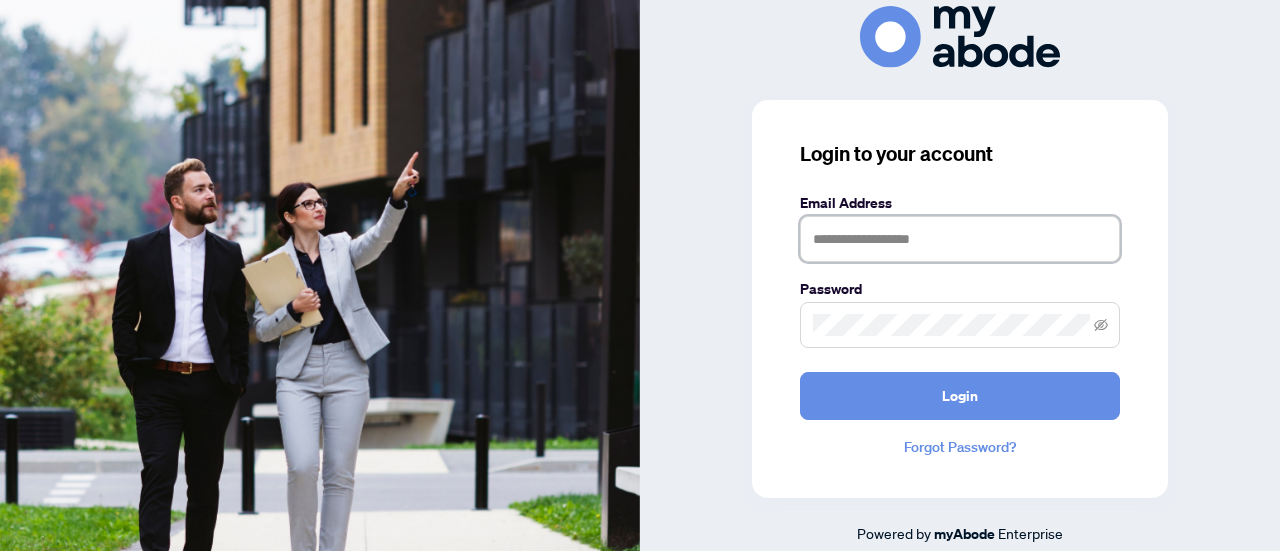 type on "**********" 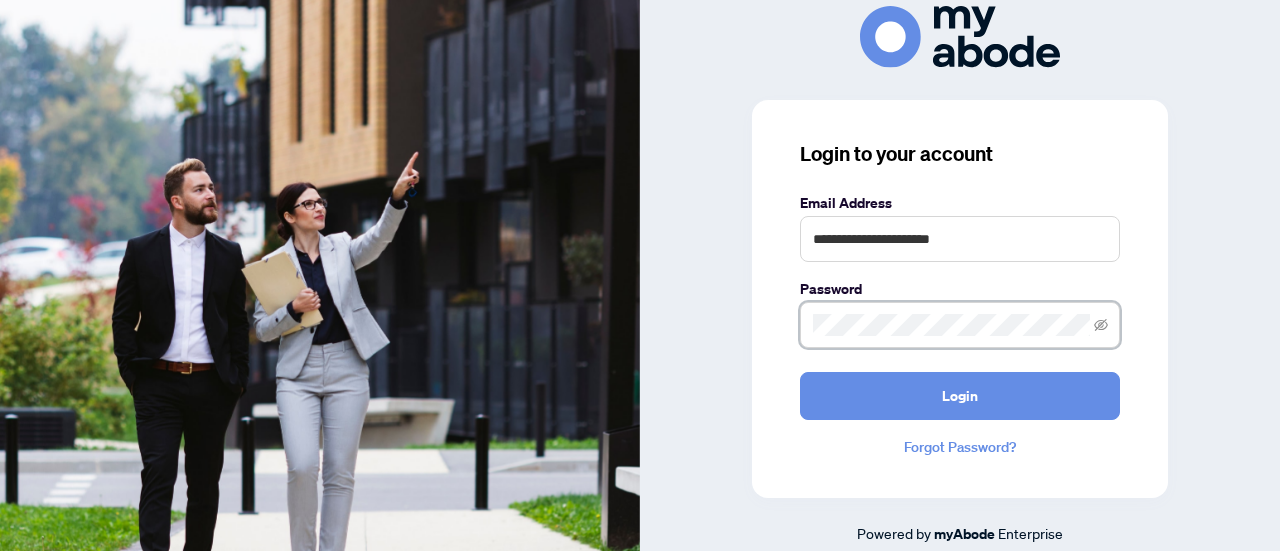 click on "Login" at bounding box center [960, 396] 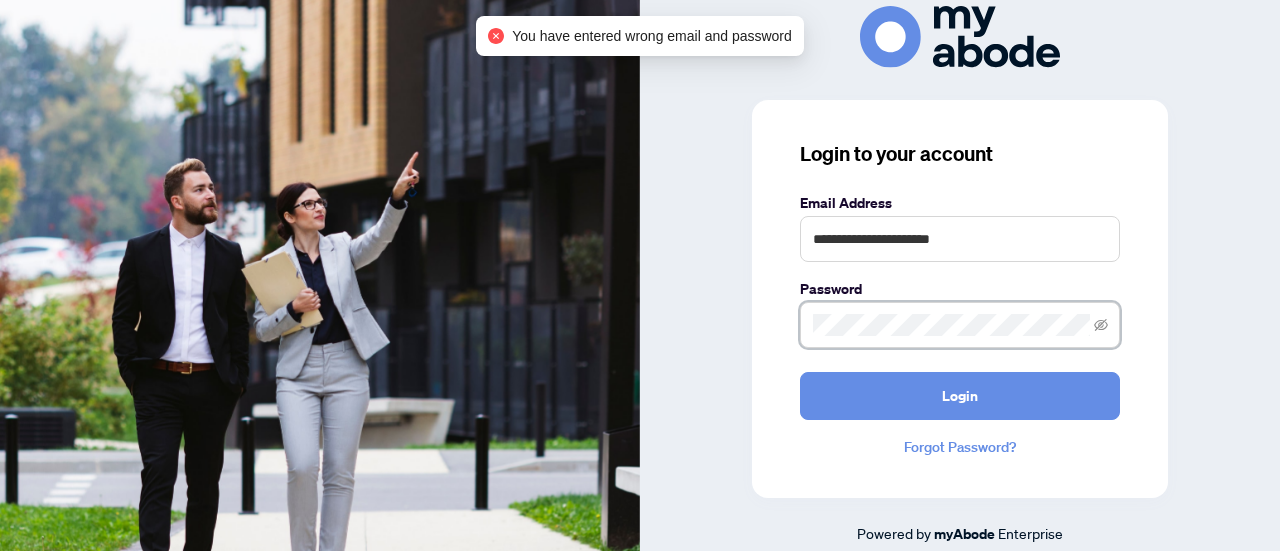 click on "**********" at bounding box center (640, 275) 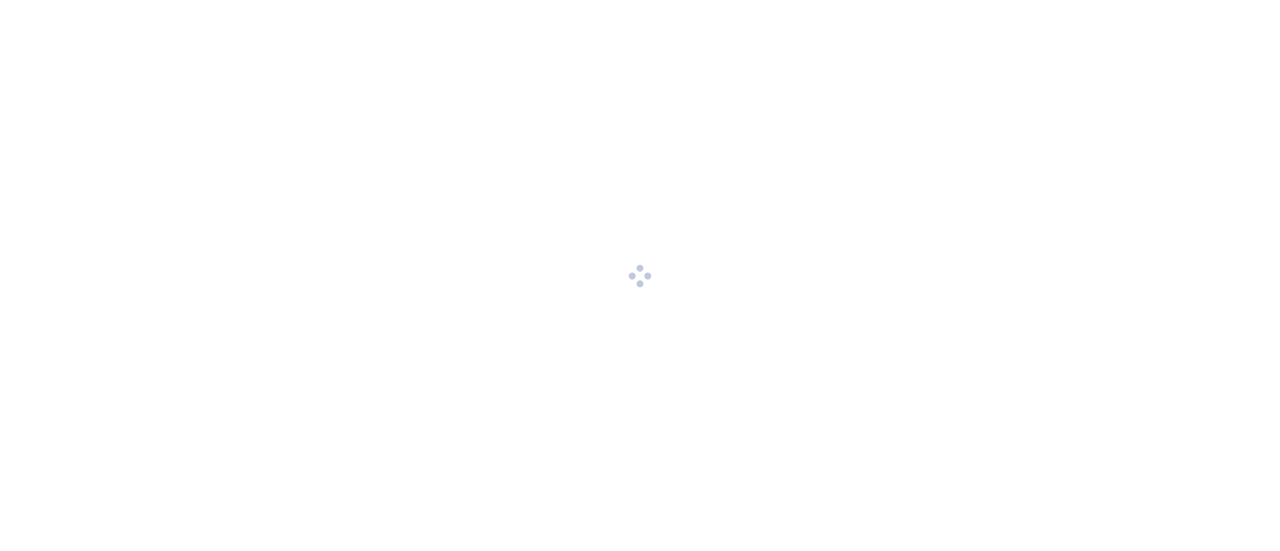 scroll, scrollTop: 0, scrollLeft: 0, axis: both 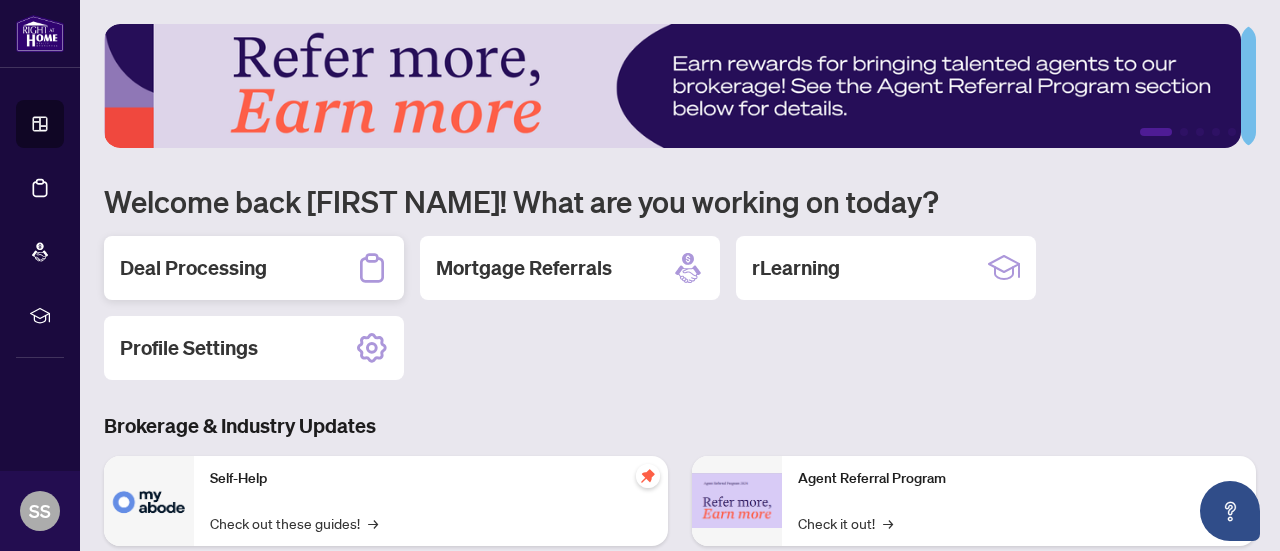 click on "Deal Processing" at bounding box center [193, 268] 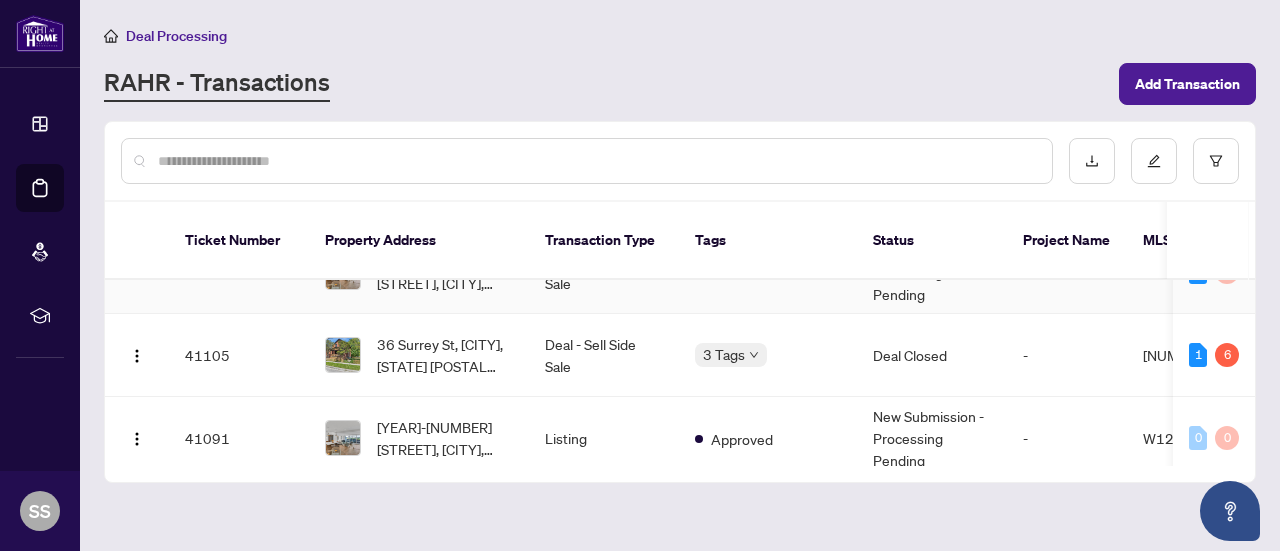 scroll, scrollTop: 238, scrollLeft: 0, axis: vertical 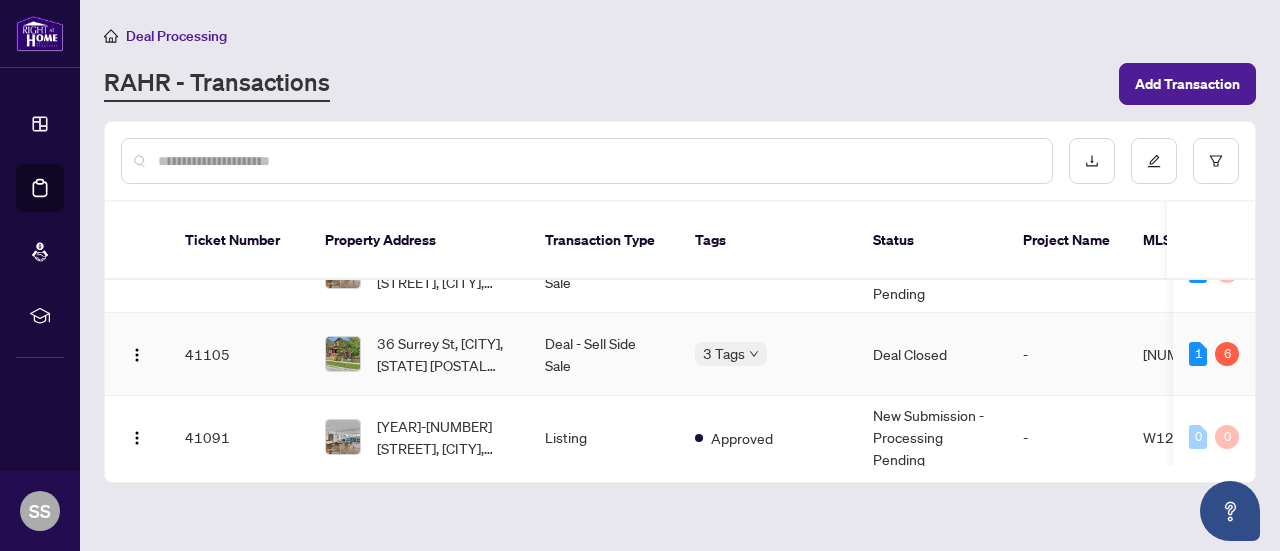 click on "Deal - Sell Side Sale" at bounding box center [604, 354] 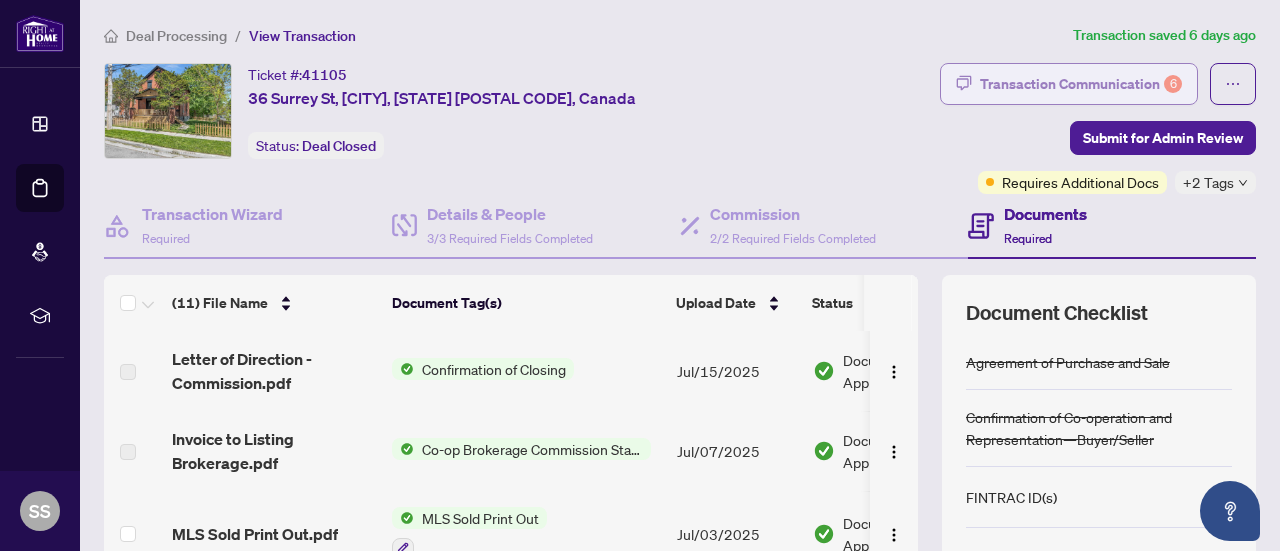 click on "Transaction Communication 6" at bounding box center (1081, 84) 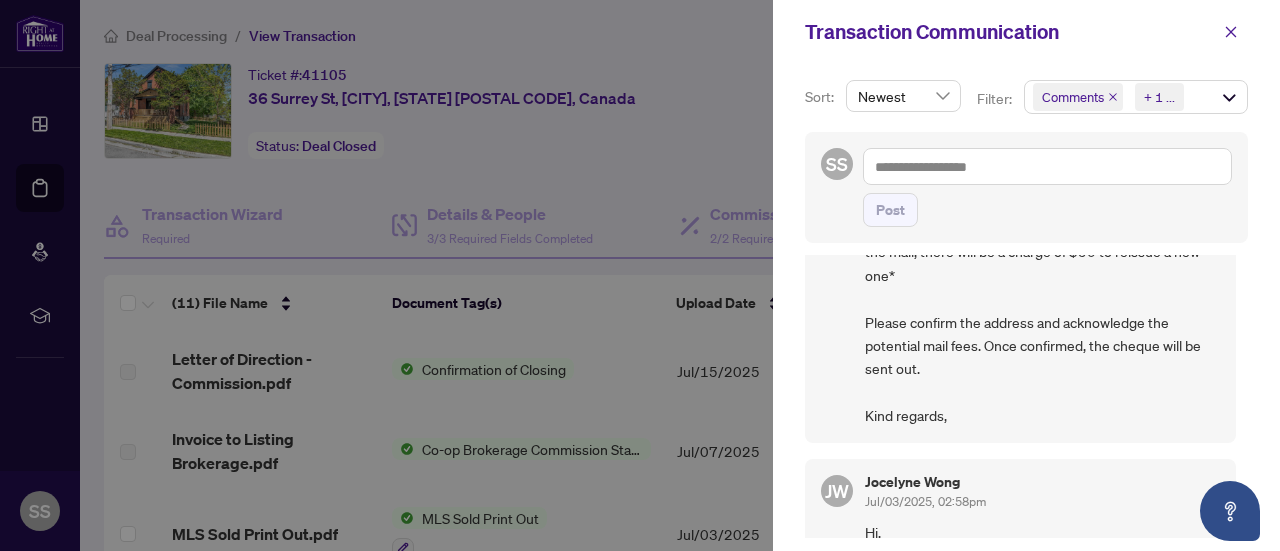 scroll, scrollTop: 158, scrollLeft: 0, axis: vertical 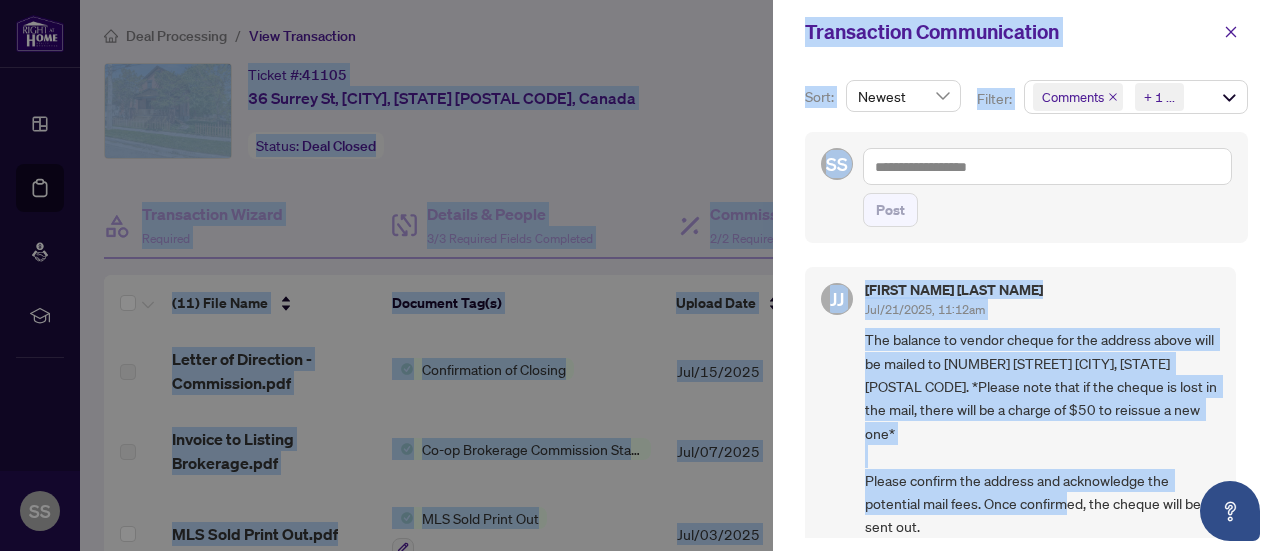 drag, startPoint x: 1074, startPoint y: 369, endPoint x: 661, endPoint y: -19, distance: 566.66833 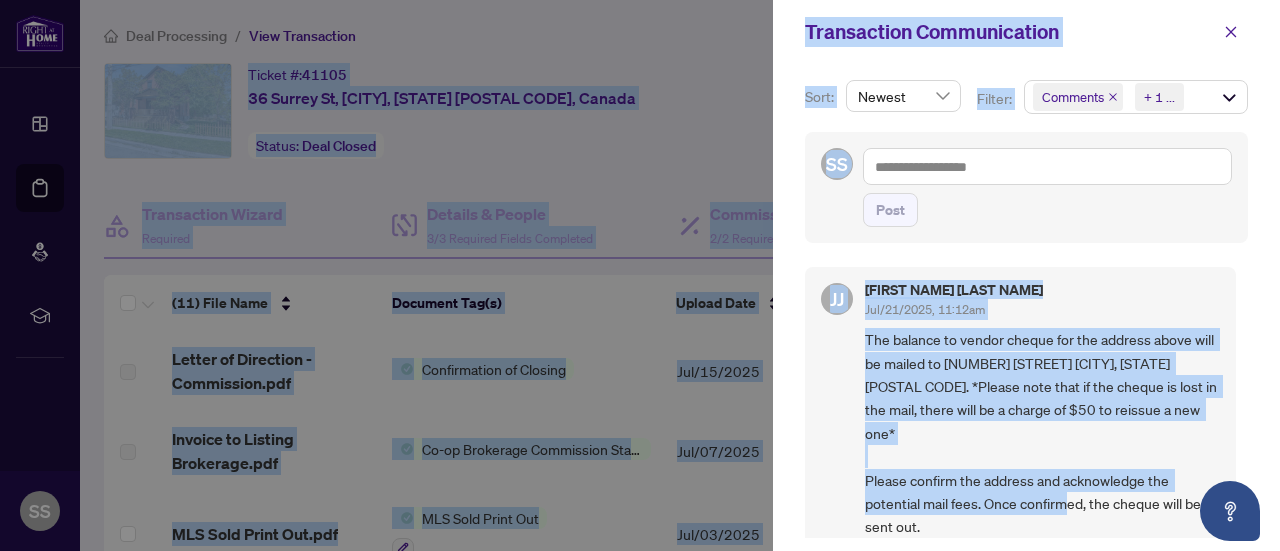 click on "The balance to vendor cheque for the address above will be mailed to [NUMBER] [STREET] [CITY], [STATE] [POSTAL CODE]. *Please note that if the cheque is lost in the mail, there will be a charge of $50 to reissue a new one*
Please confirm the address and acknowledge the potential mail fees. Once confirmed, the cheque will be sent out.
Kind regards," at bounding box center [1042, 456] 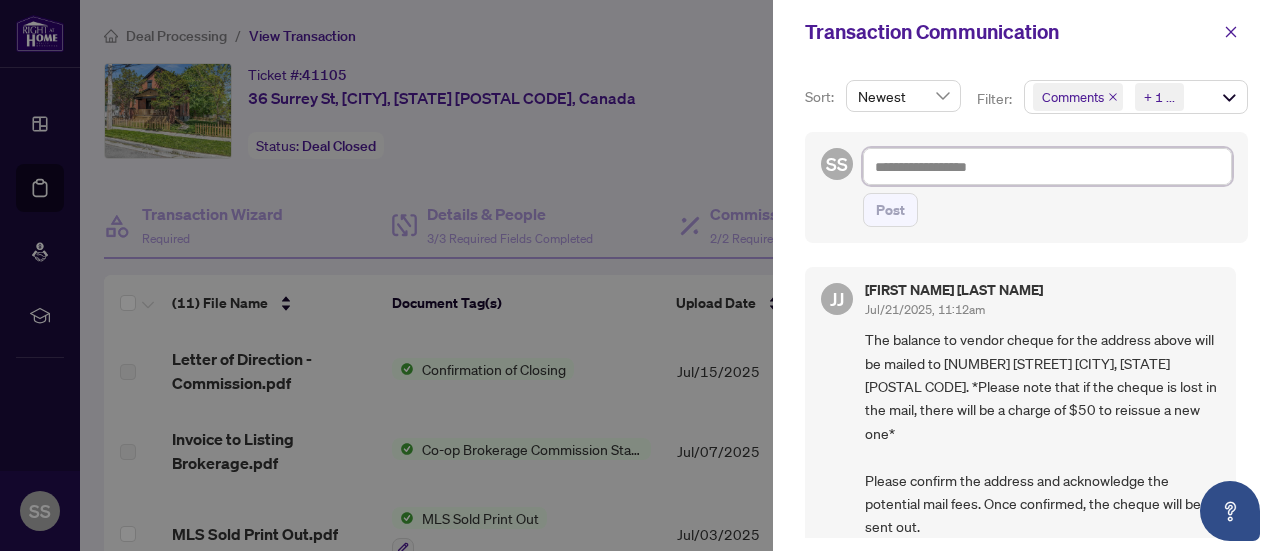 click at bounding box center [1047, 166] 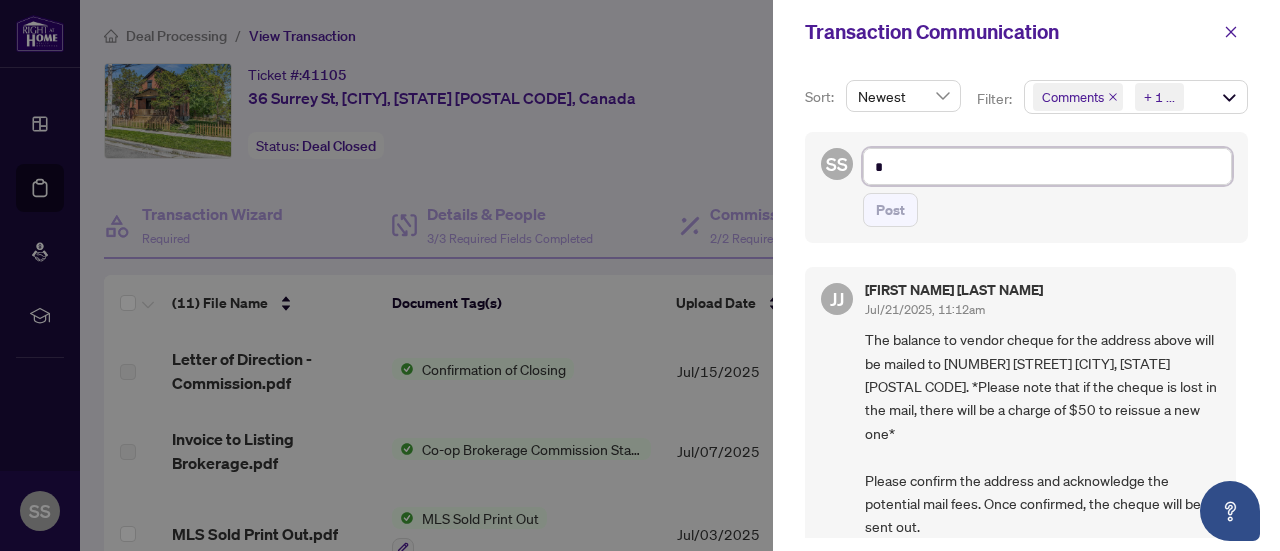 type on "**" 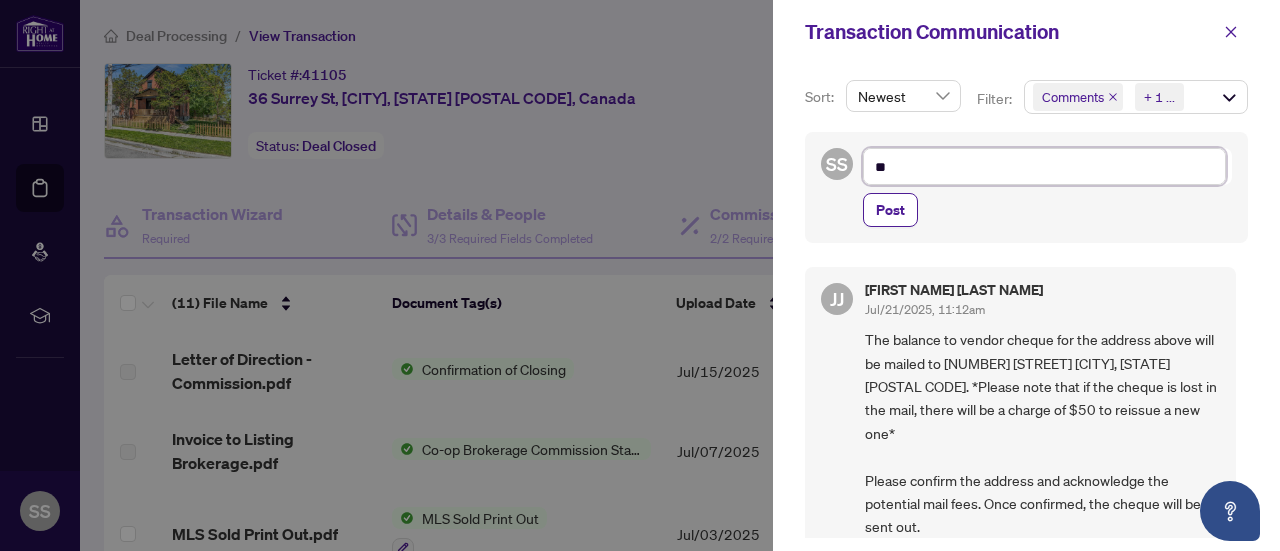 type on "**" 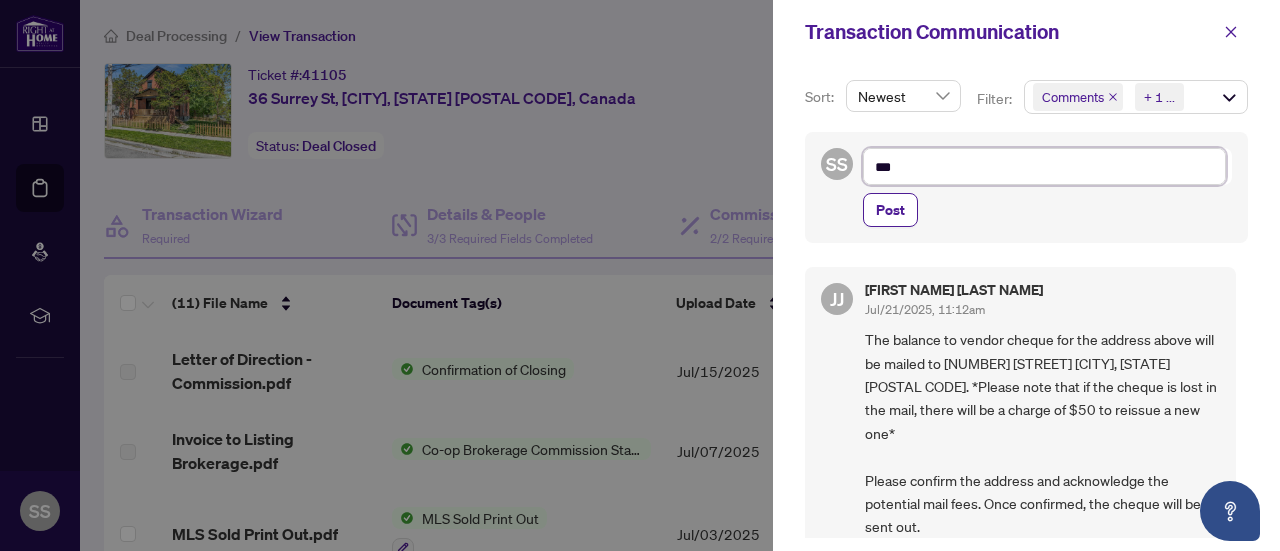 type on "**" 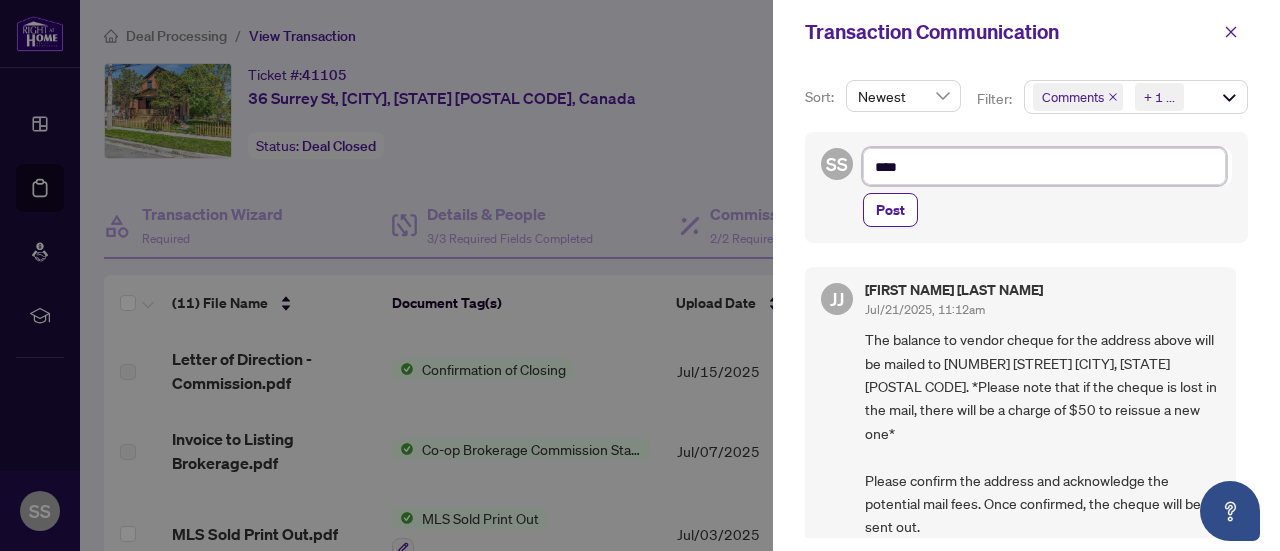 type on "*****" 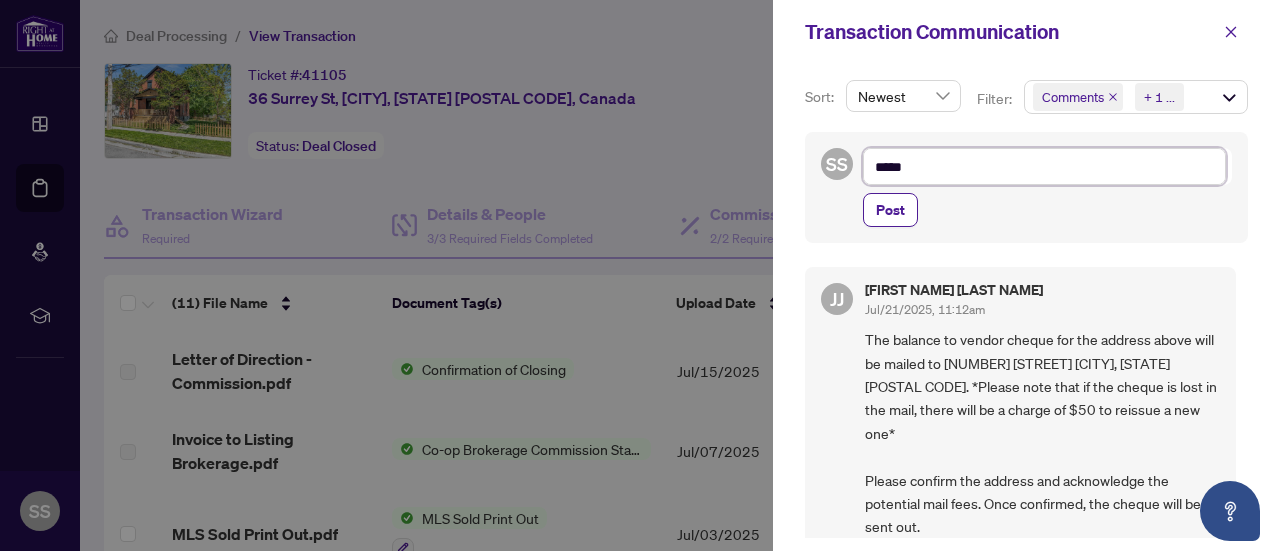 type on "******" 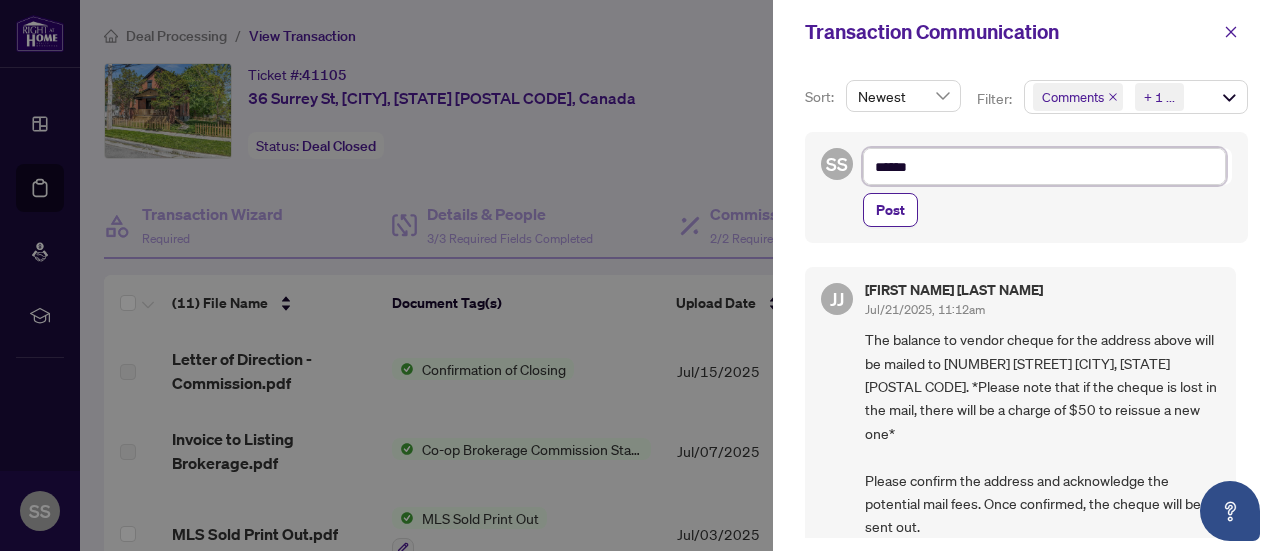 type on "*******" 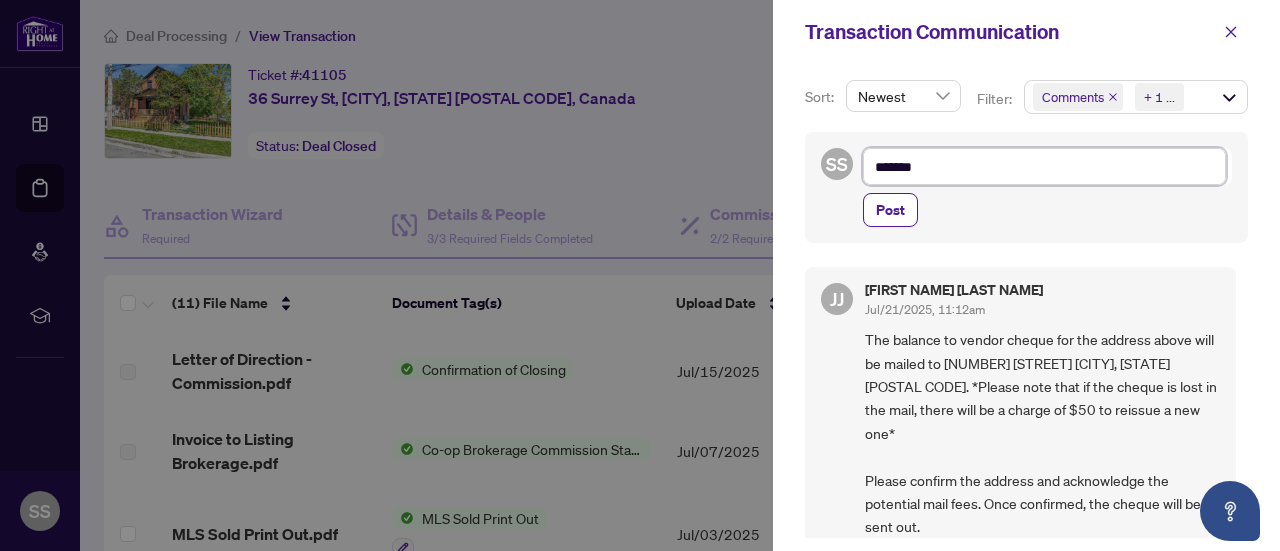 type on "********" 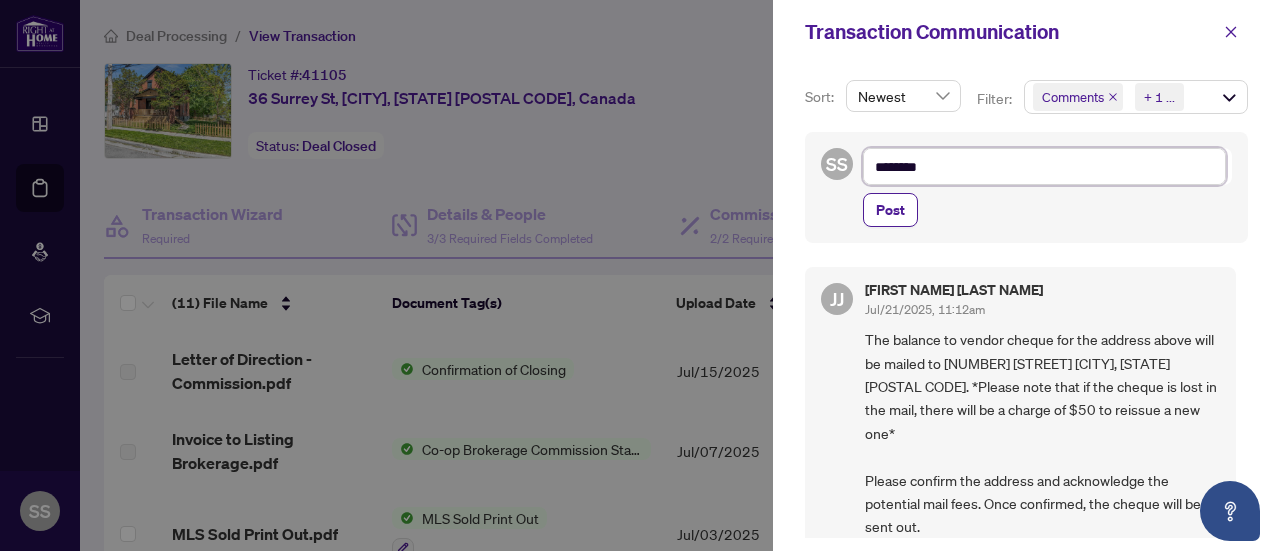 type on "********" 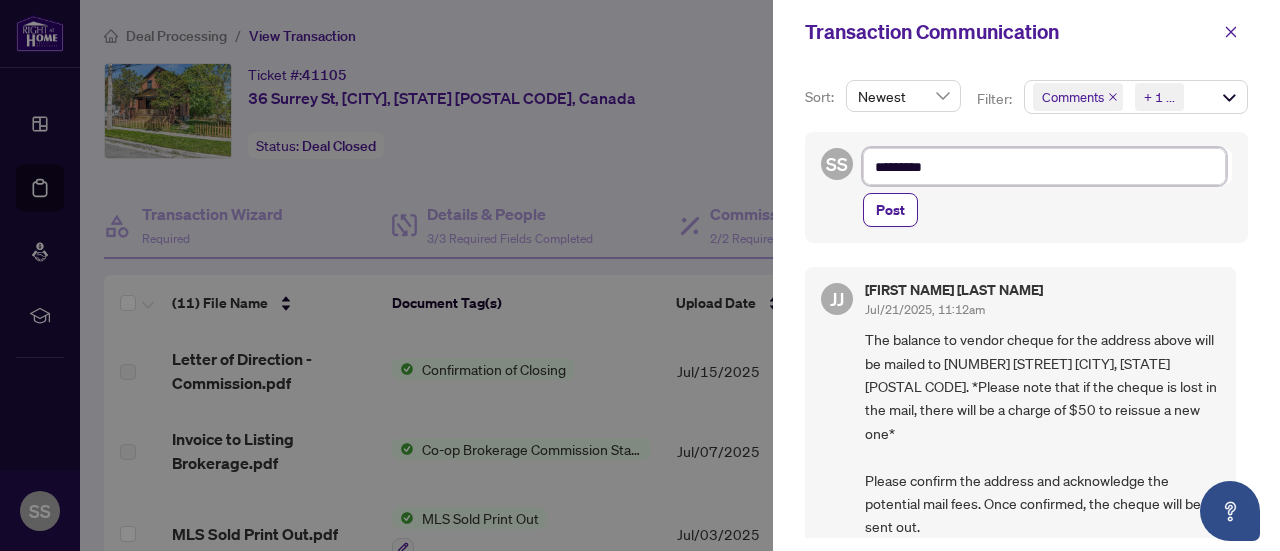 type on "**********" 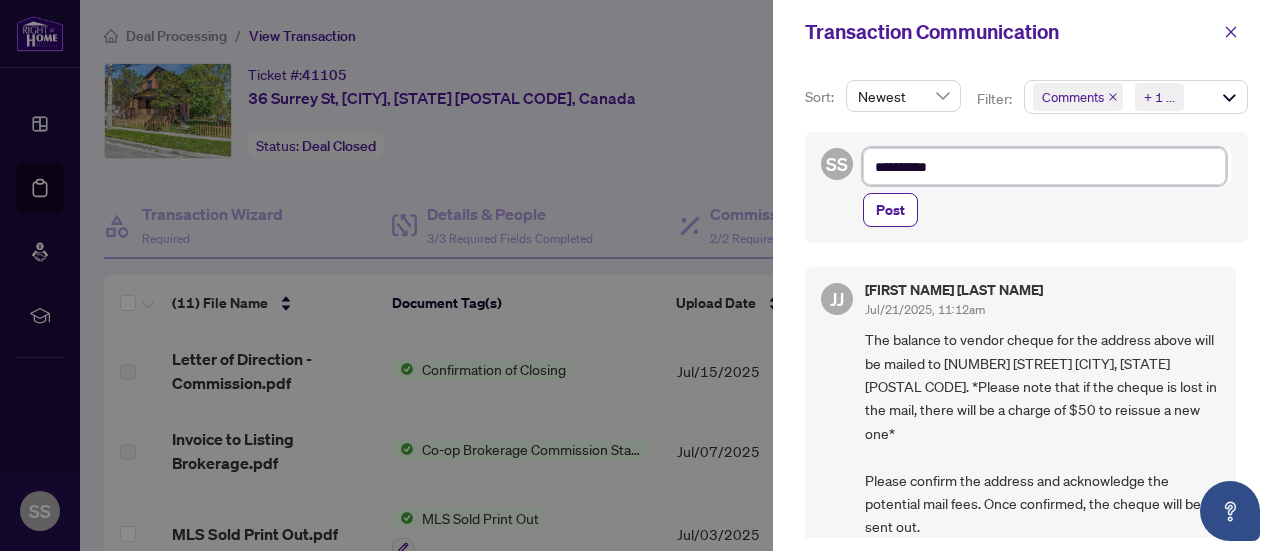 type on "**********" 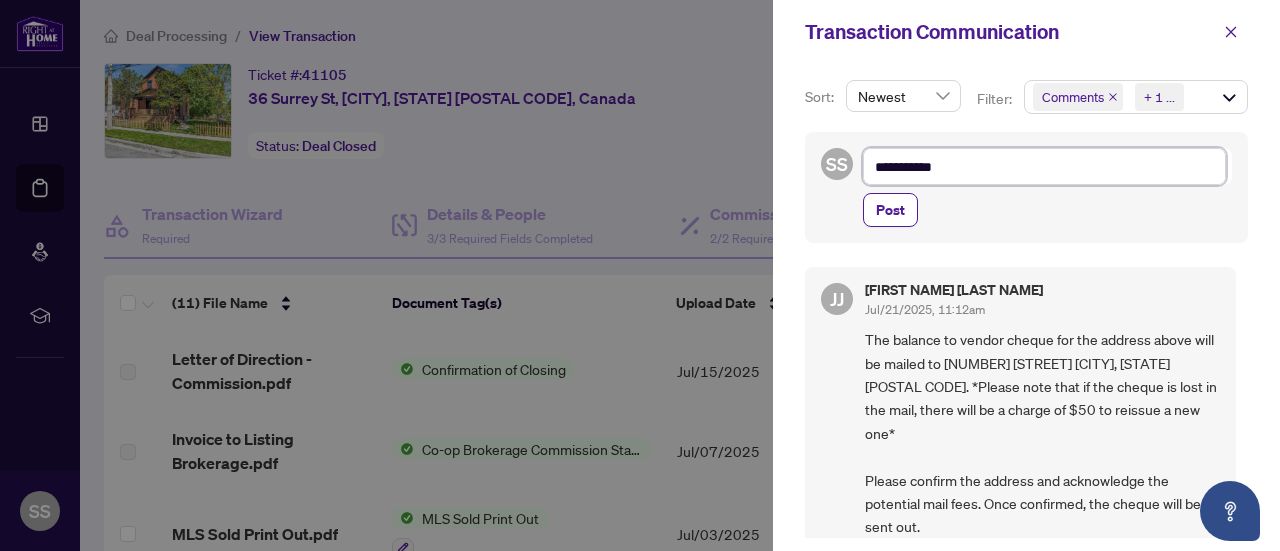 type on "**********" 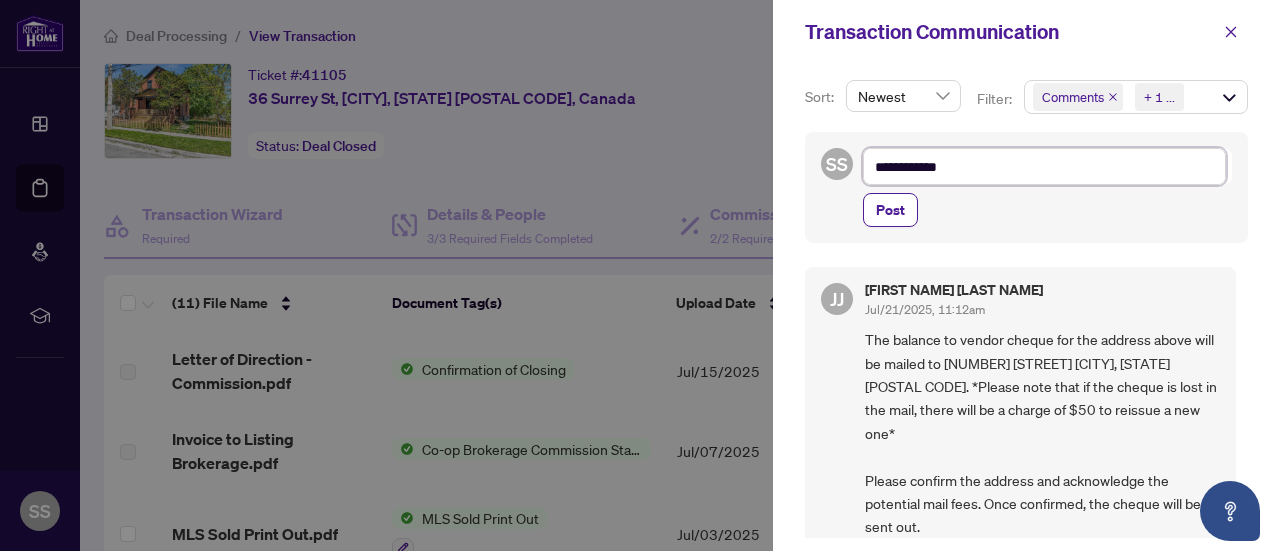 type on "**********" 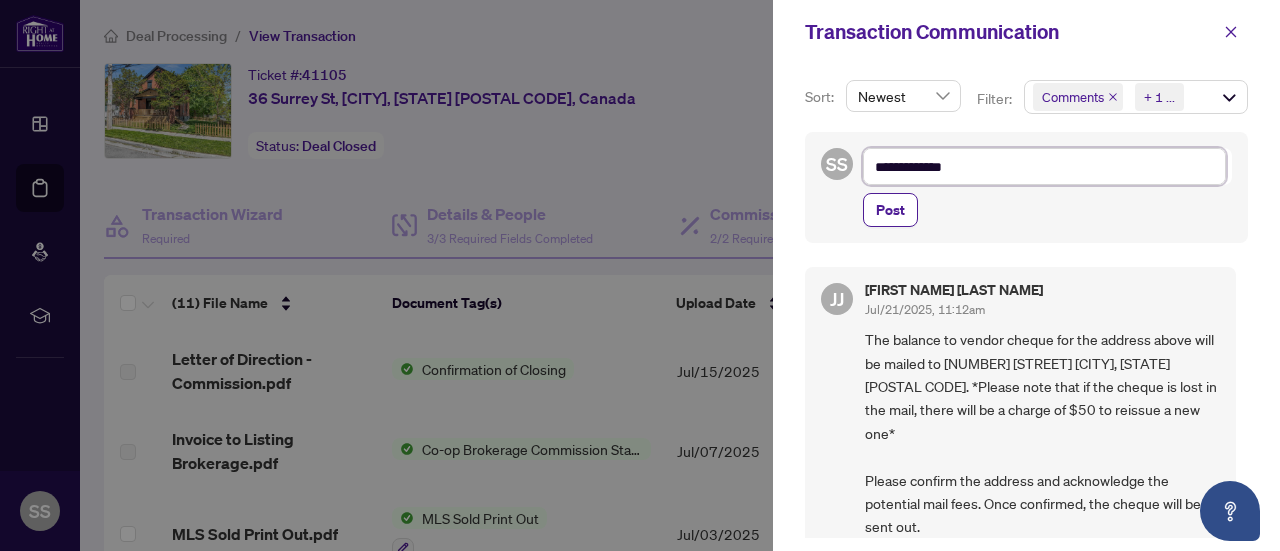 type on "**********" 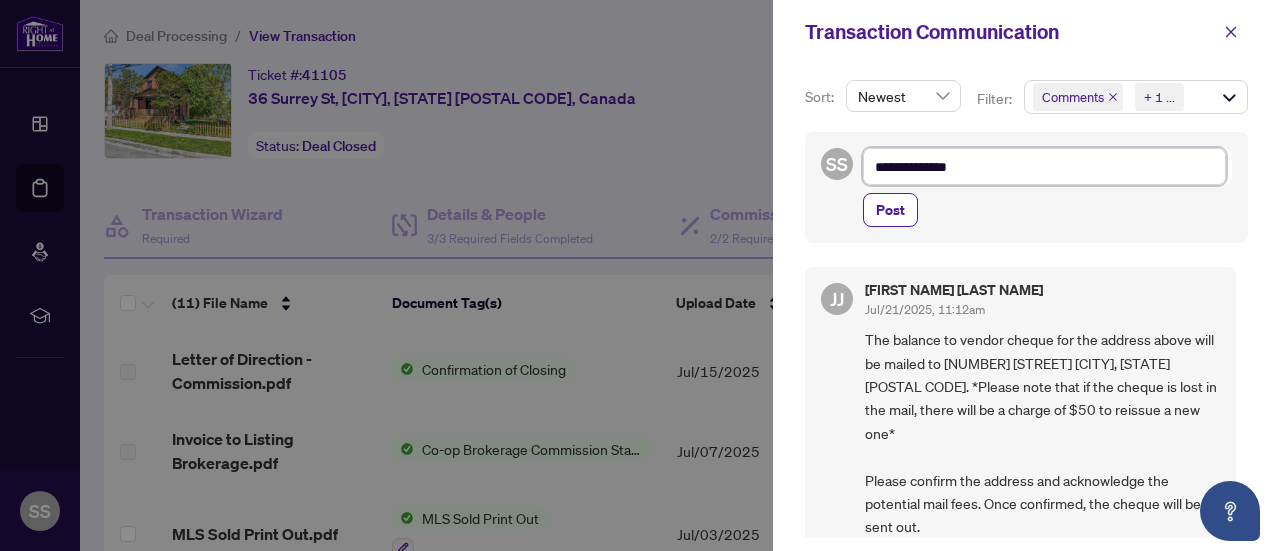 type on "**********" 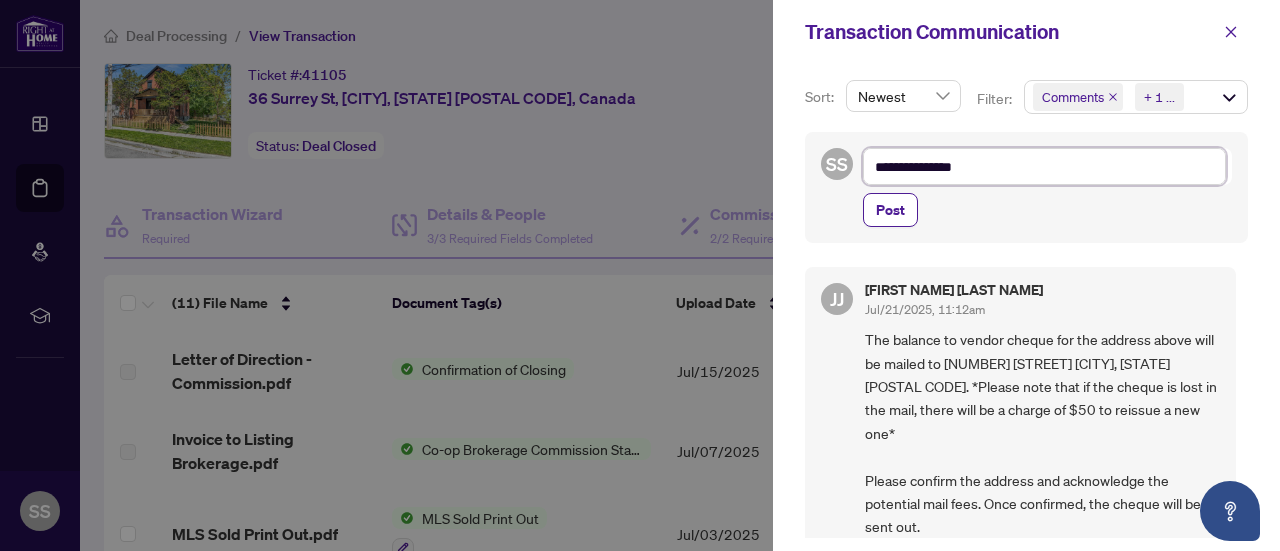 type on "**********" 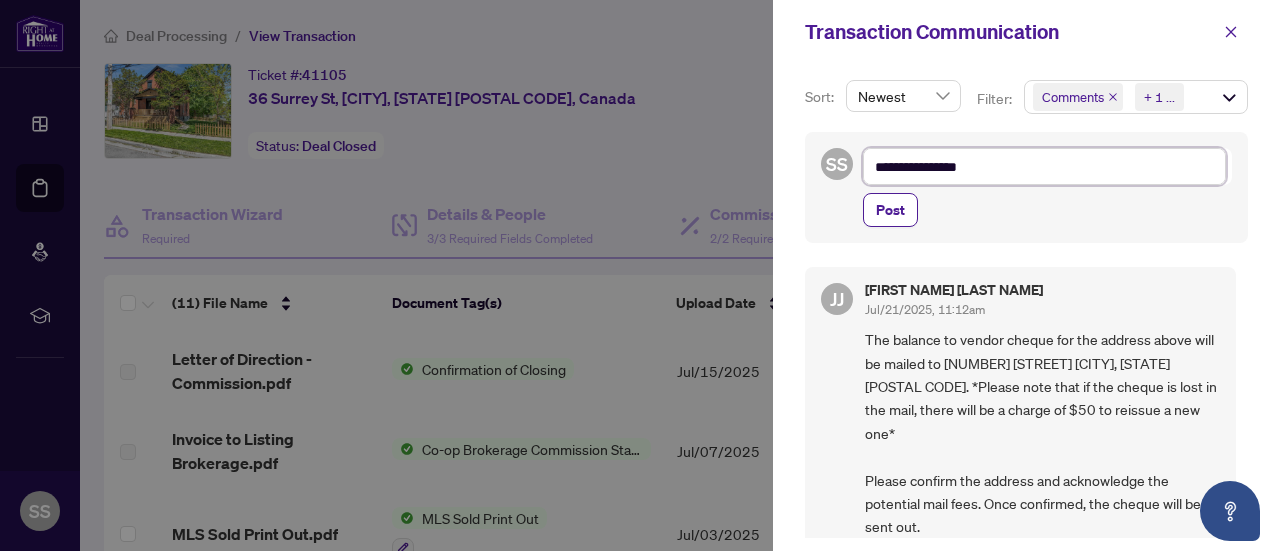 type on "**********" 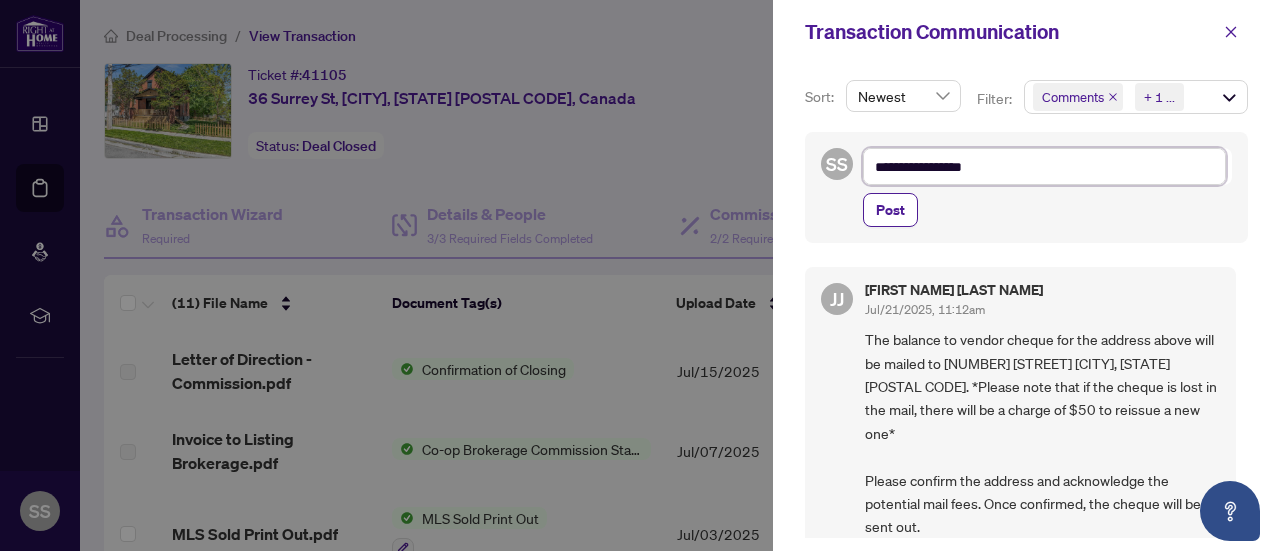 type on "**********" 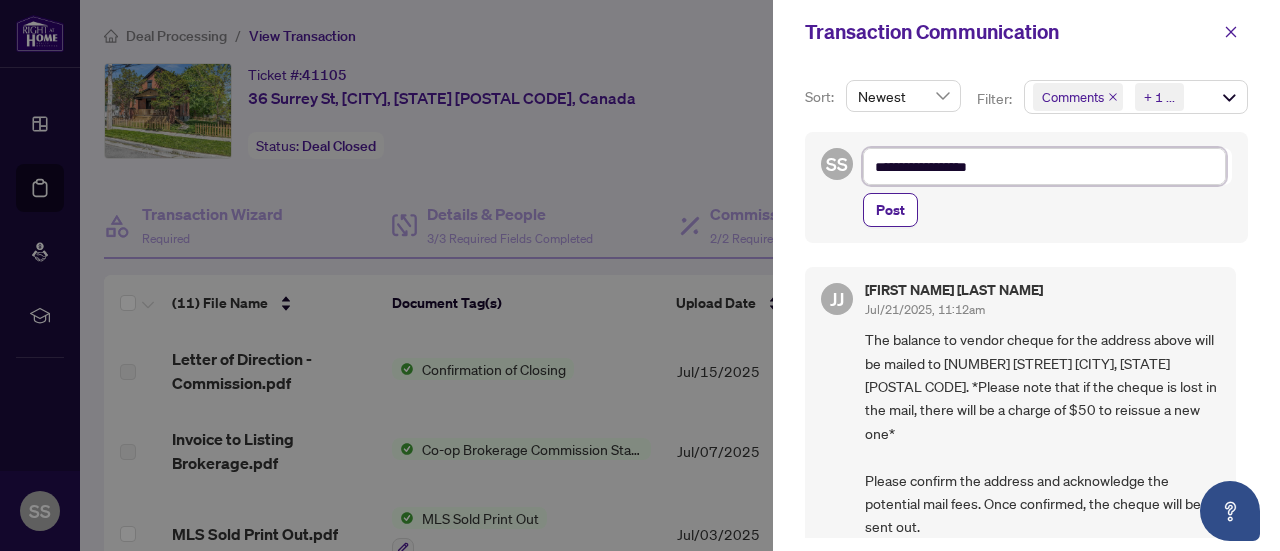 type on "**********" 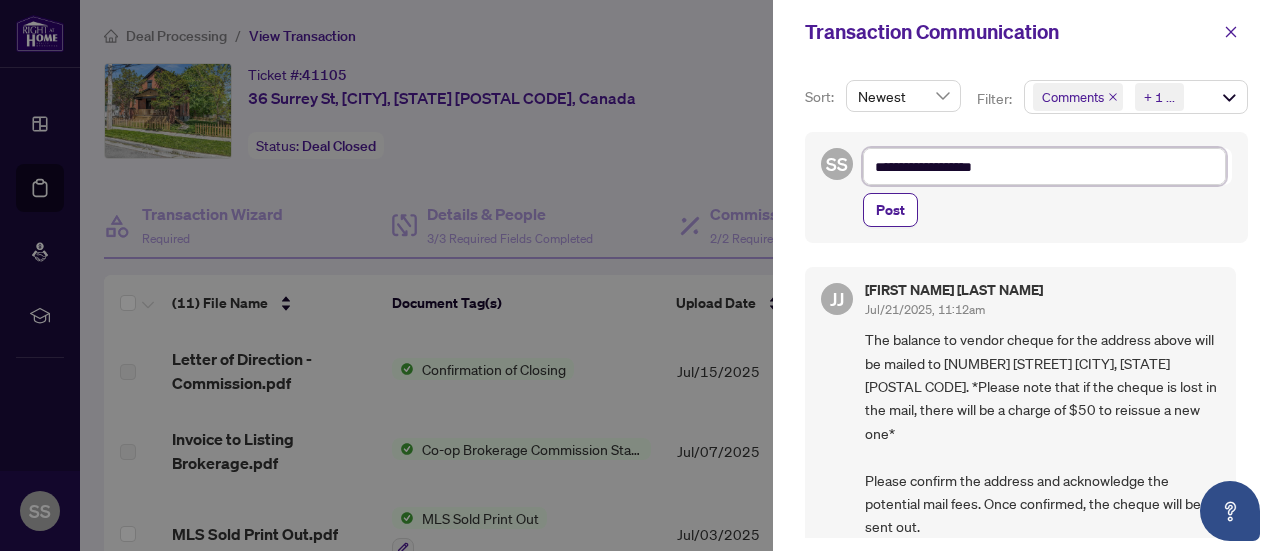 type on "**********" 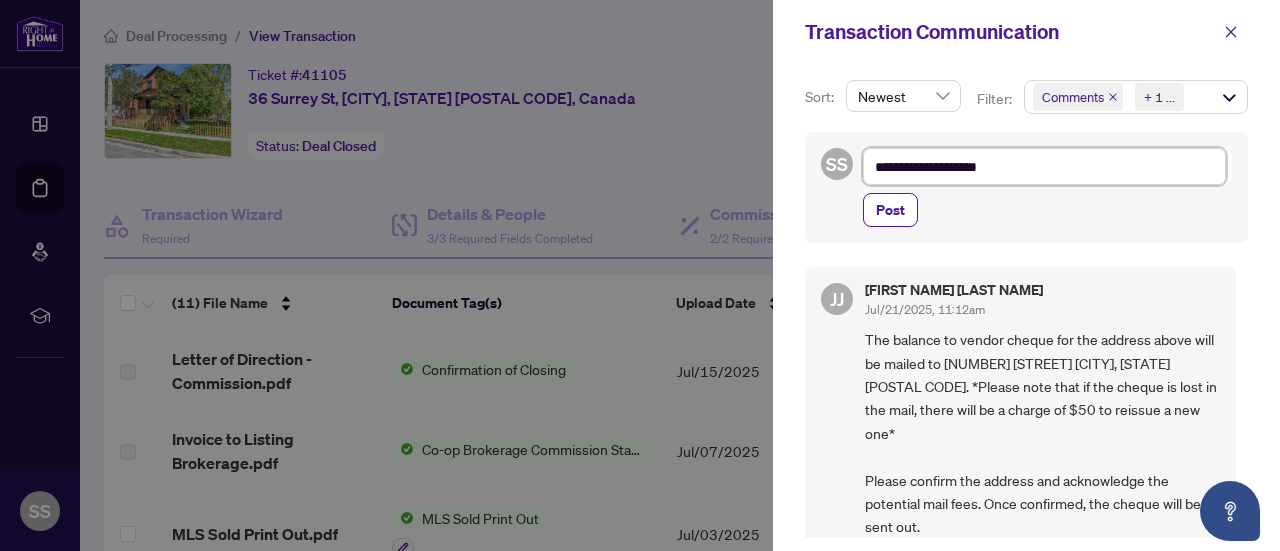 type on "**********" 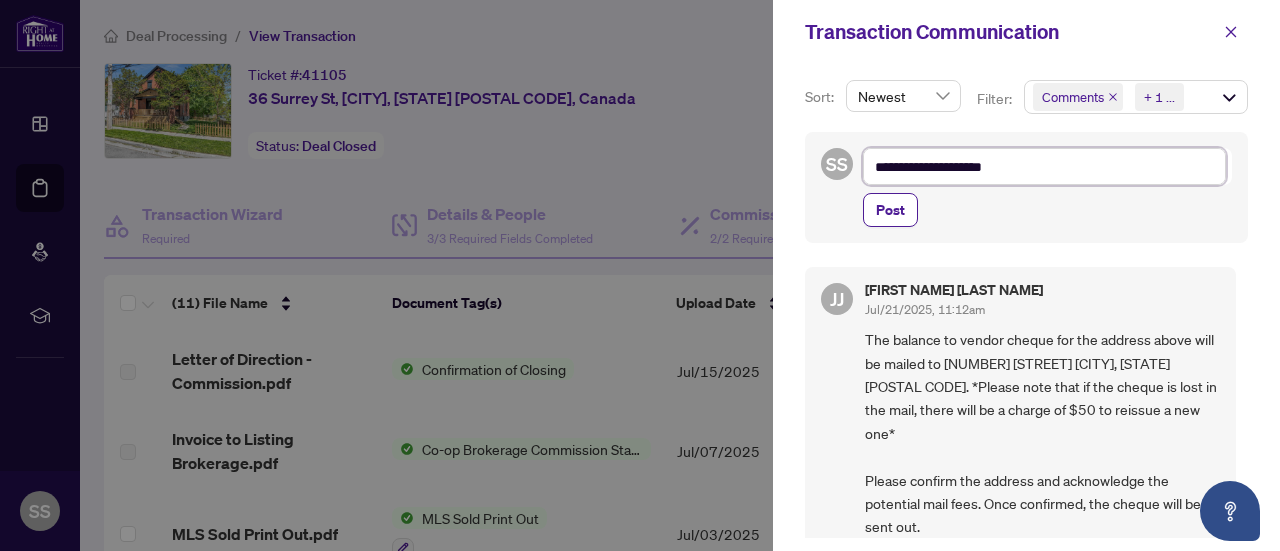type on "**********" 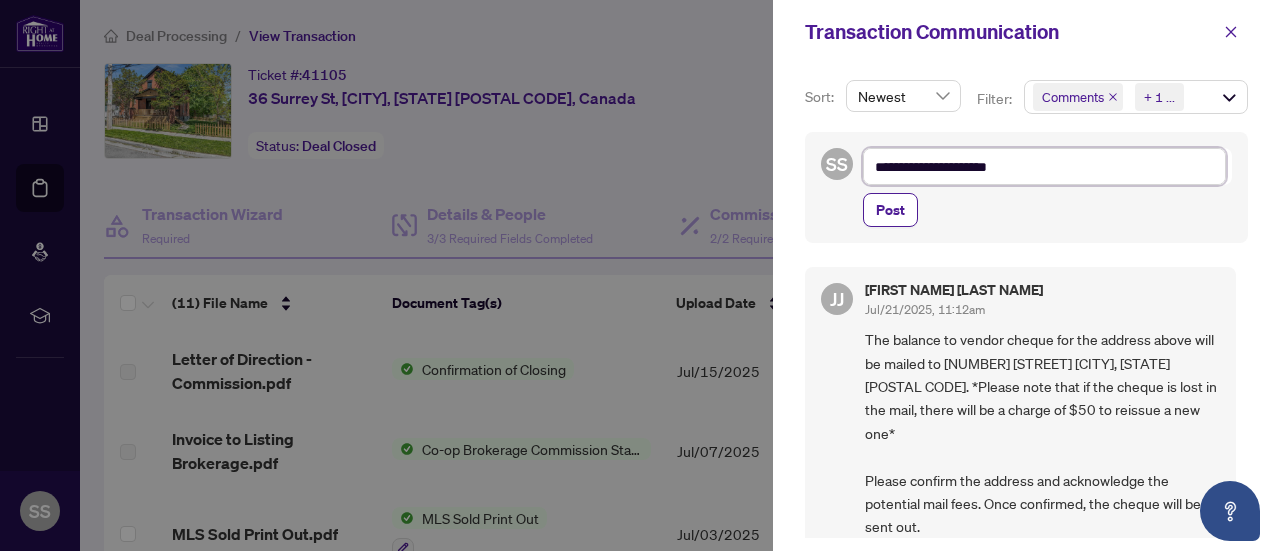type on "**********" 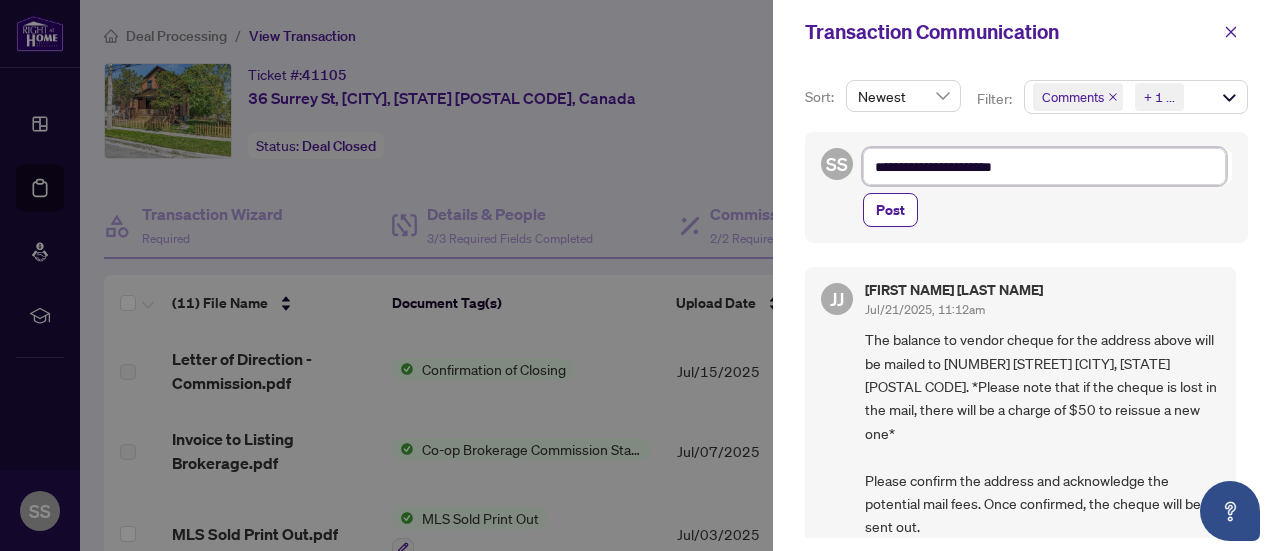 type on "**********" 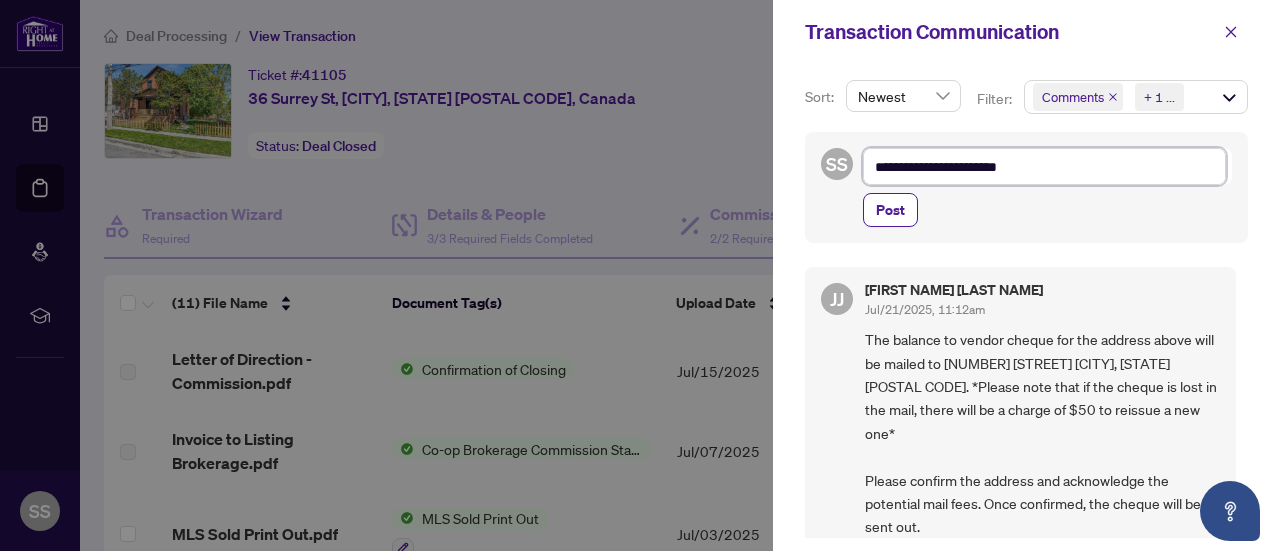 type on "**********" 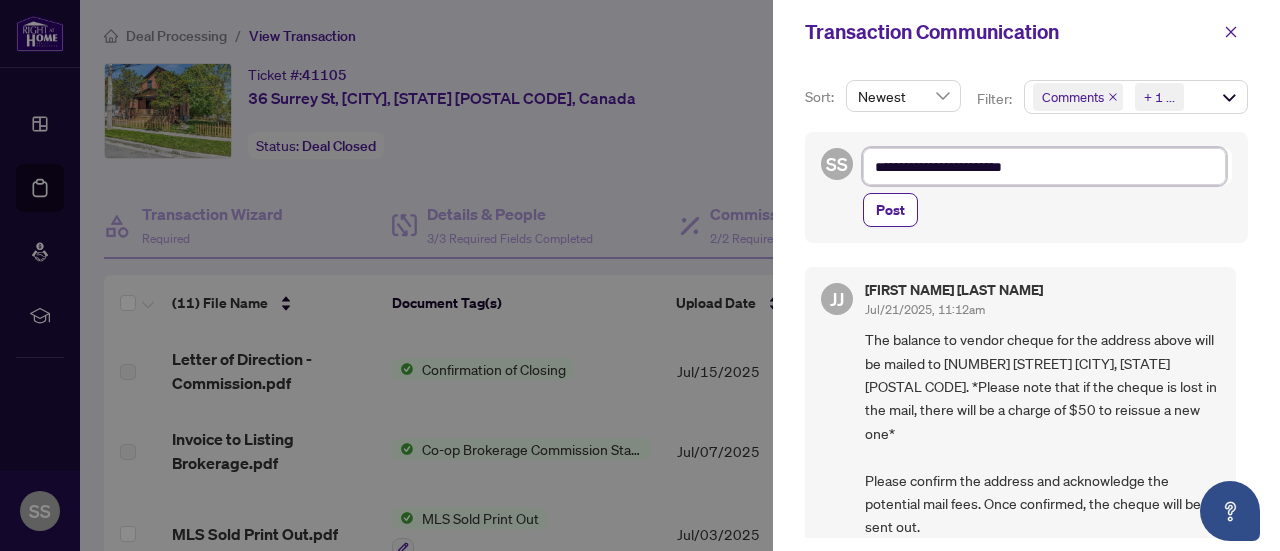 type on "**********" 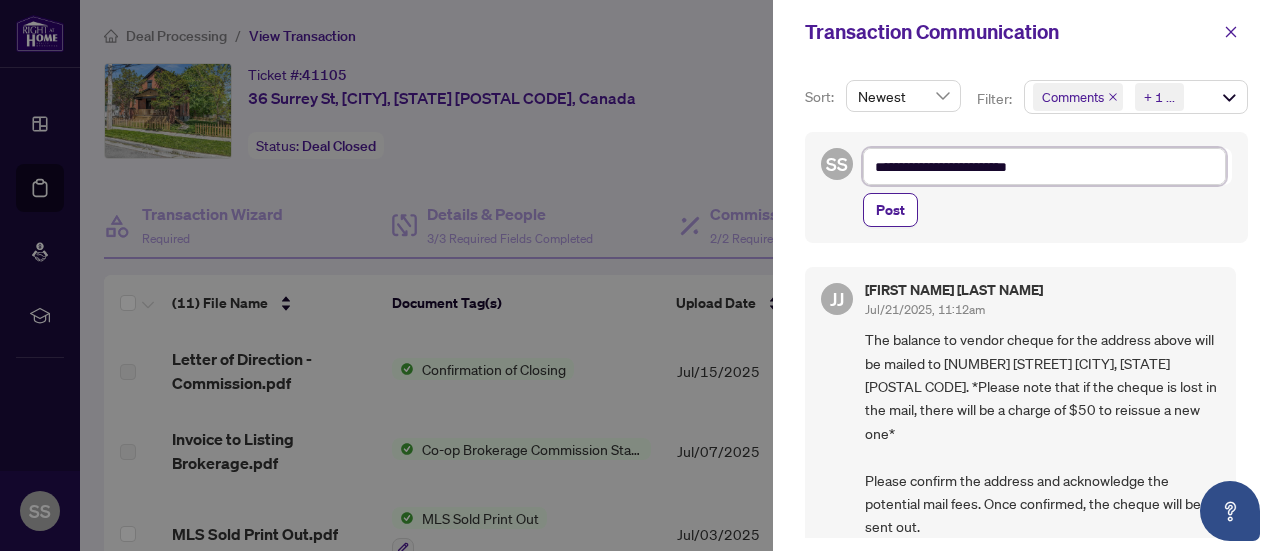 type on "**********" 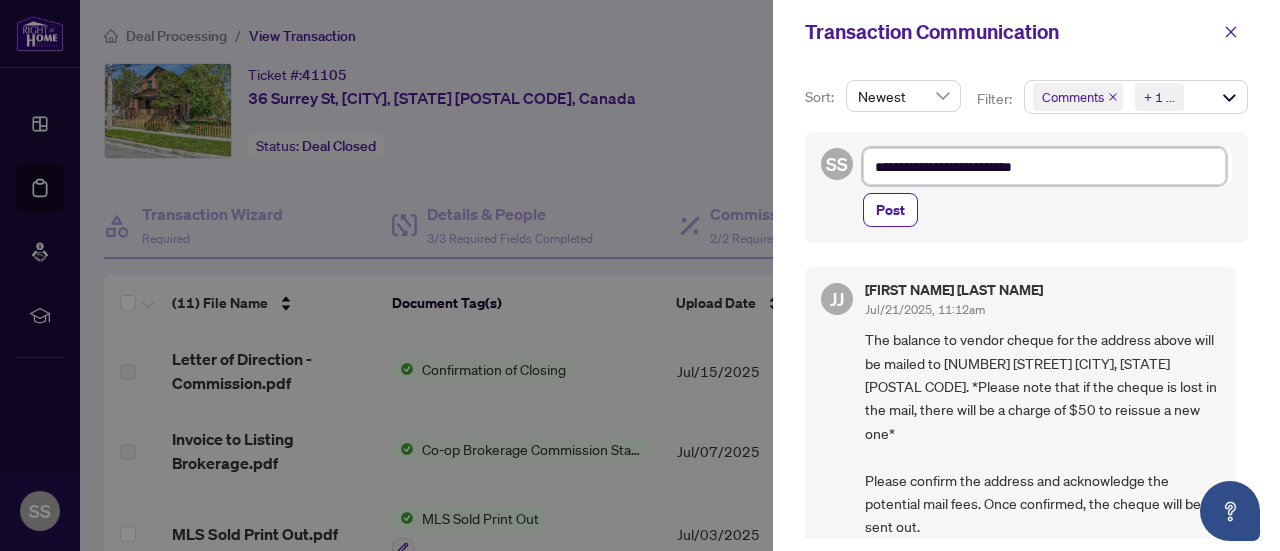 type on "**********" 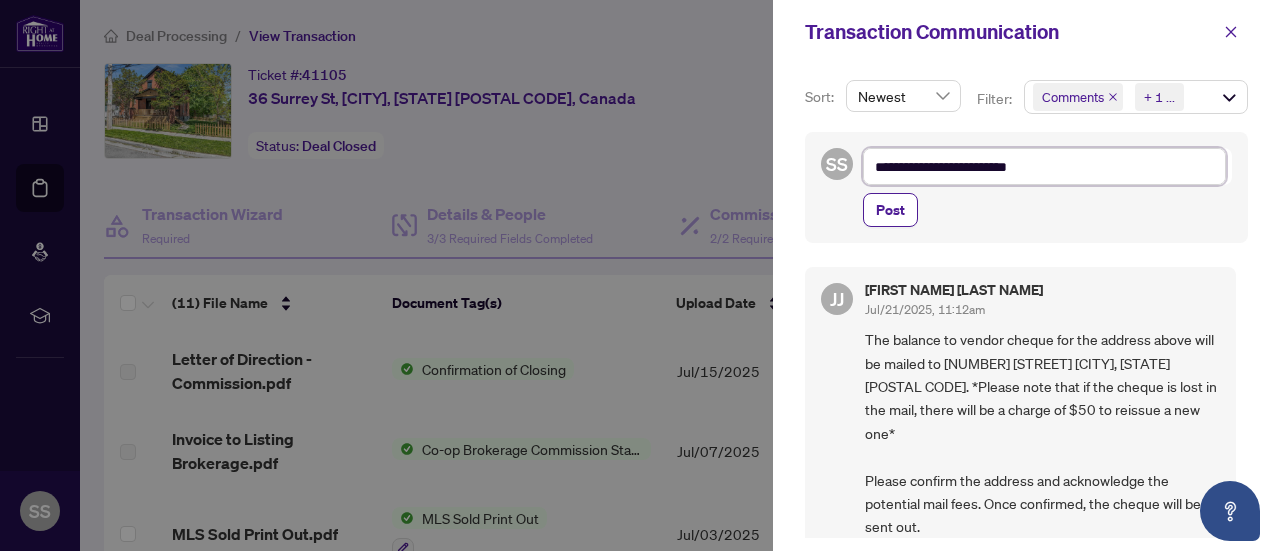 type on "**********" 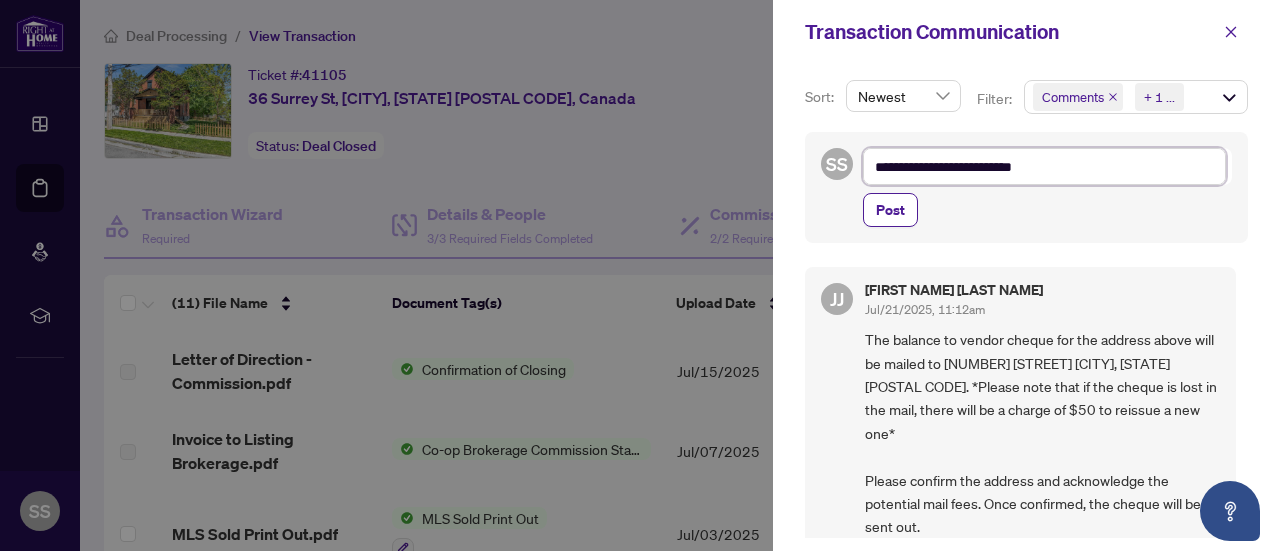 type on "**********" 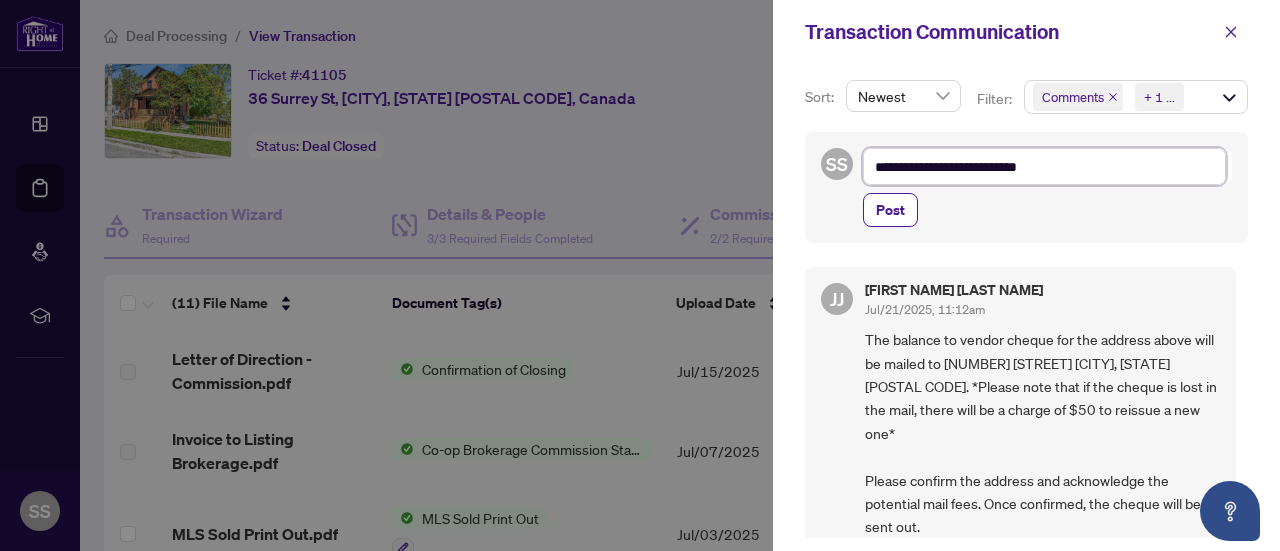 type on "**********" 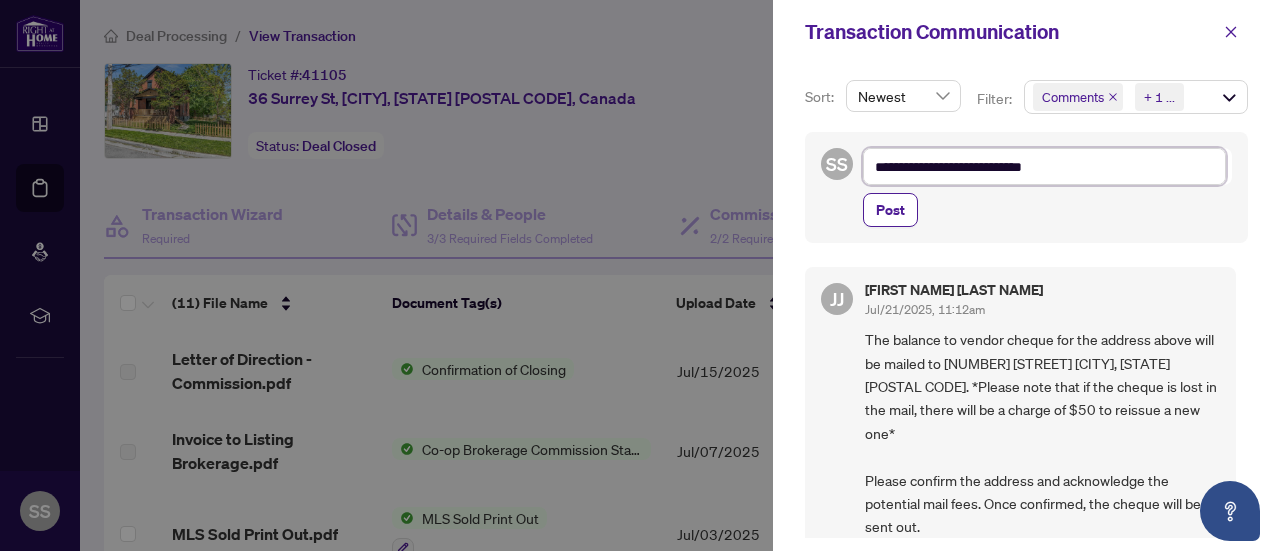type on "**********" 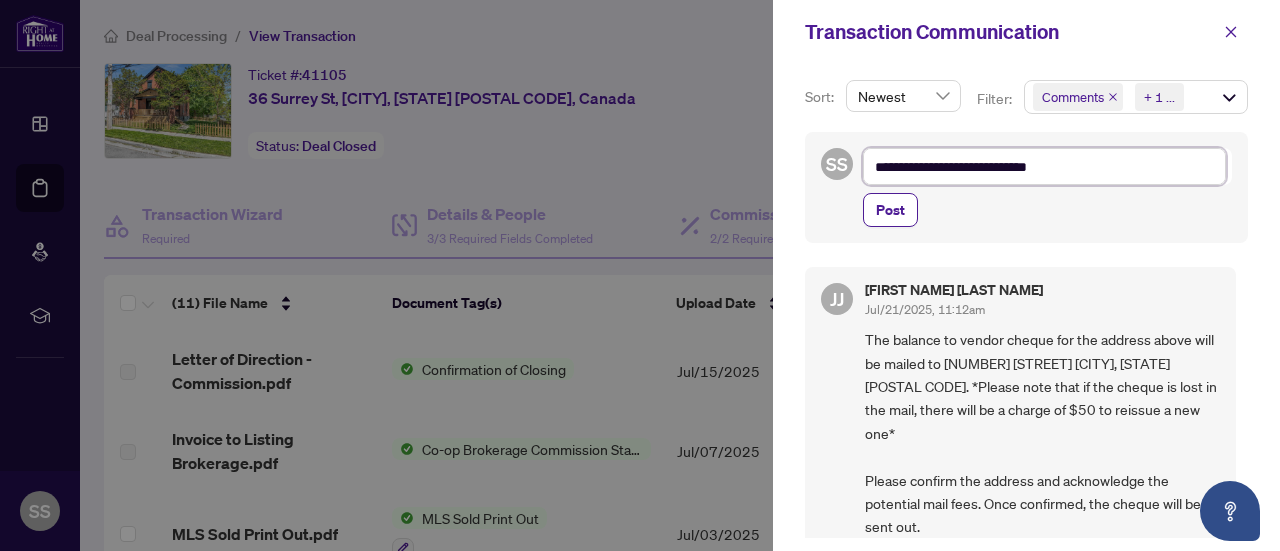 type on "**********" 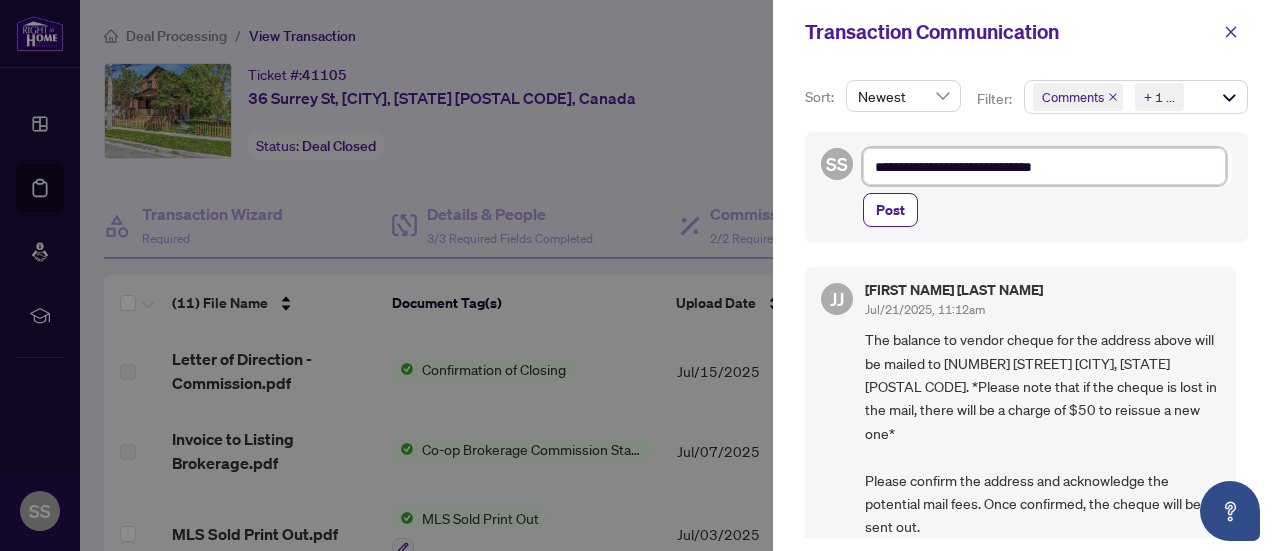 type on "**********" 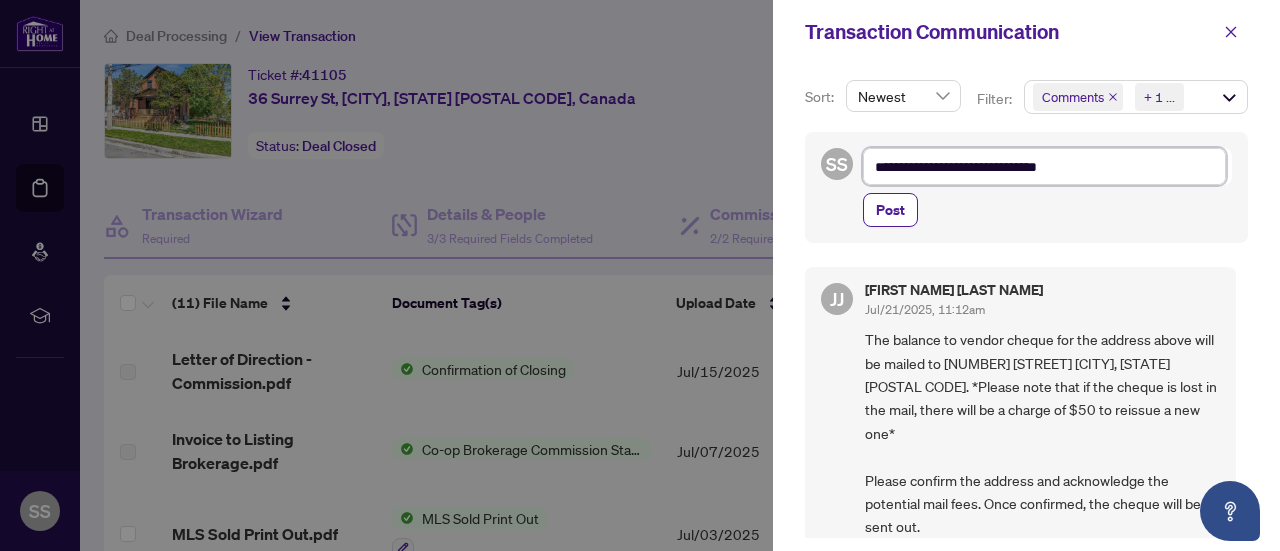 type on "**********" 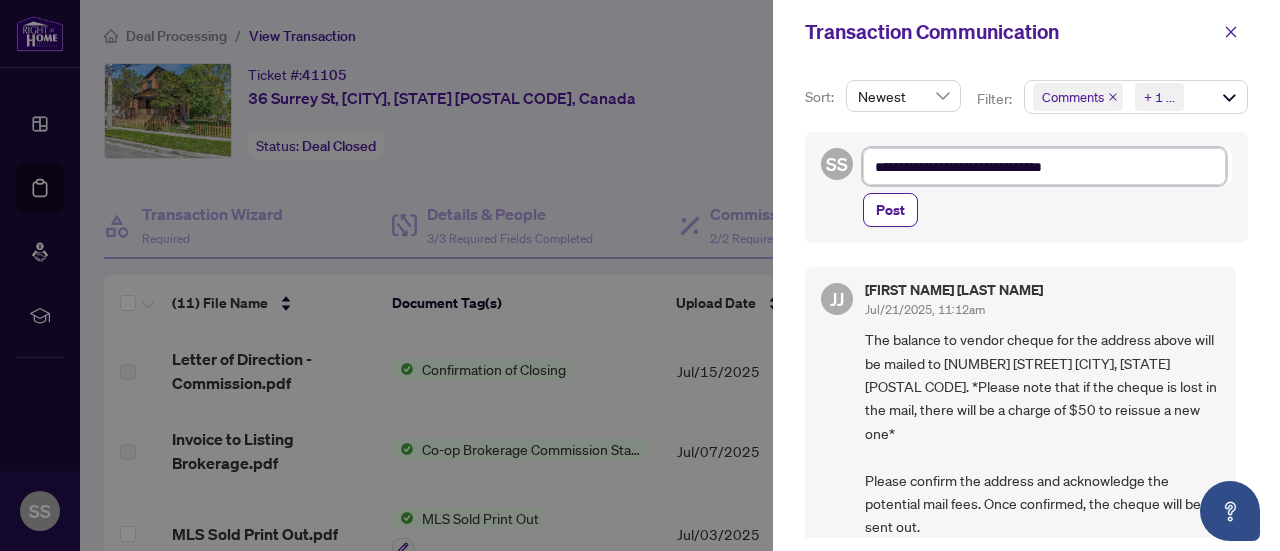 type on "**********" 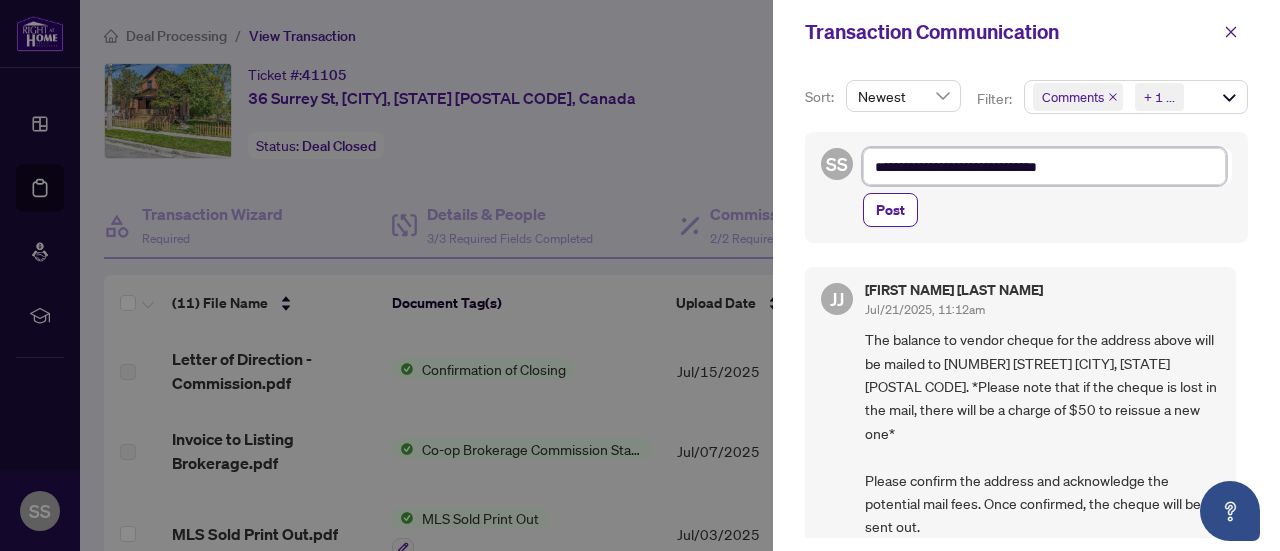 type on "**********" 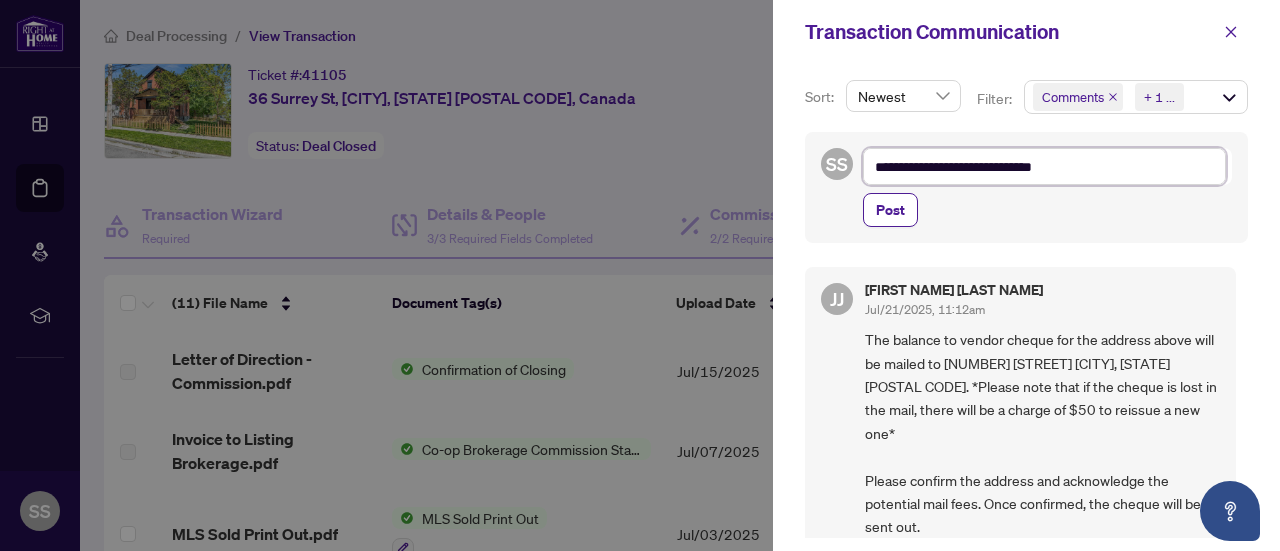 type on "**********" 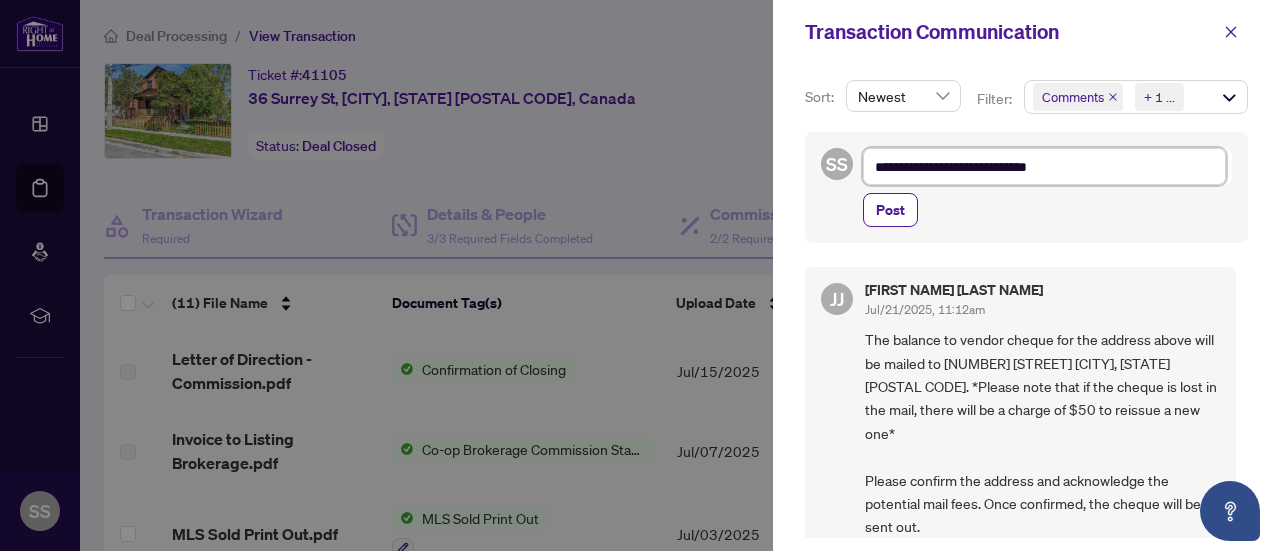 type on "**********" 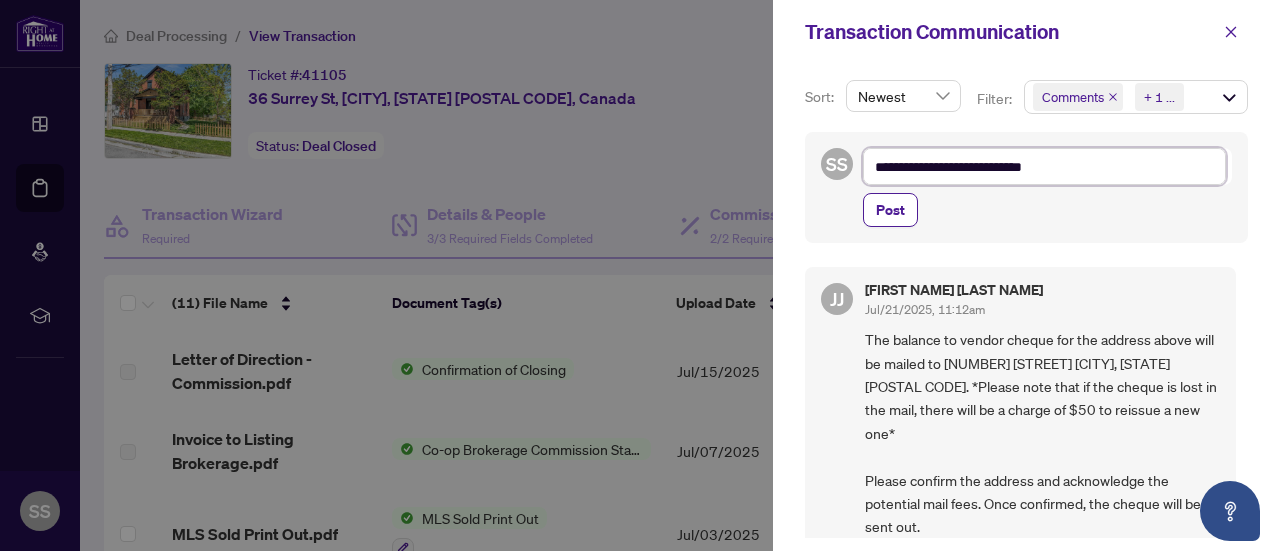 type on "**********" 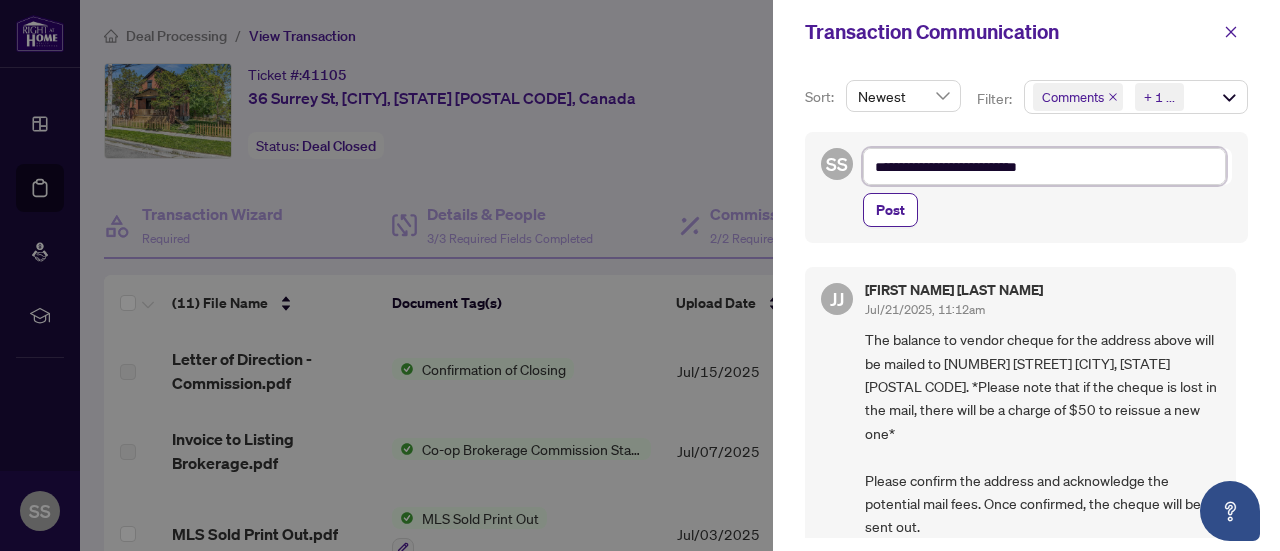 type on "**********" 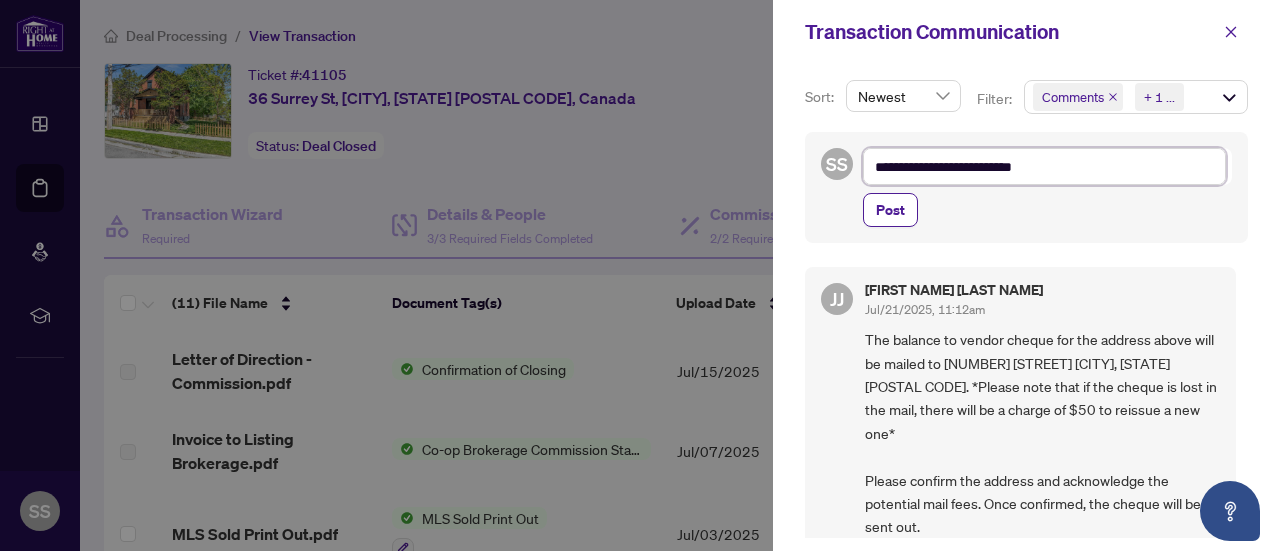 type on "**********" 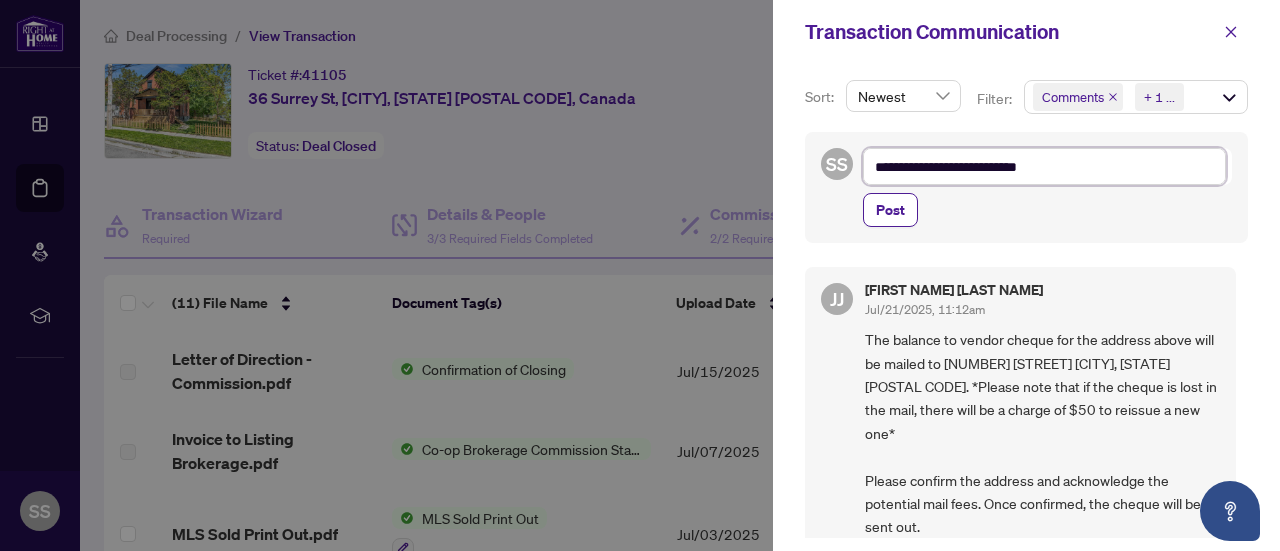 type on "**********" 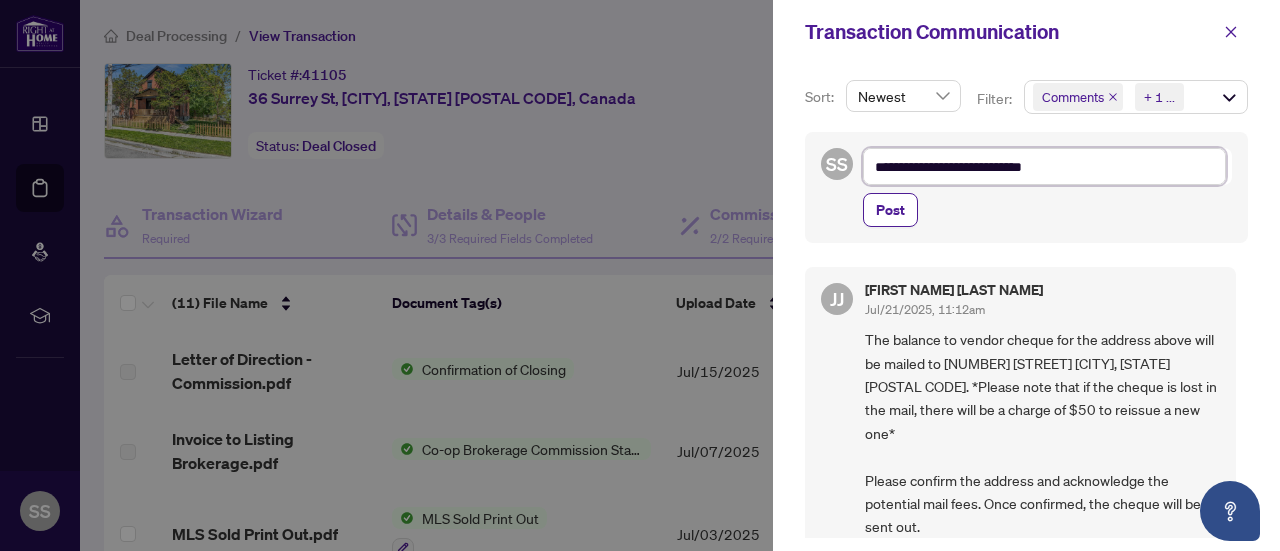 type on "**********" 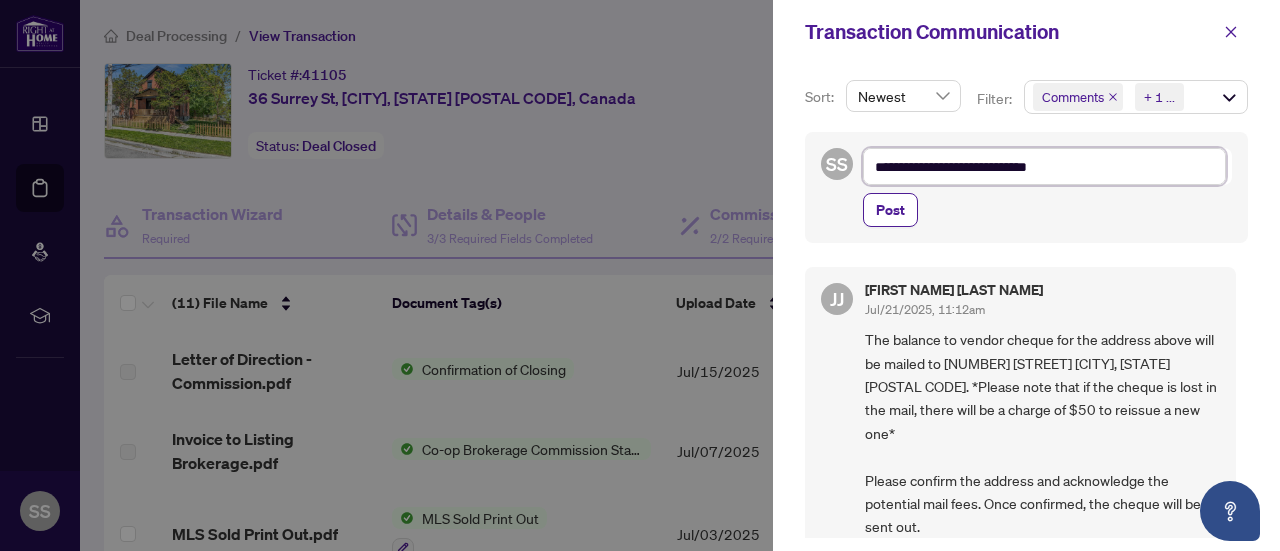type on "**********" 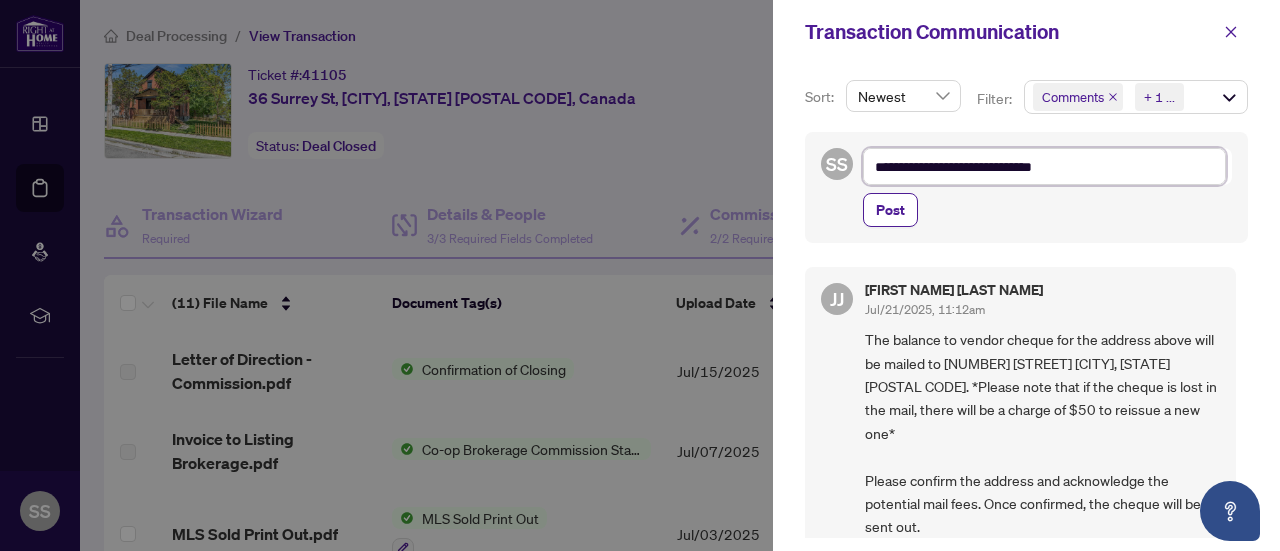 type on "**********" 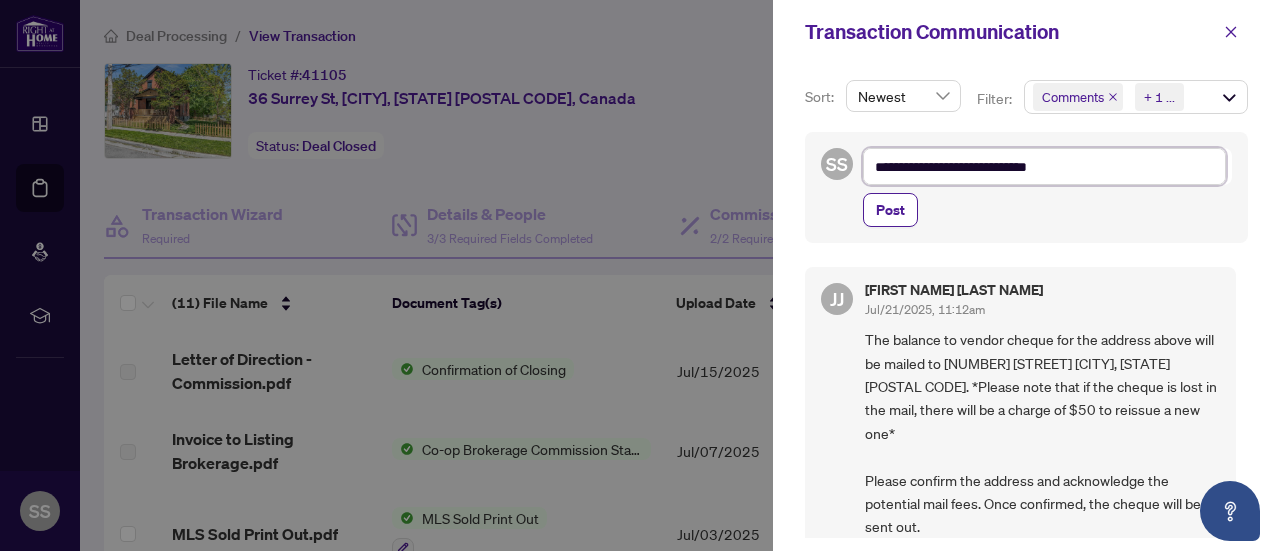 type on "**********" 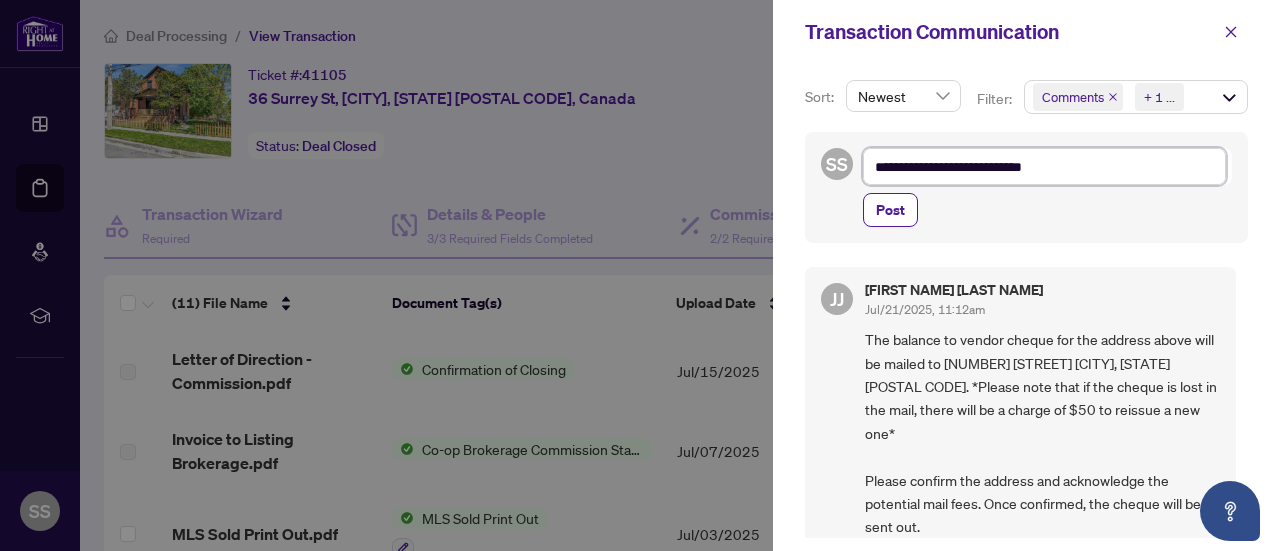 type on "**********" 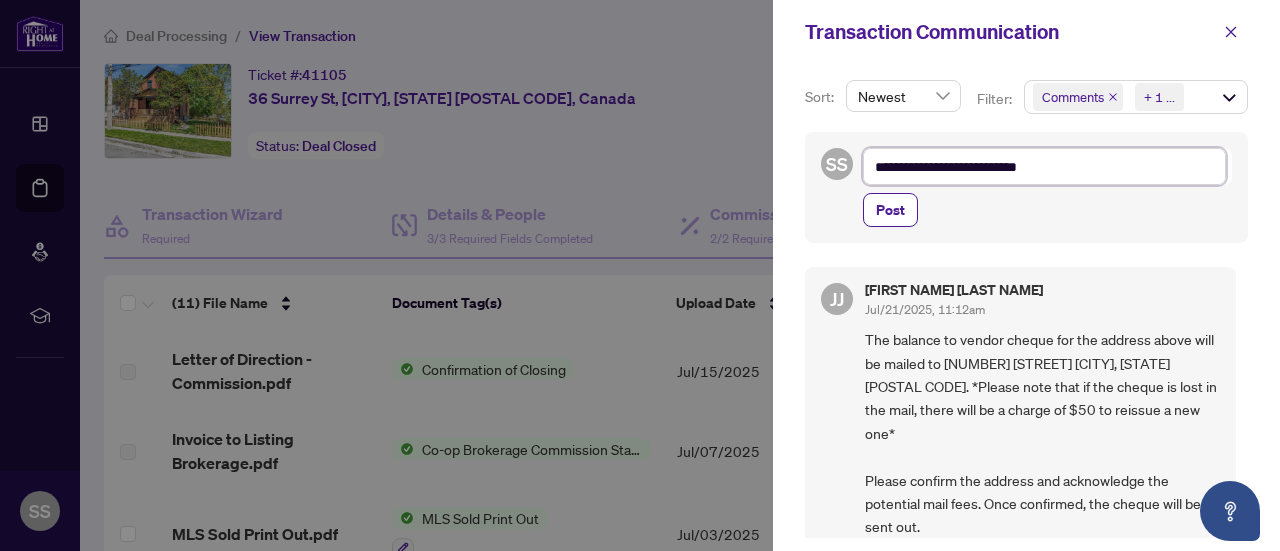 type on "**********" 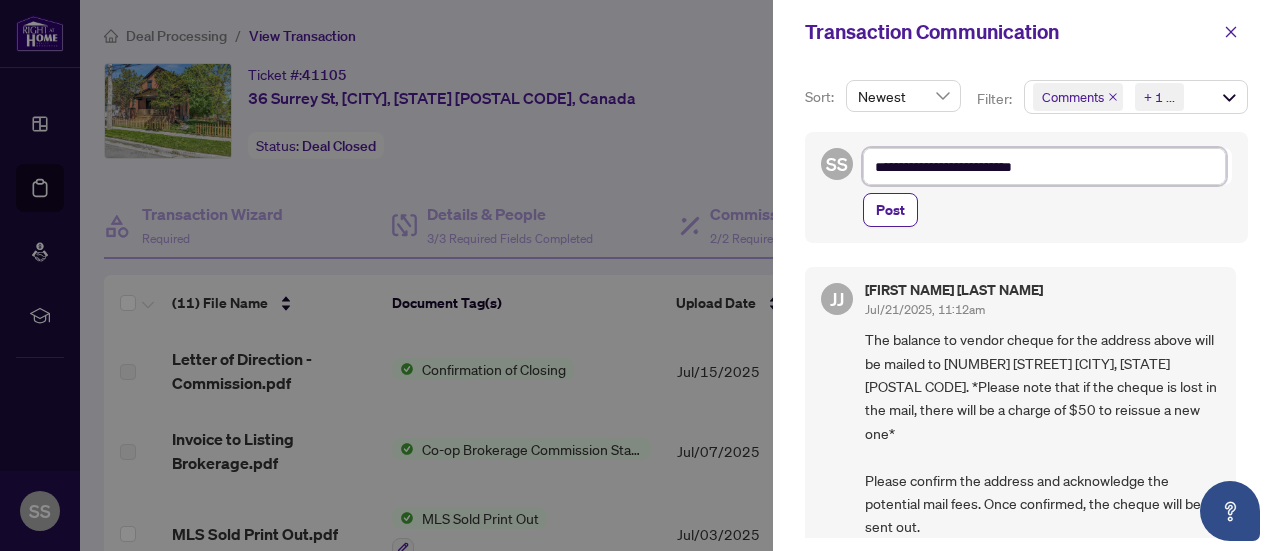 type on "**********" 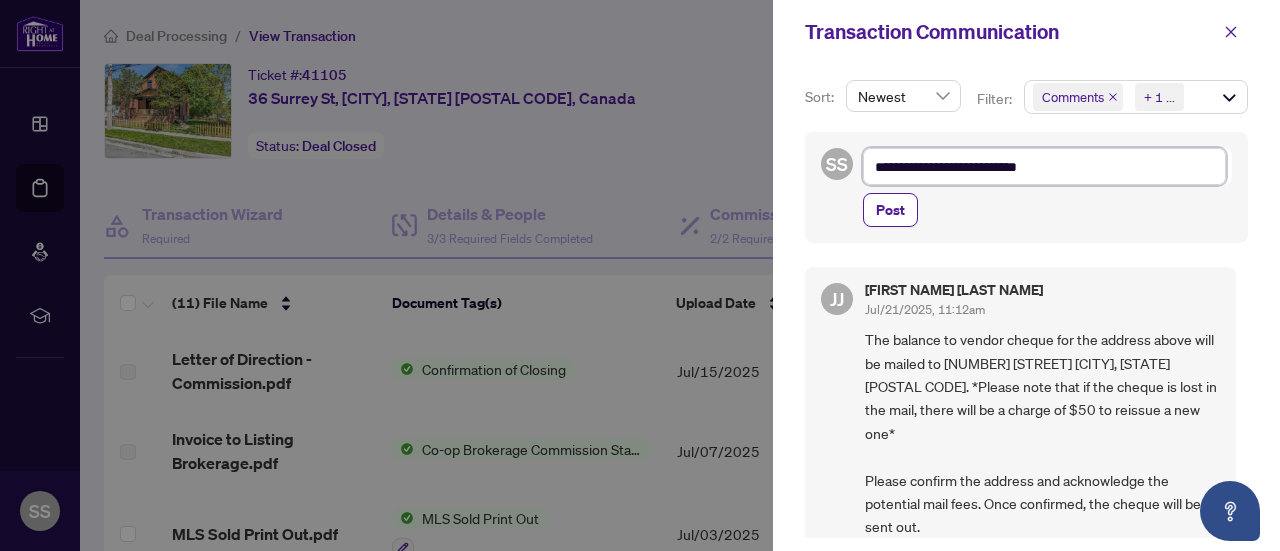 type on "**********" 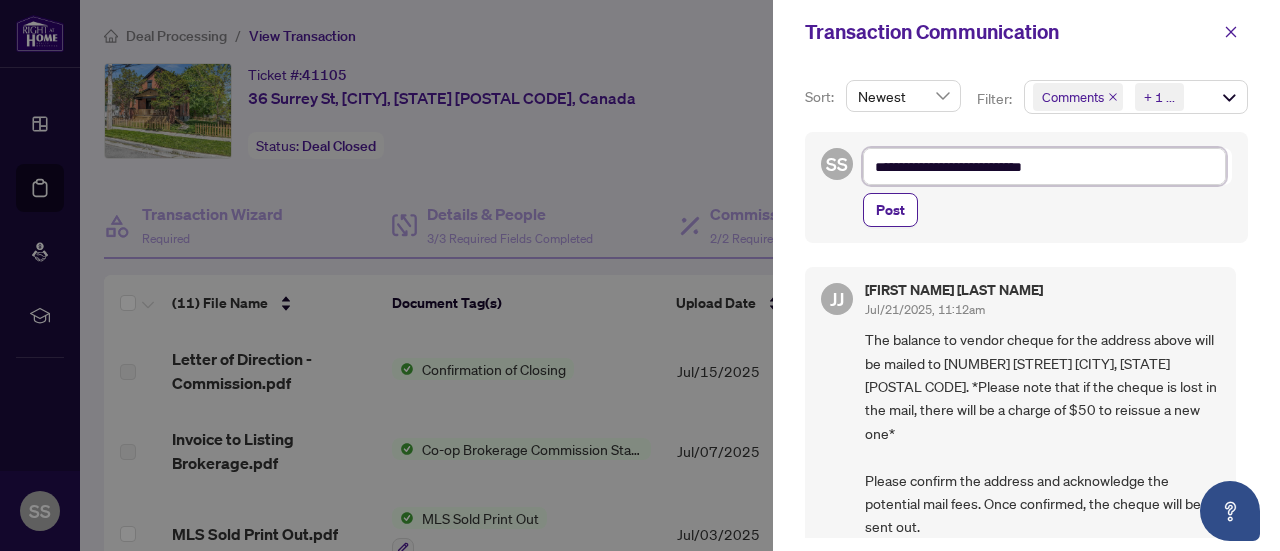 type on "**********" 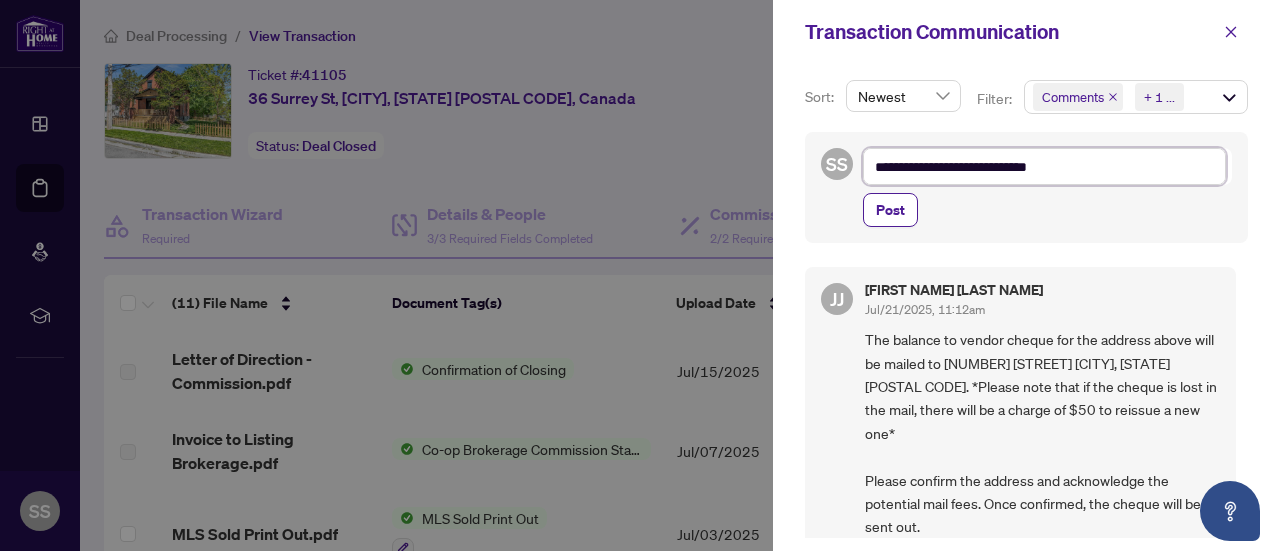 type on "**********" 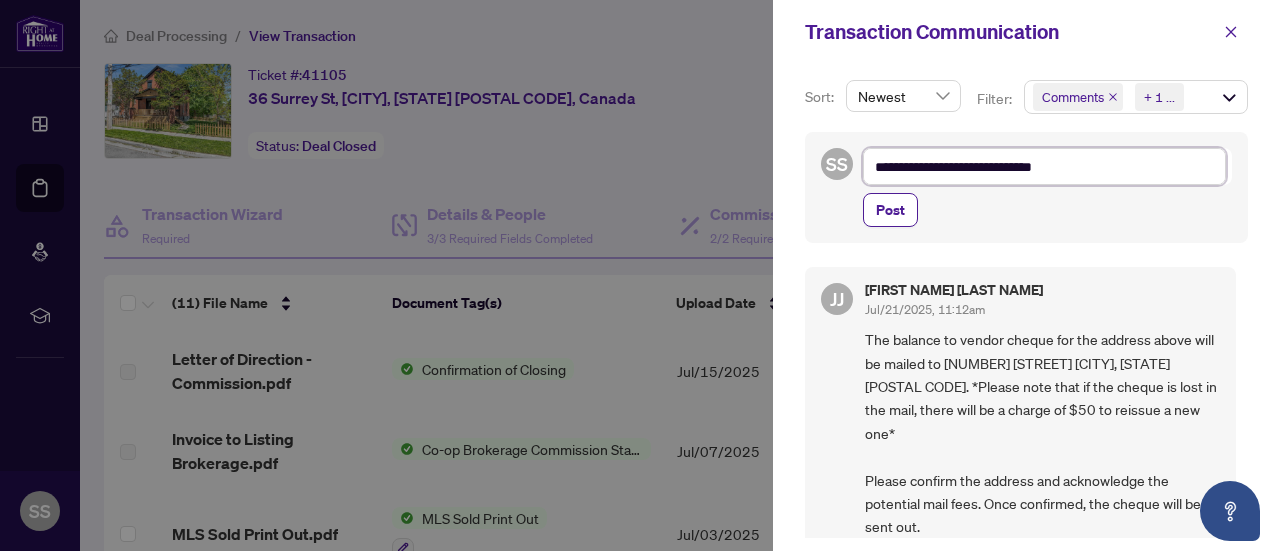 type on "**********" 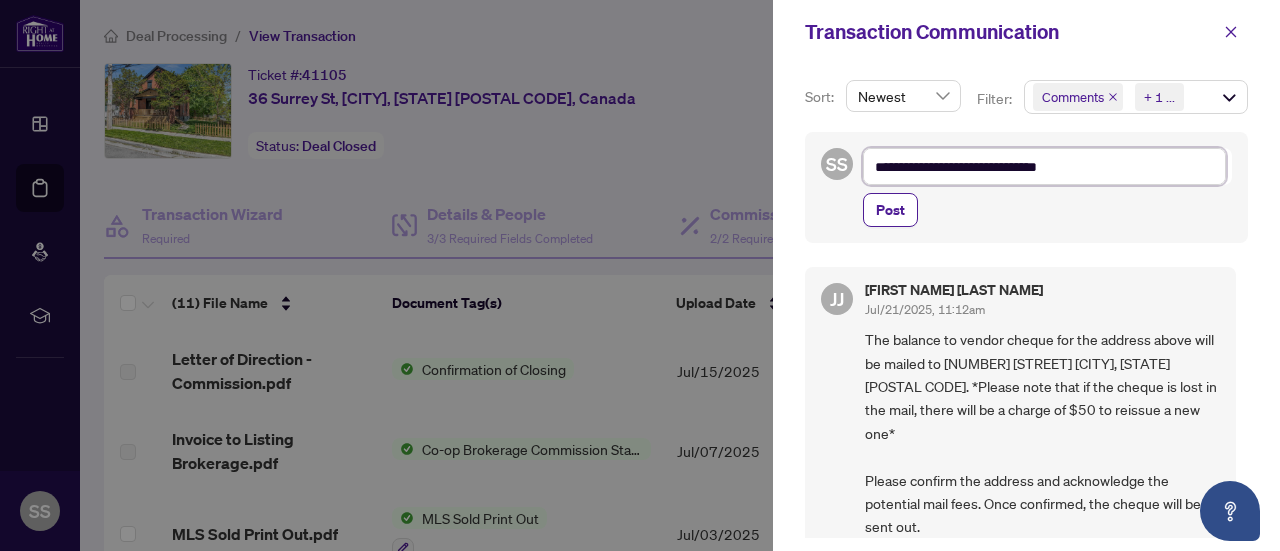type on "**********" 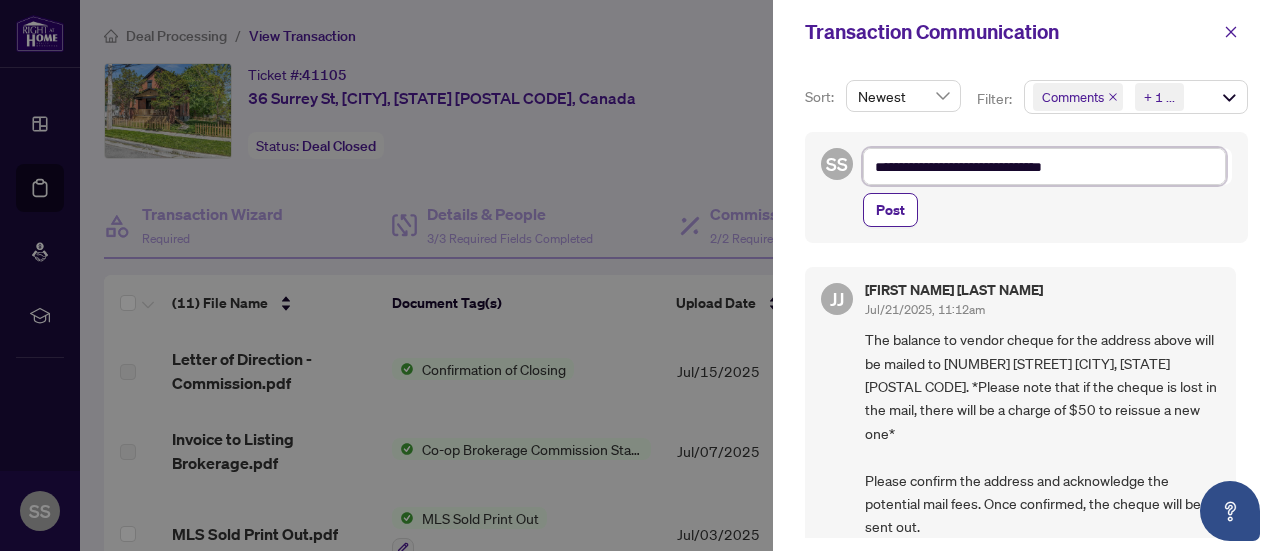 type on "**********" 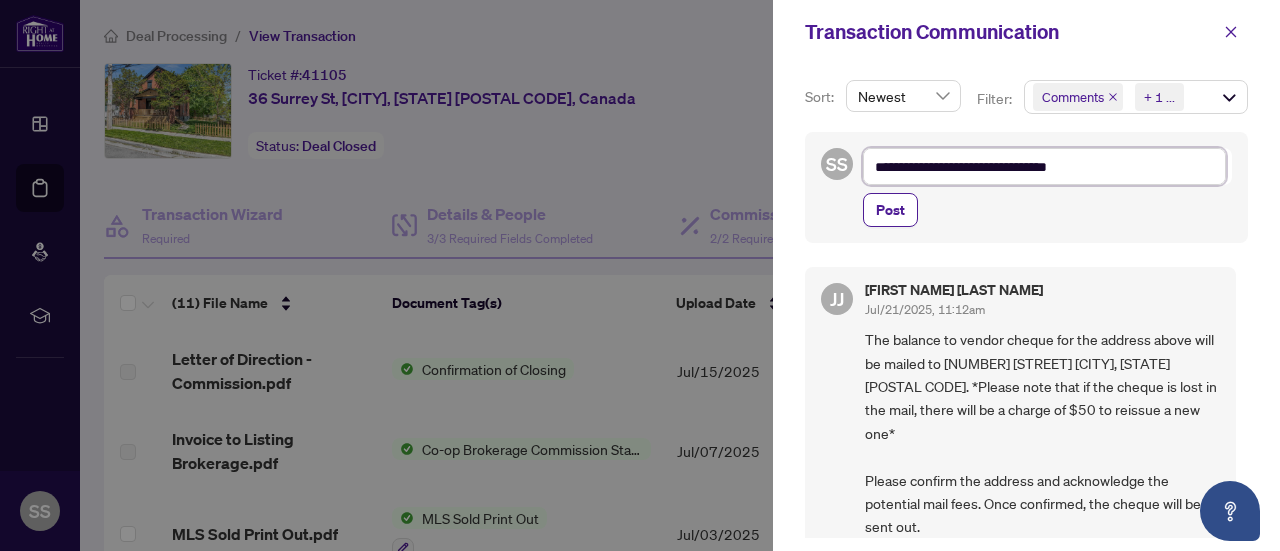 type on "**********" 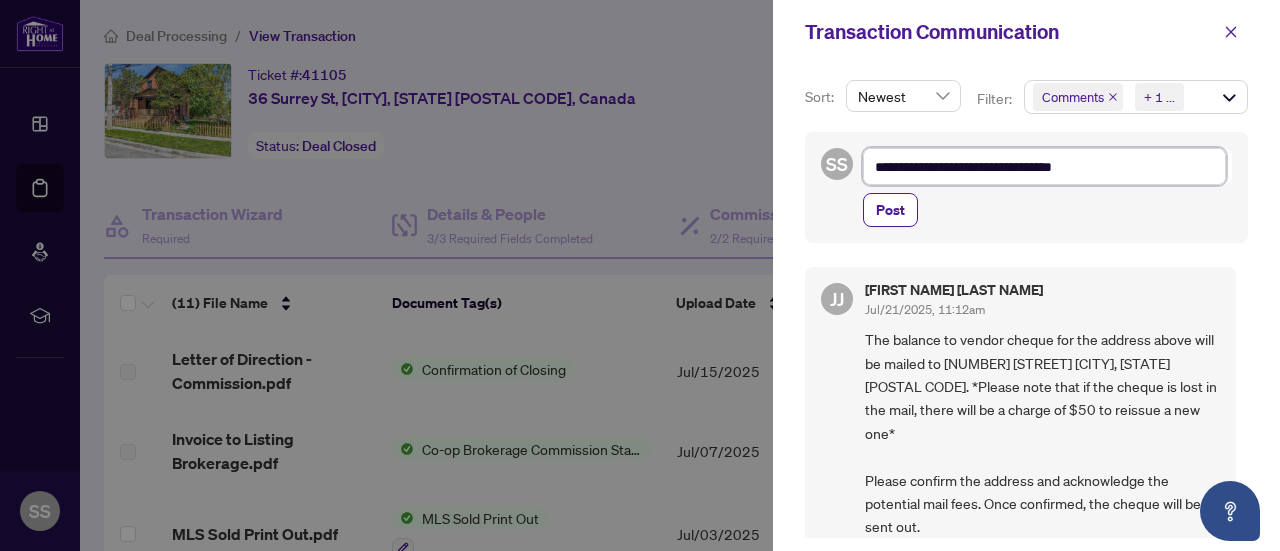 type on "**********" 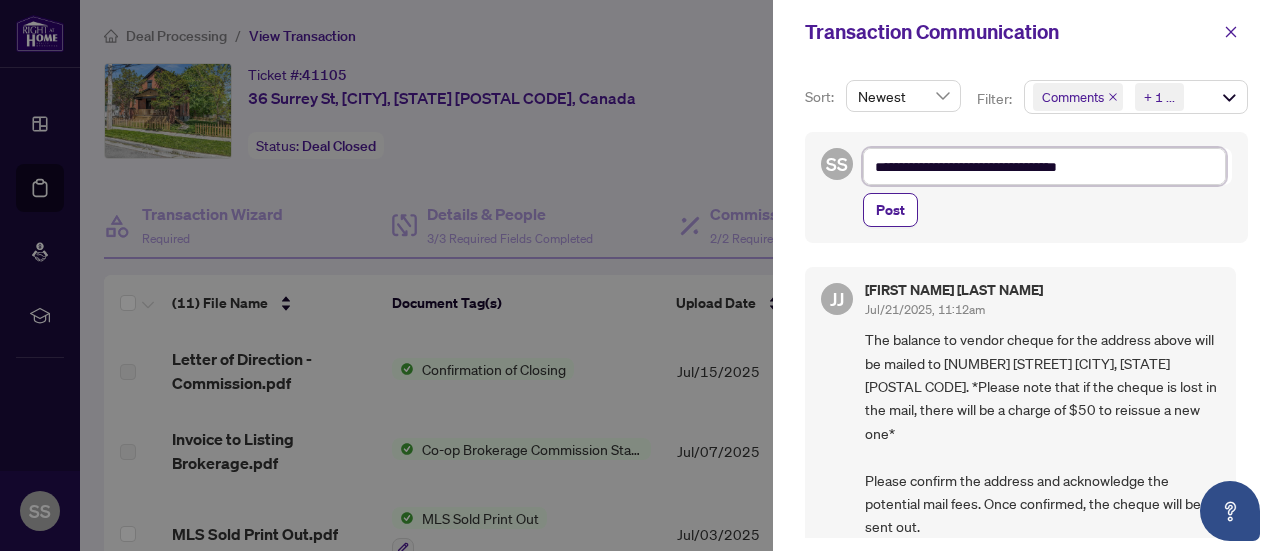 type on "**********" 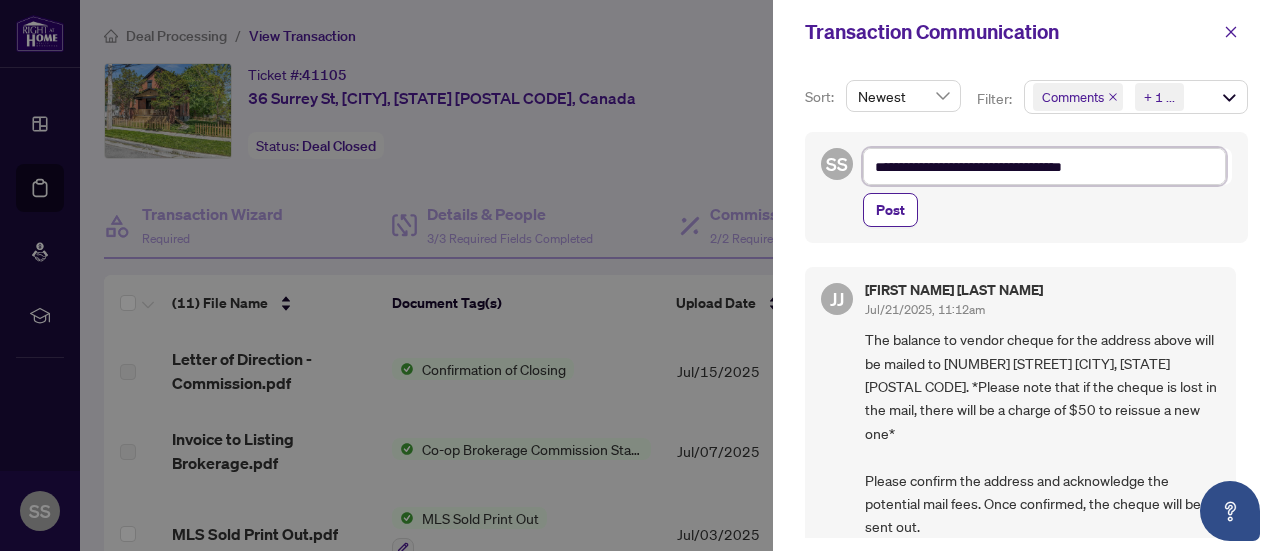 type on "**********" 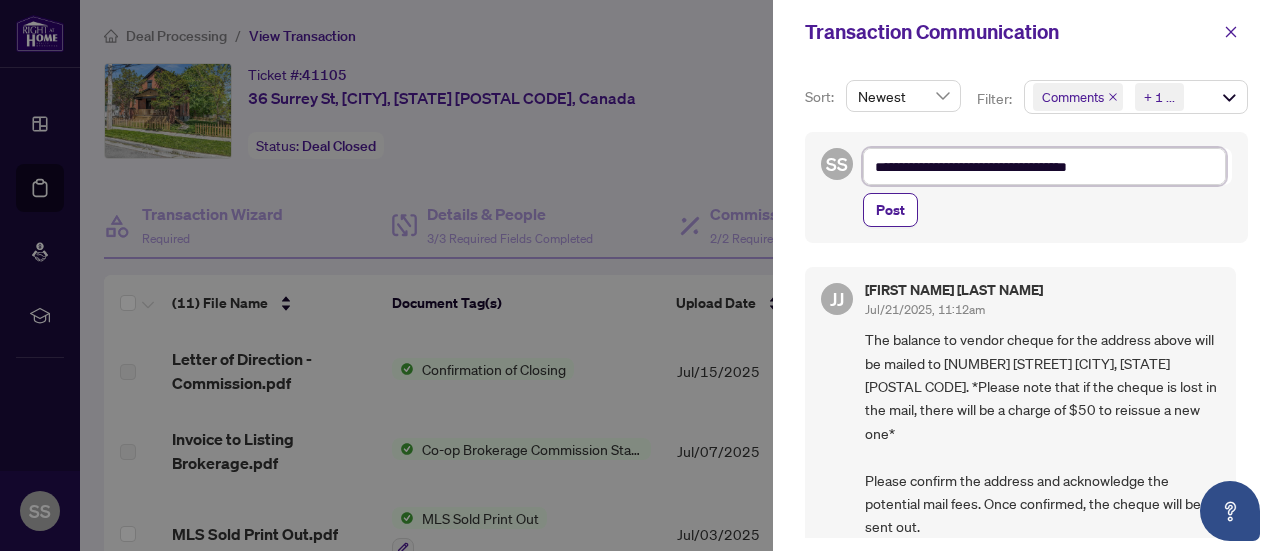 type on "**********" 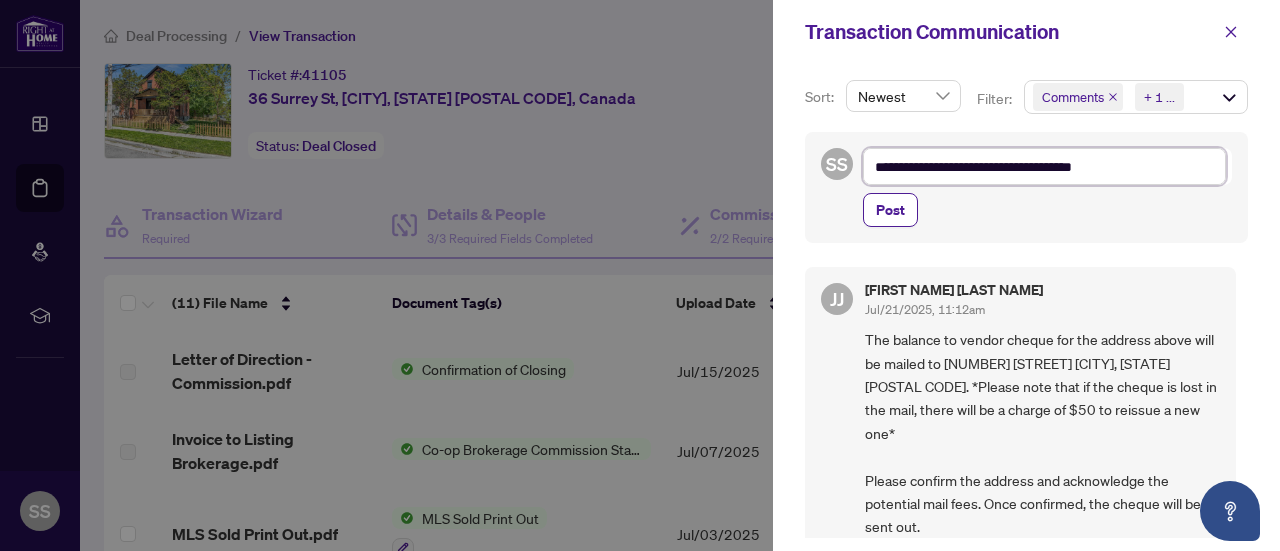 type on "**********" 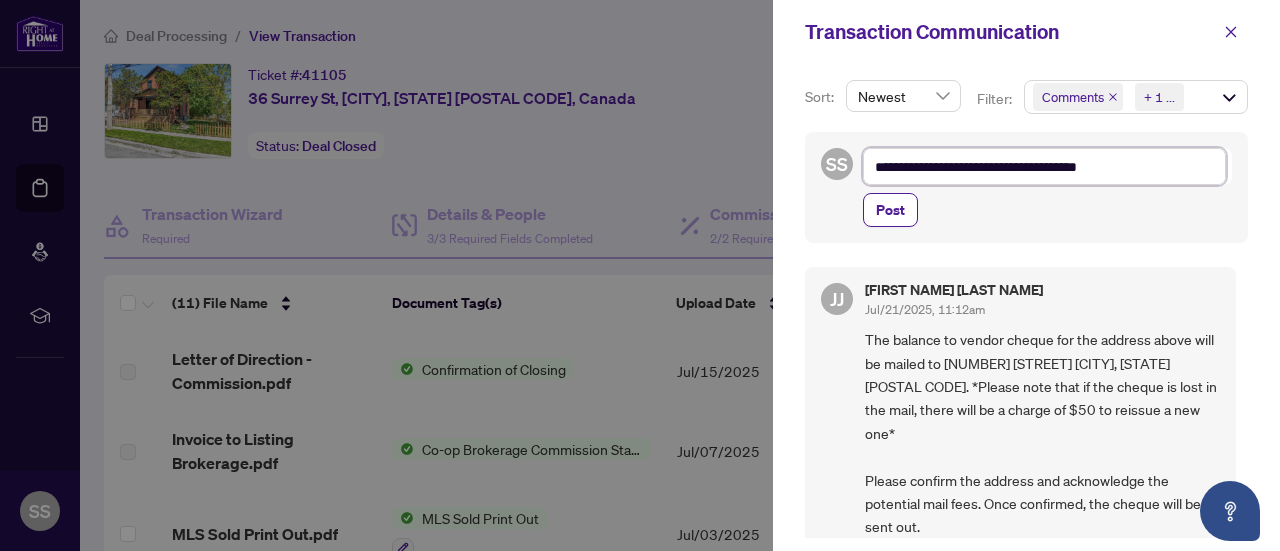type on "**********" 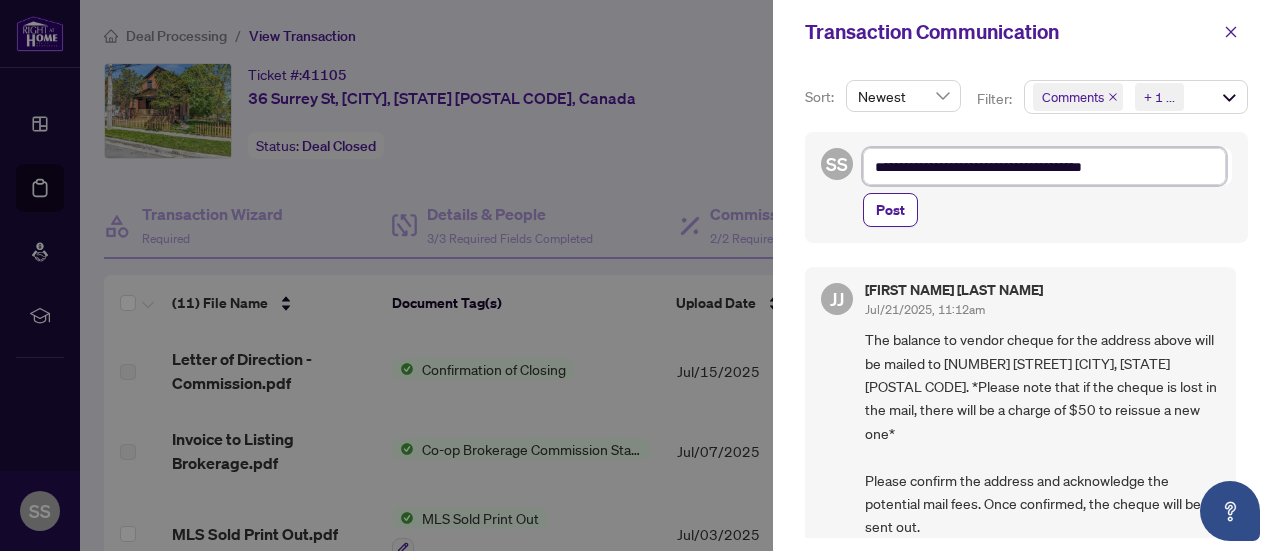 type on "**********" 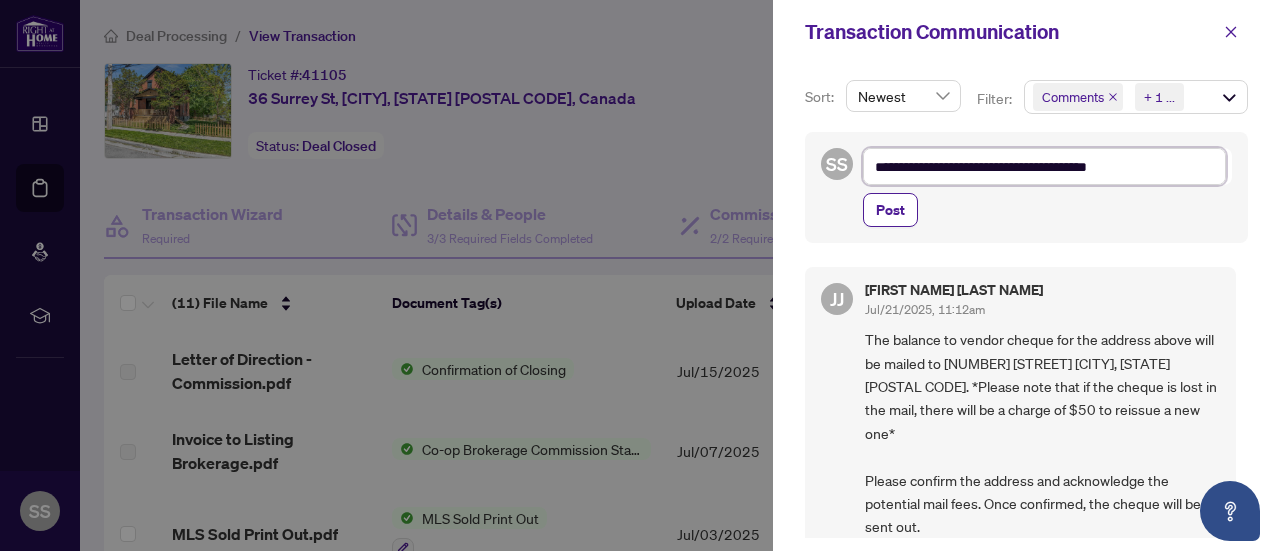 type on "**********" 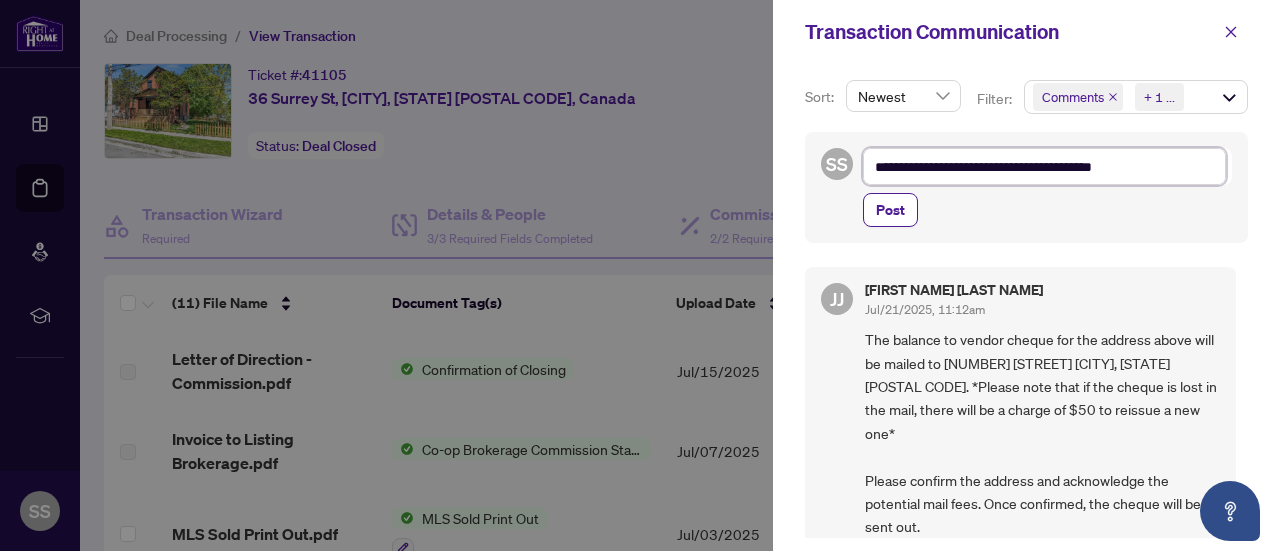 type on "**********" 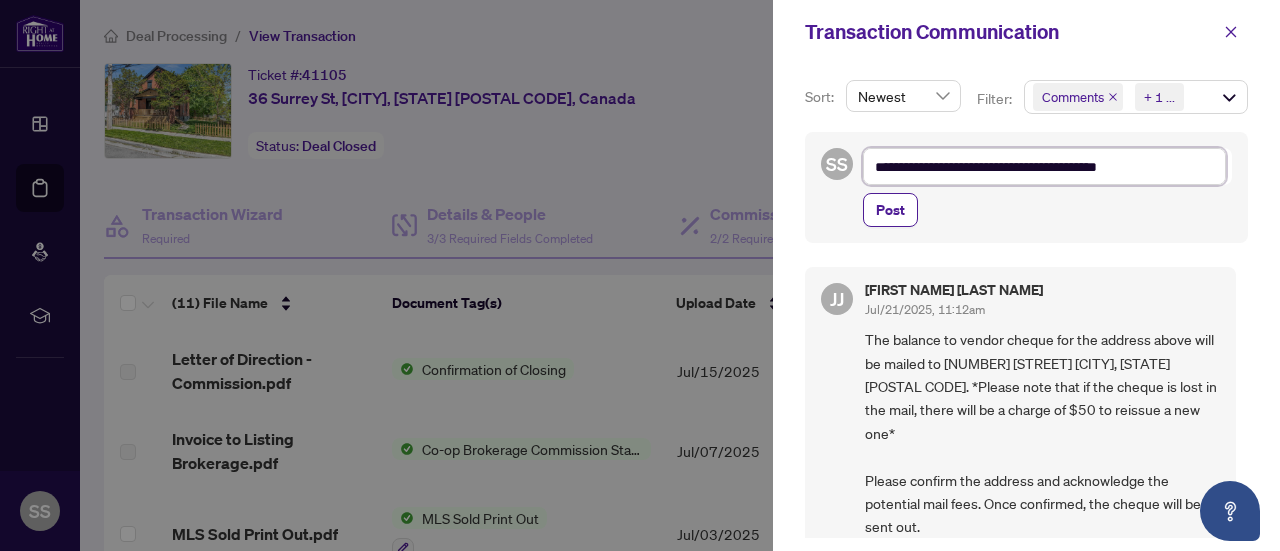 type on "**********" 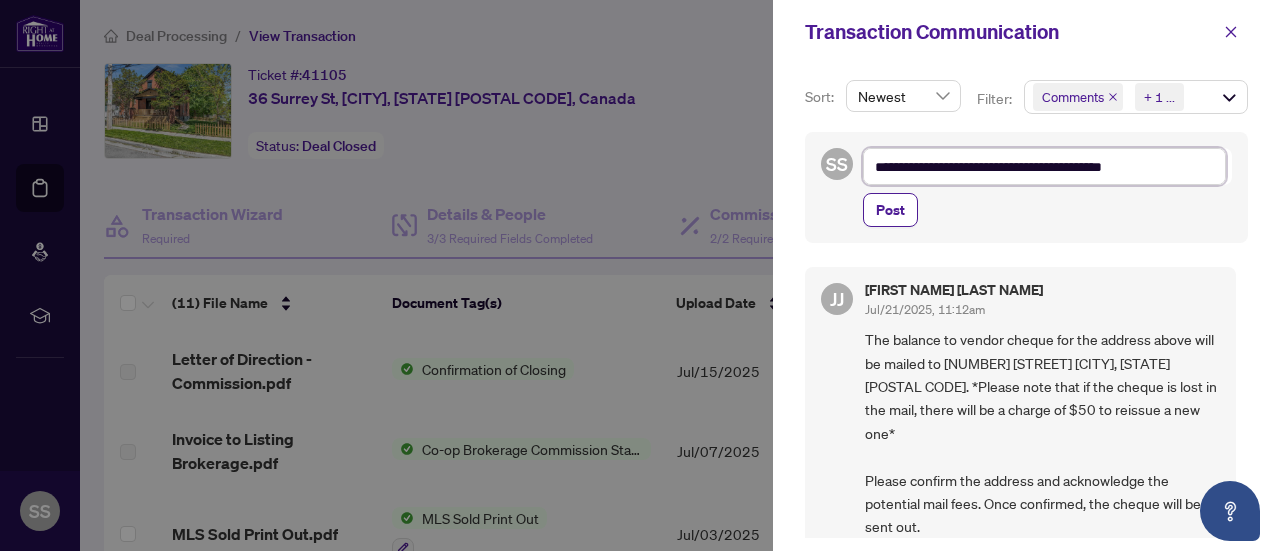 type on "**********" 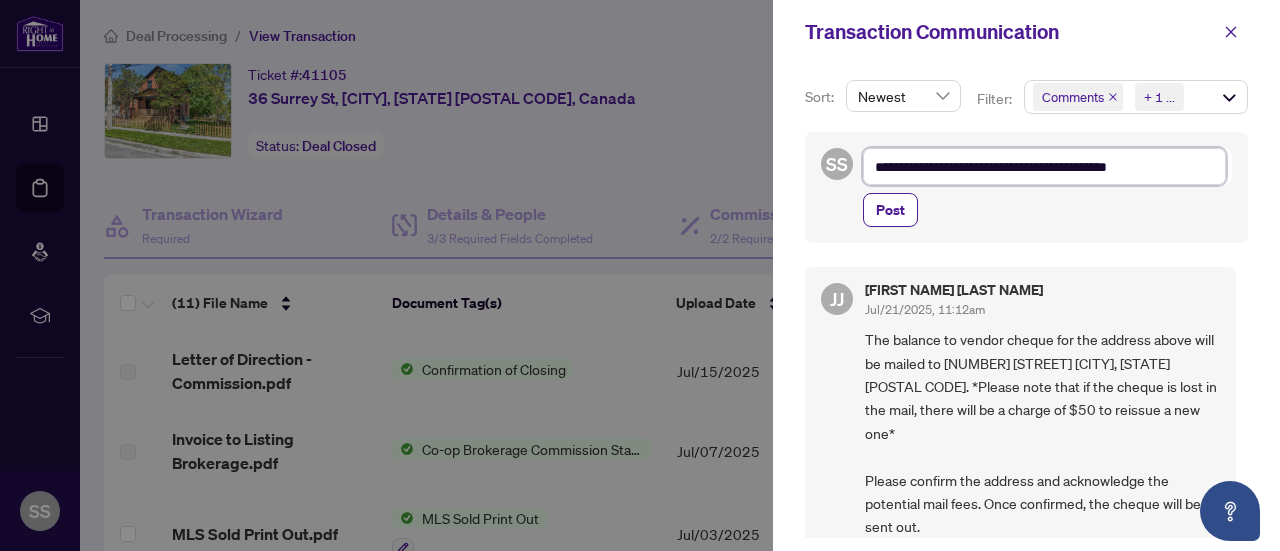 type on "**********" 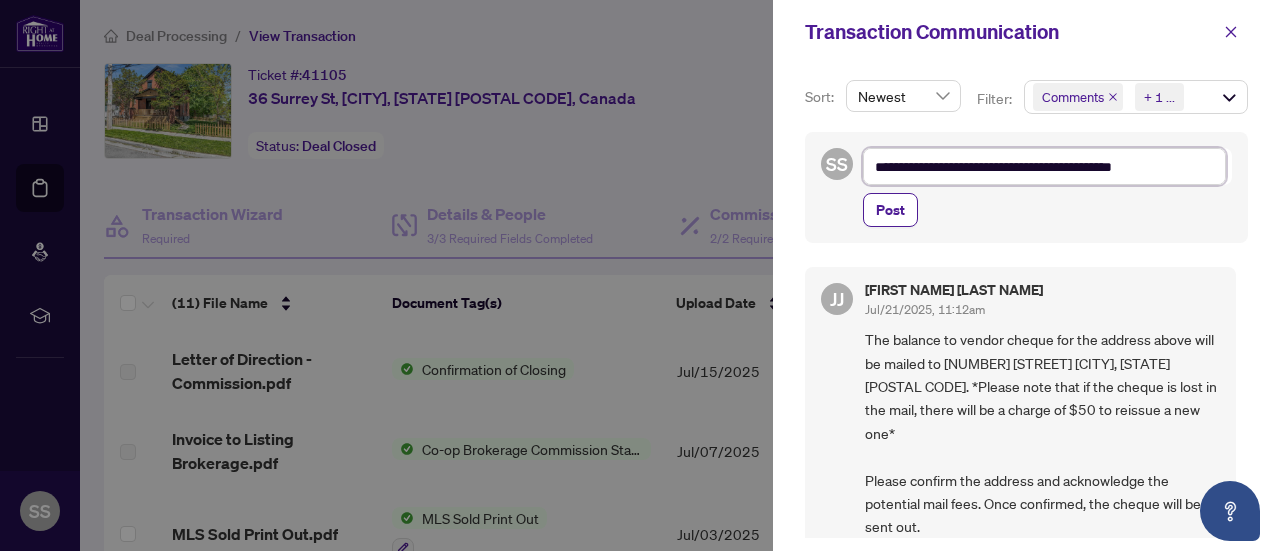 type on "**********" 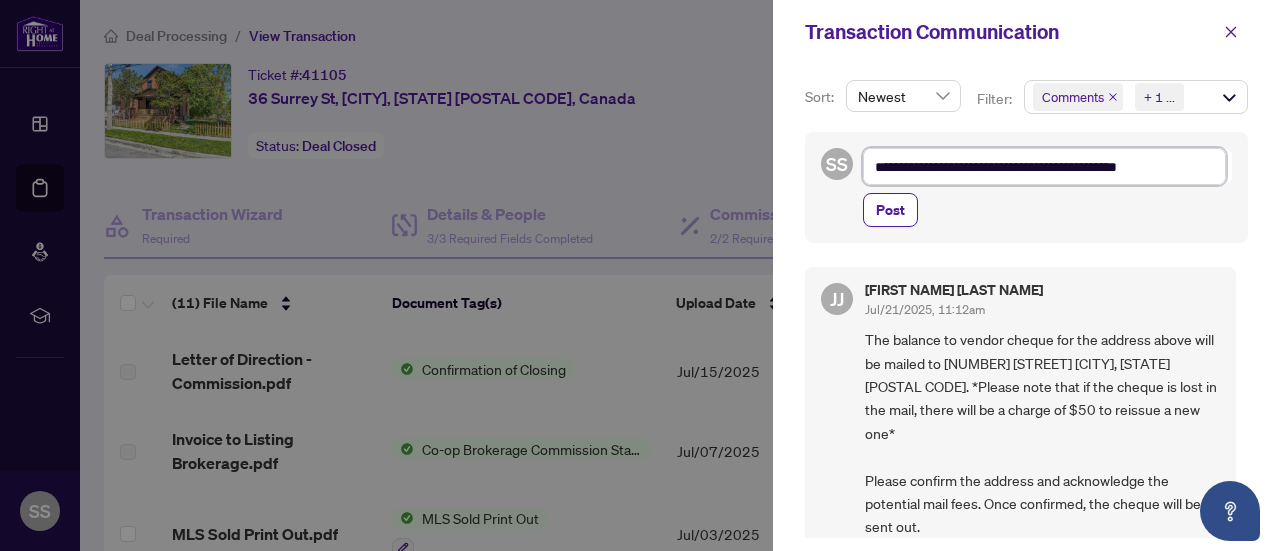 type on "**********" 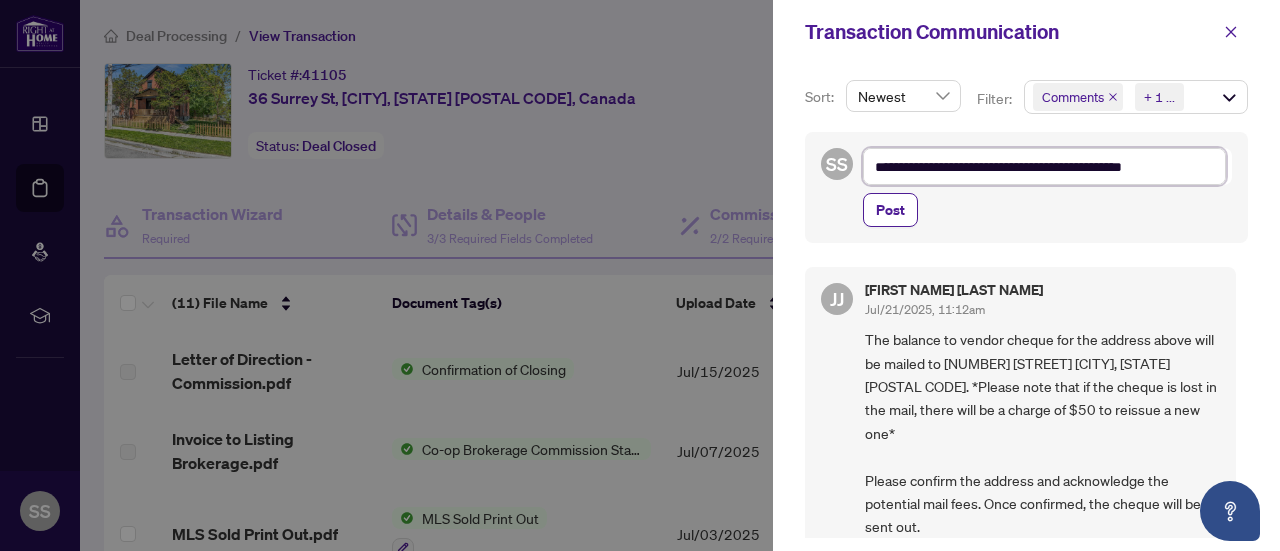 type on "**********" 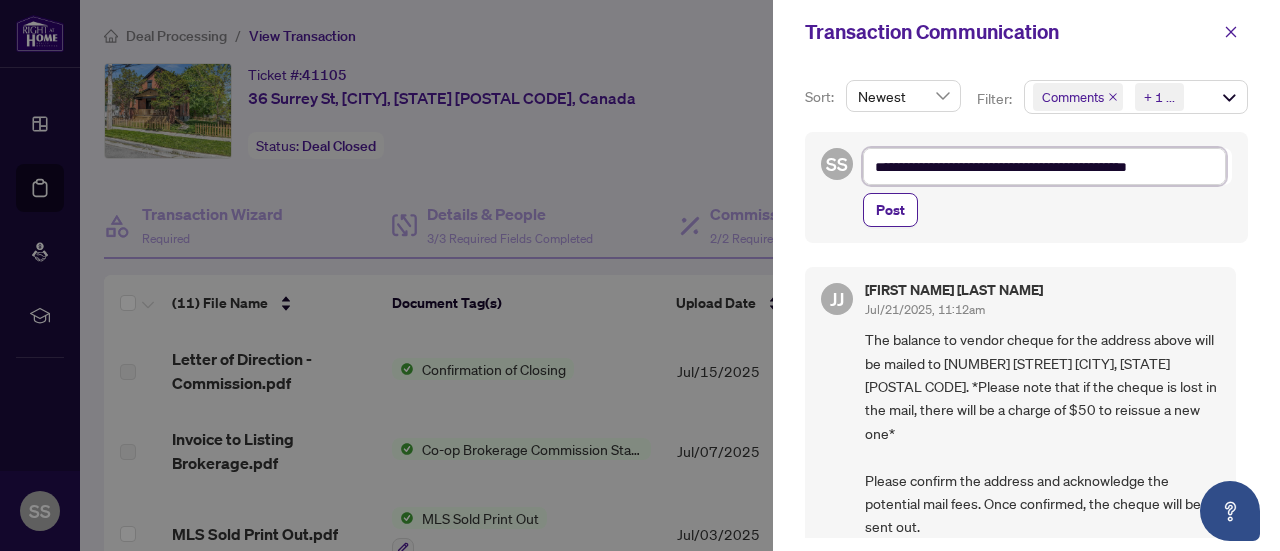 type on "**********" 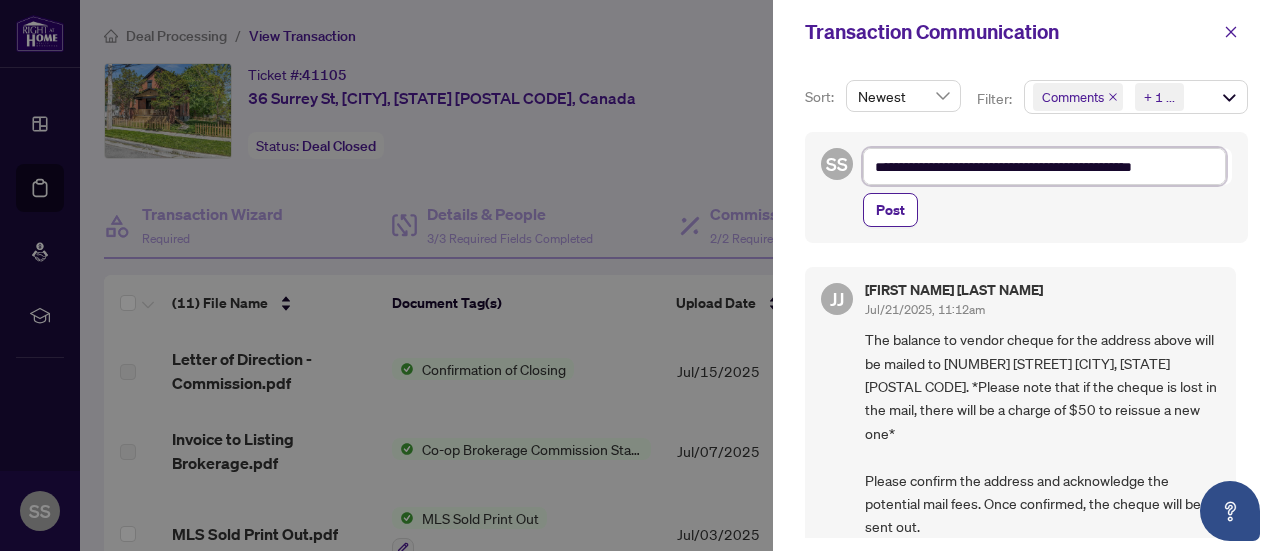type on "**********" 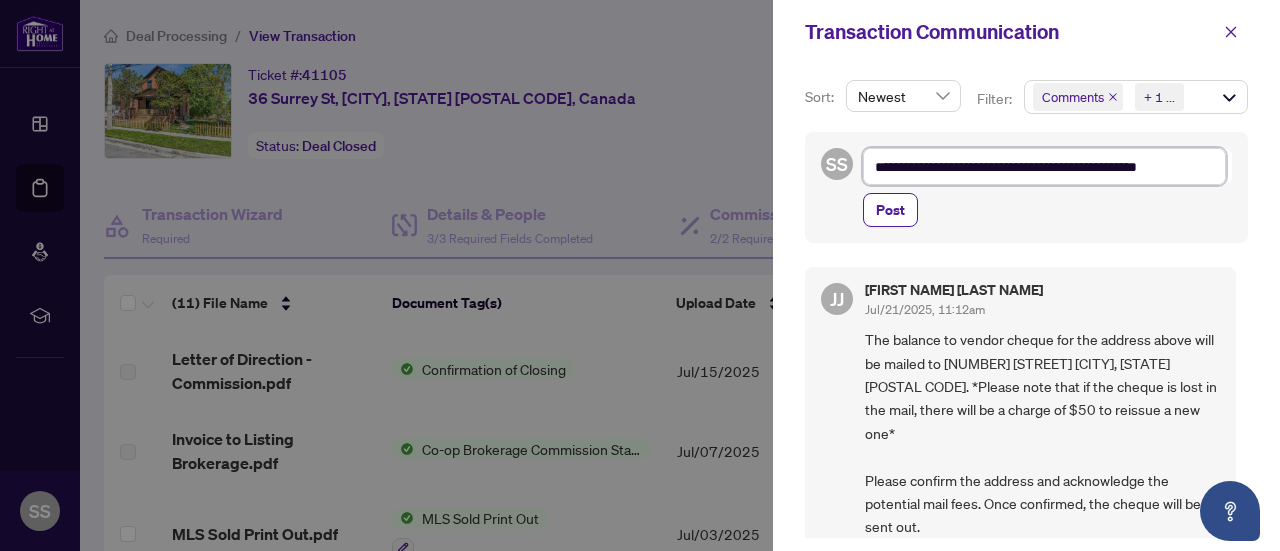 type on "**********" 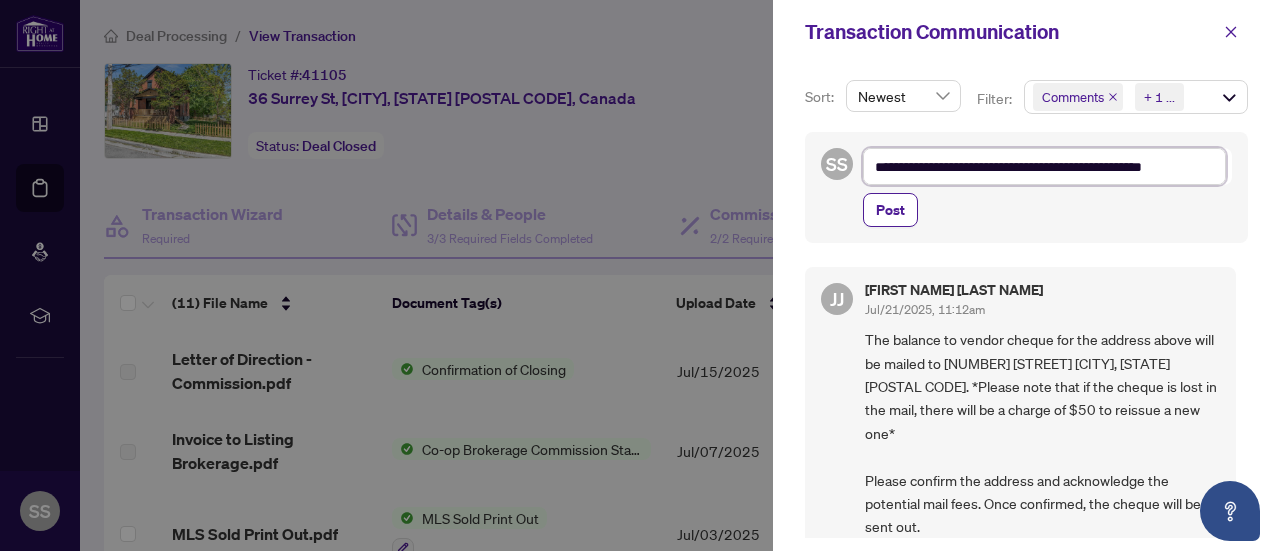 type on "**********" 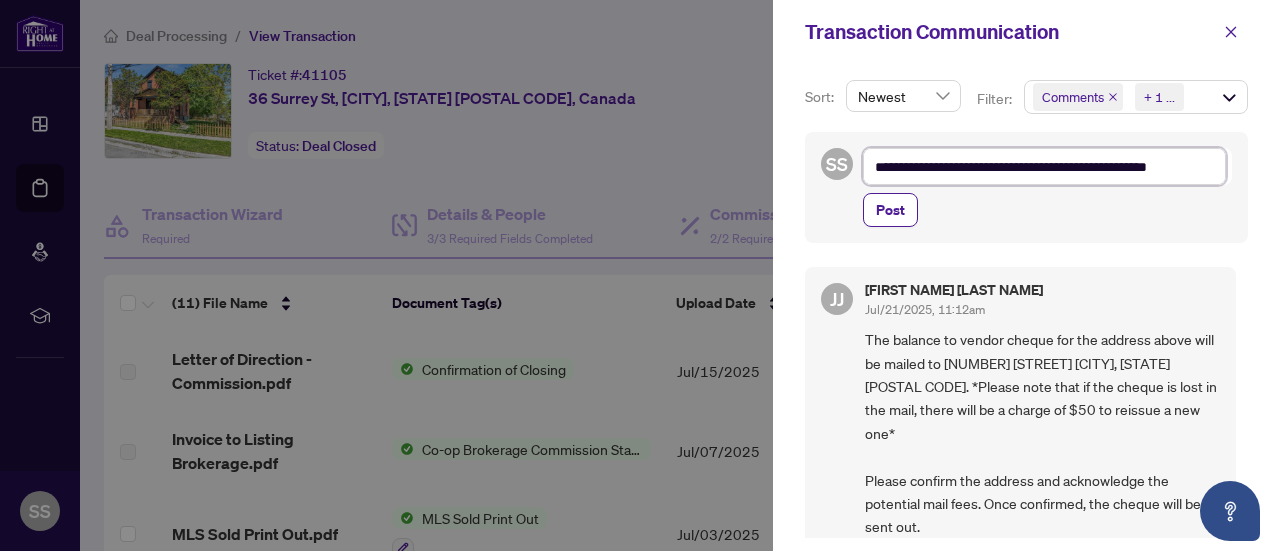 type on "**********" 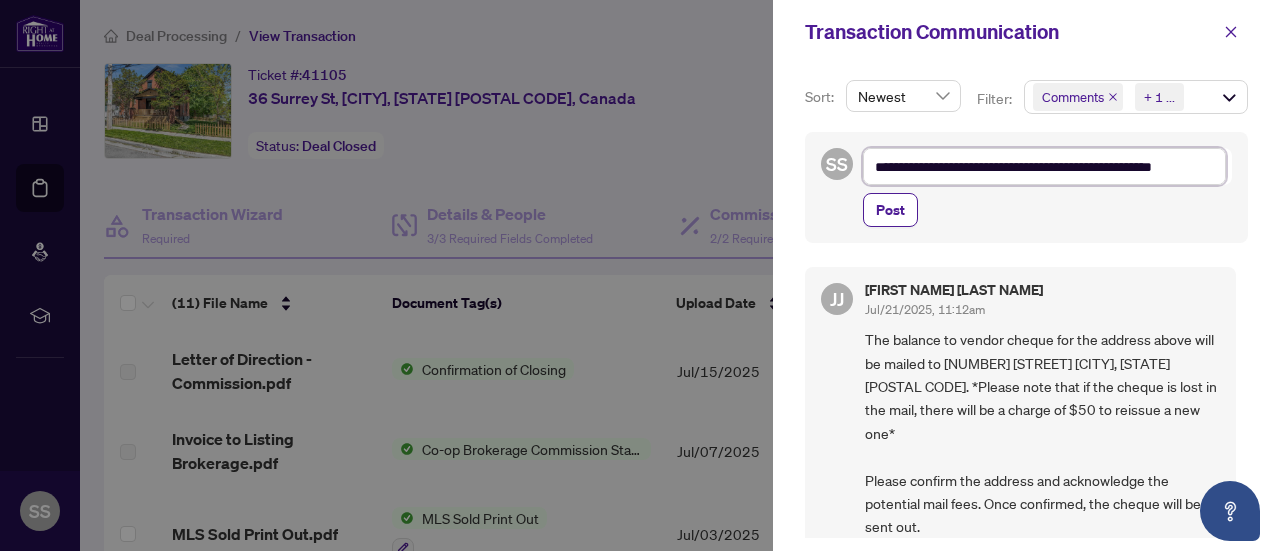 type on "**********" 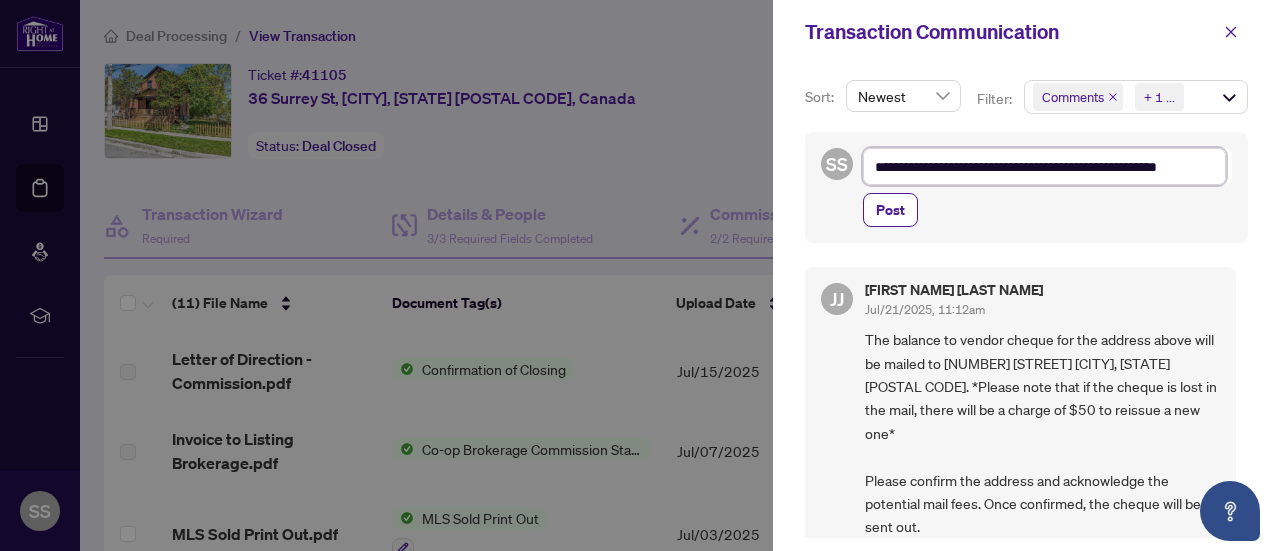 type on "**********" 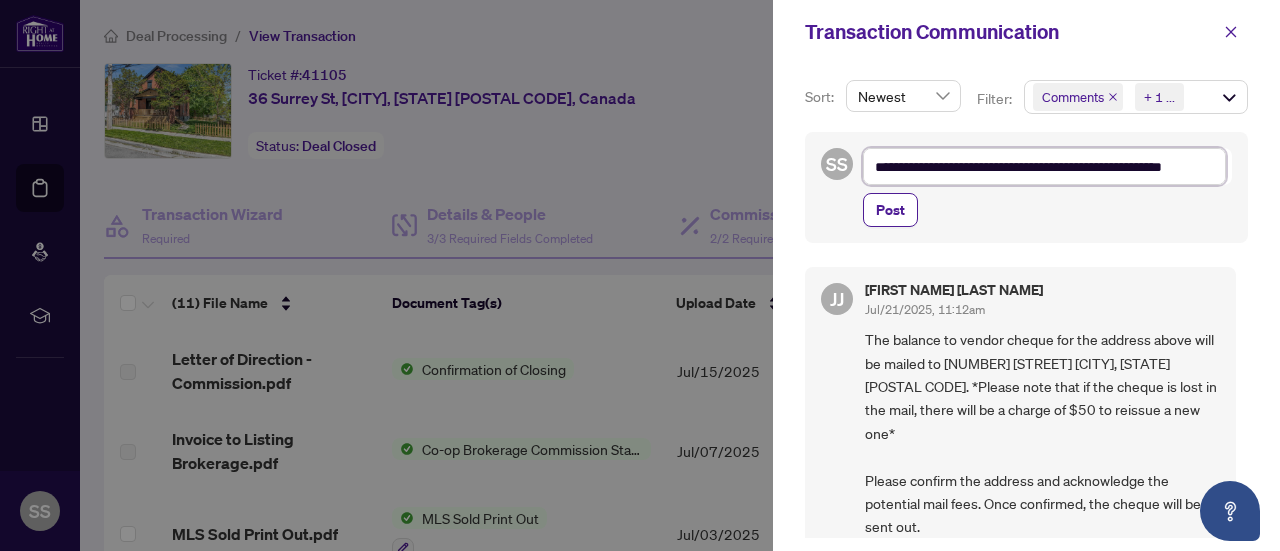 type on "**********" 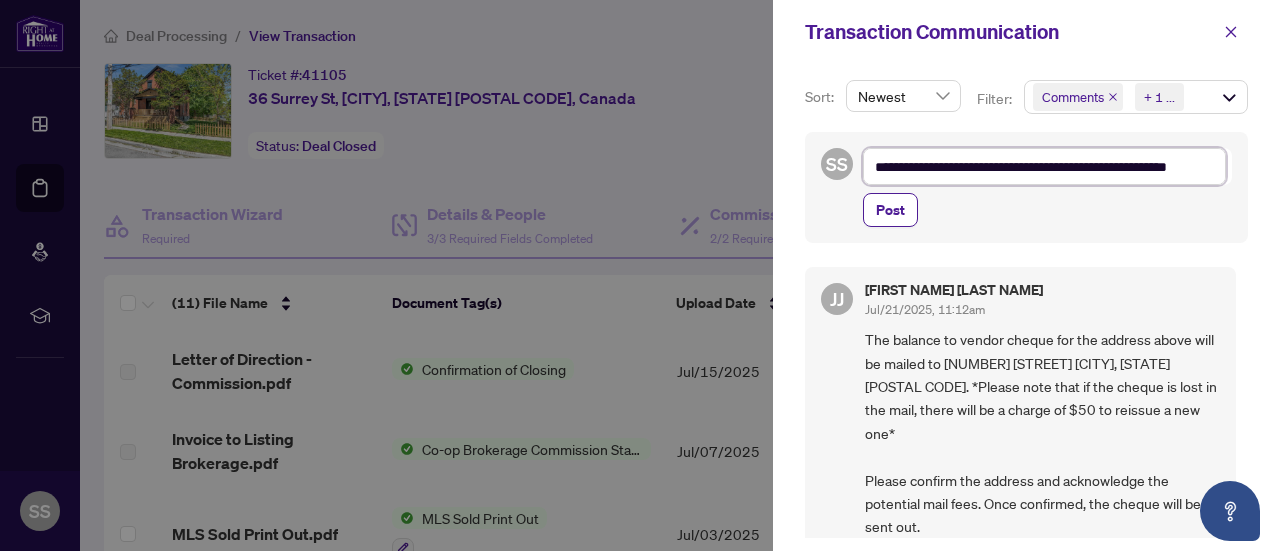 type on "**********" 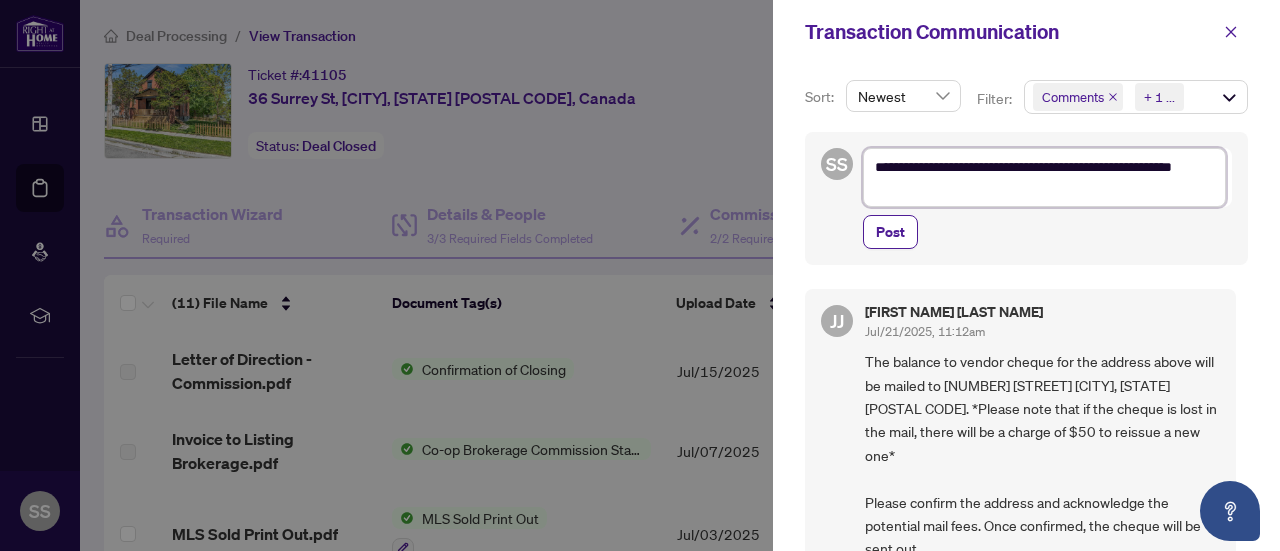 type on "**********" 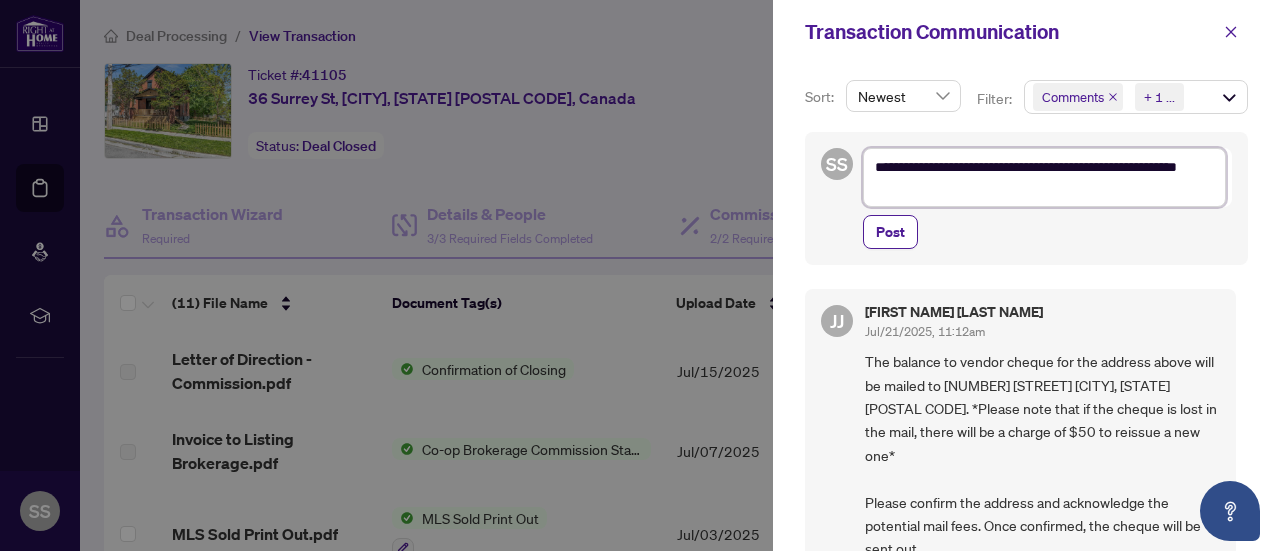 type on "**********" 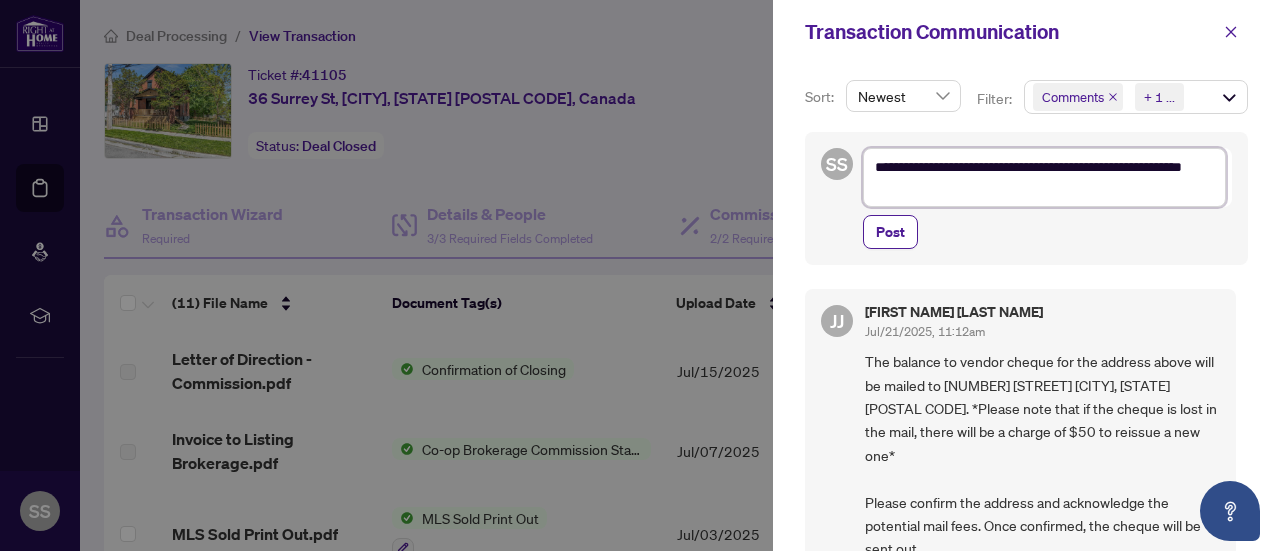 type on "**********" 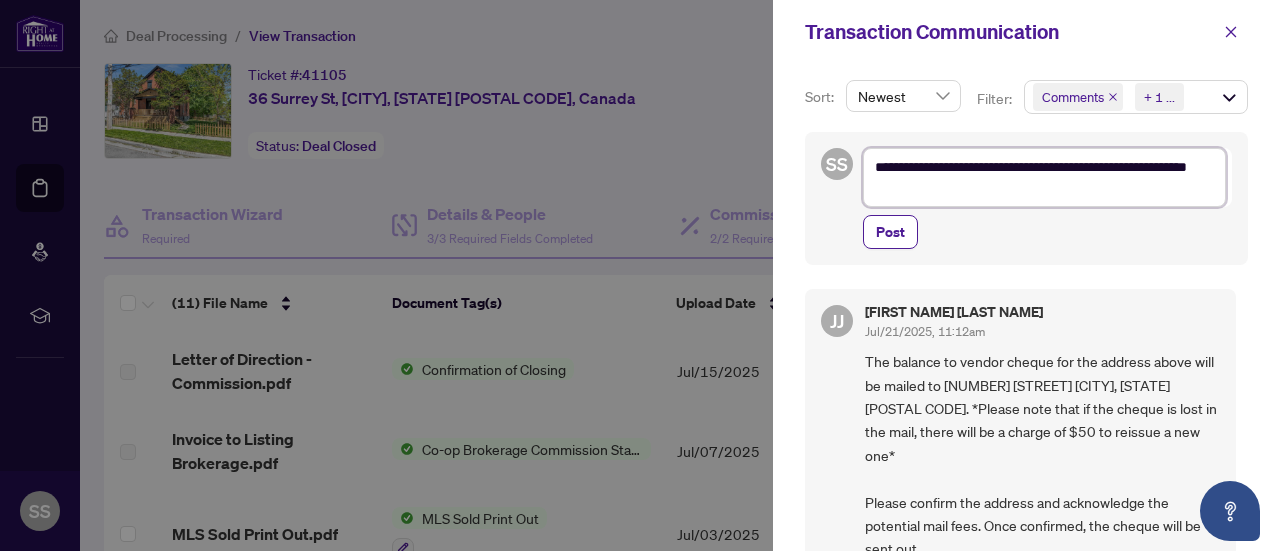 type on "**********" 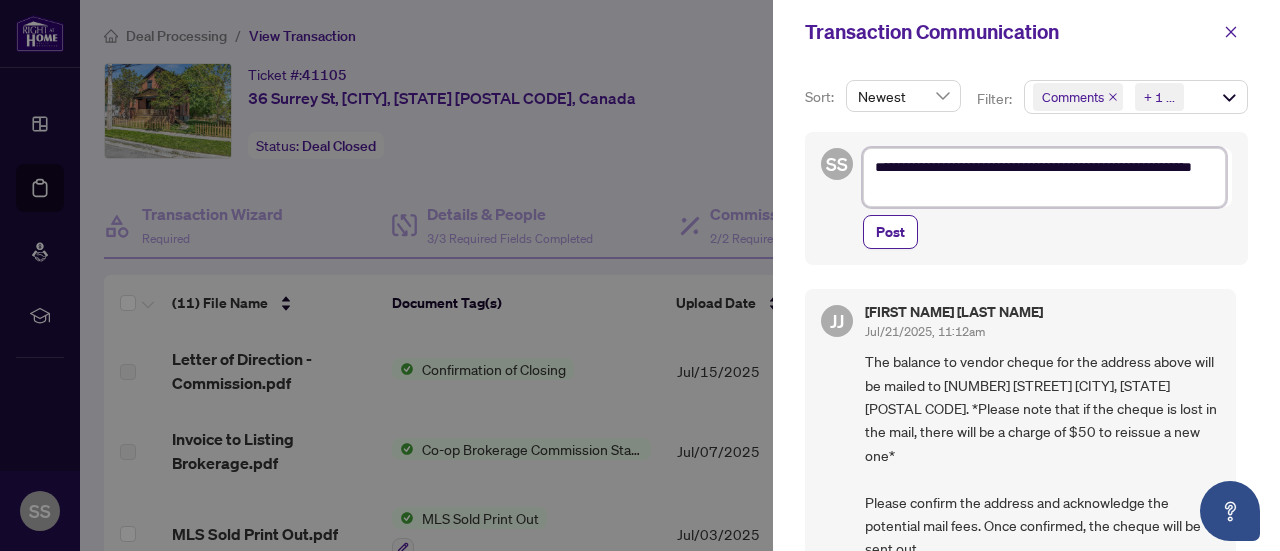 type on "**********" 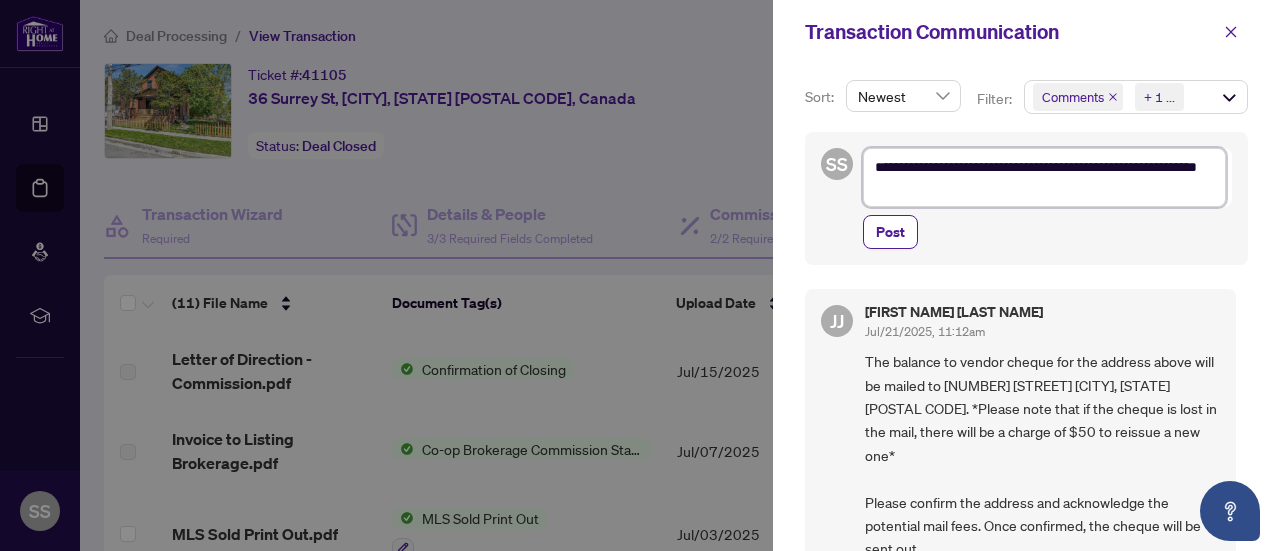 type on "**********" 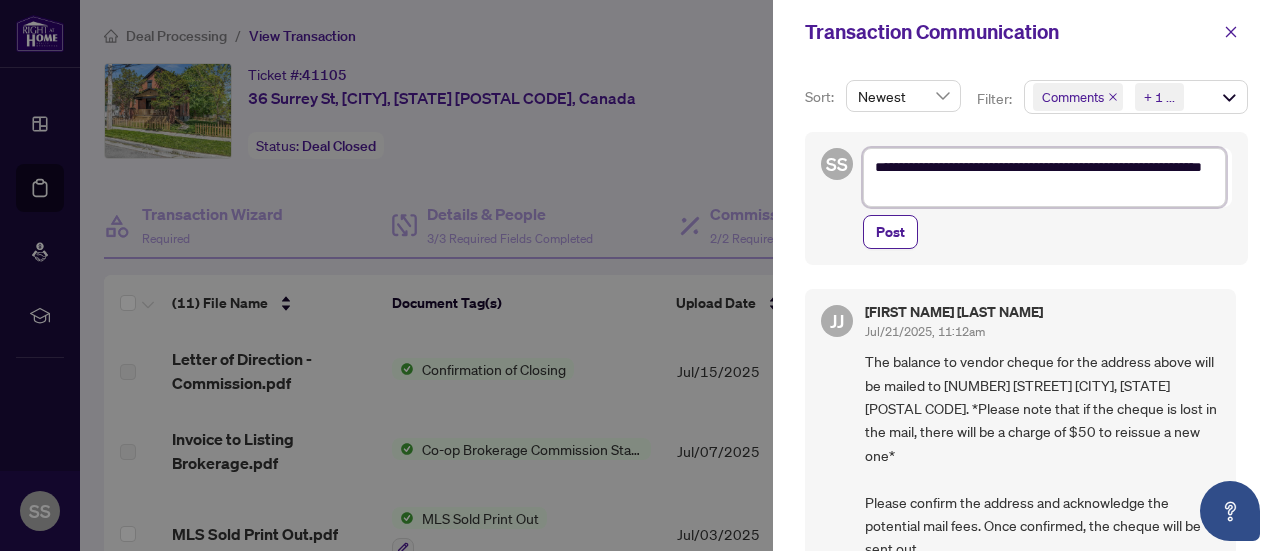 type on "**********" 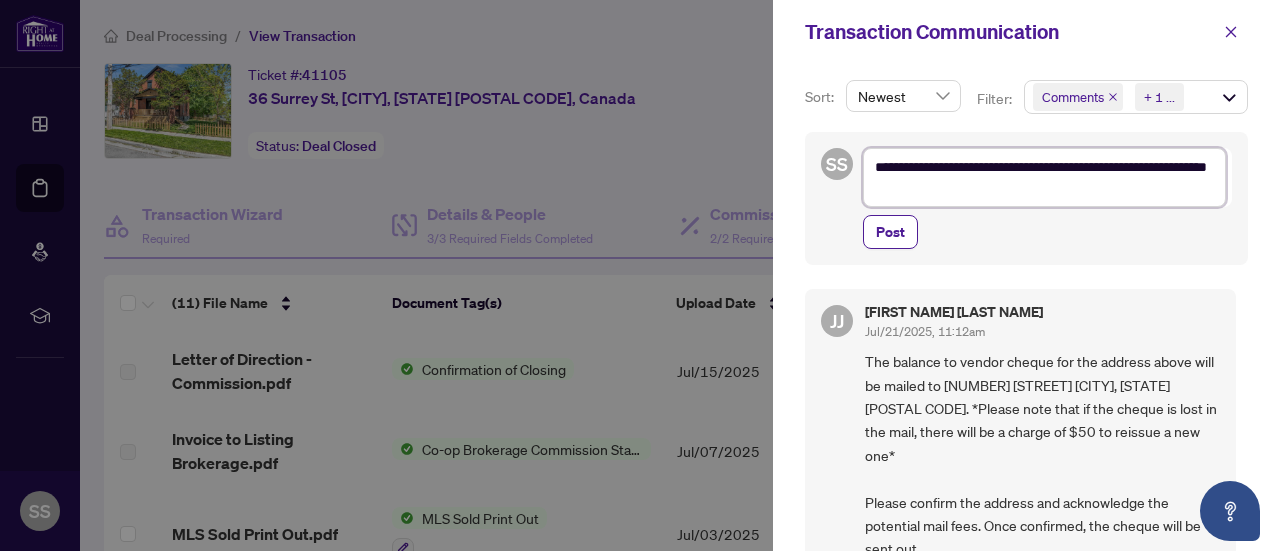 type on "**********" 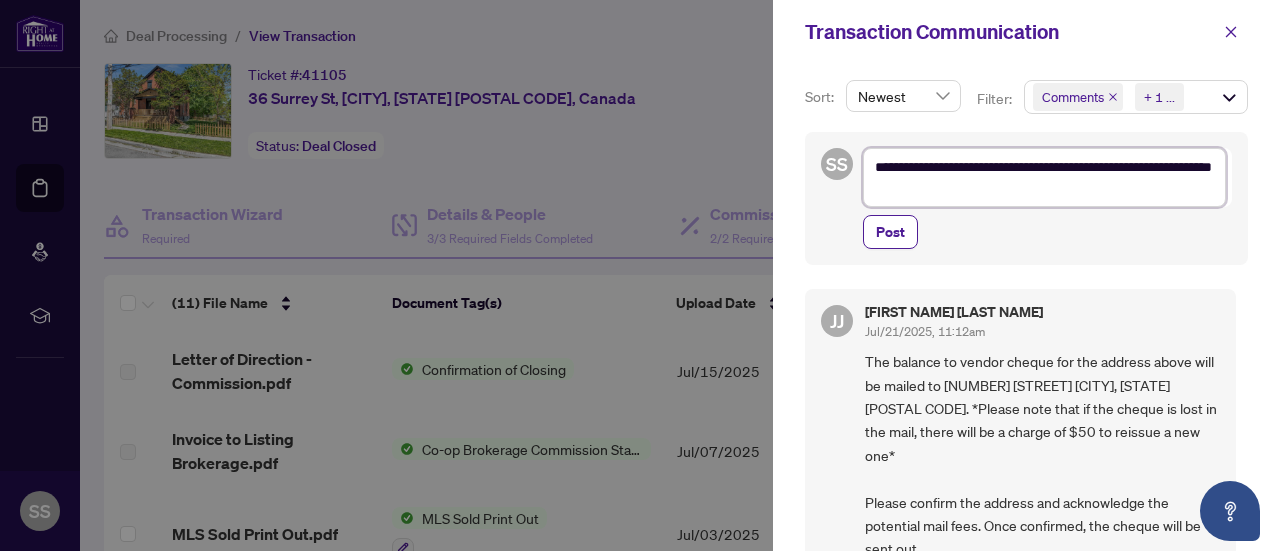 type on "**********" 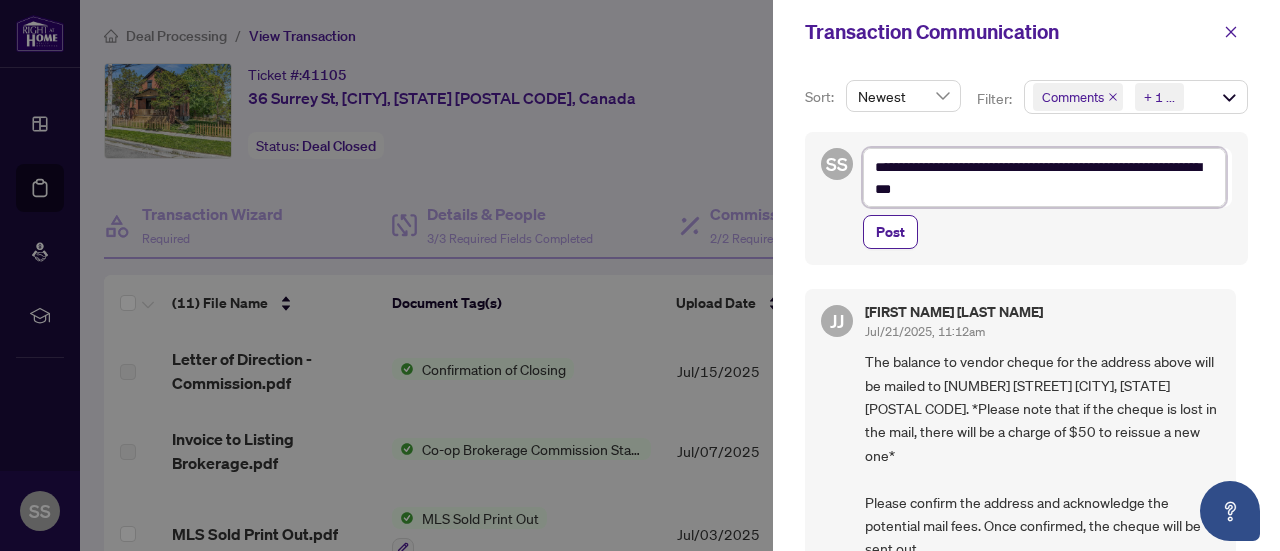 type on "**********" 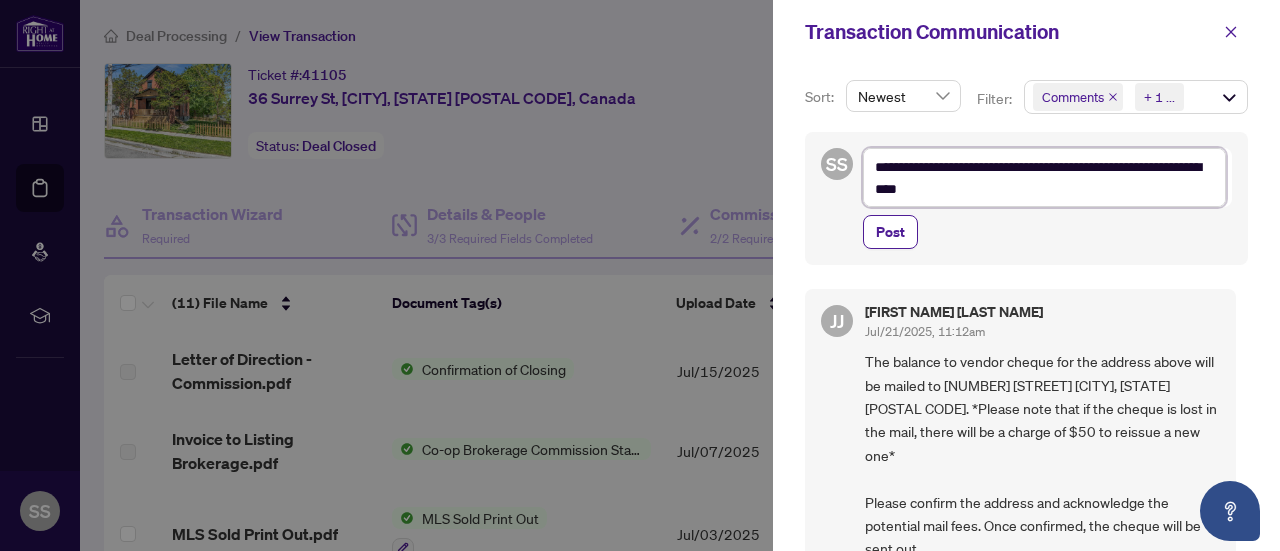 type on "**********" 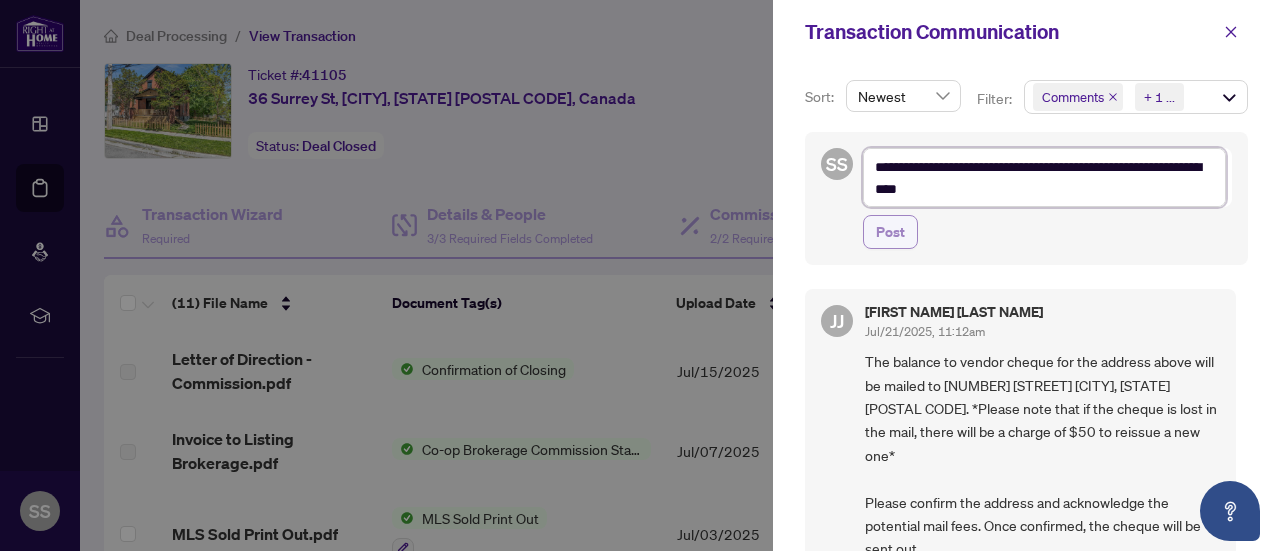 type on "**********" 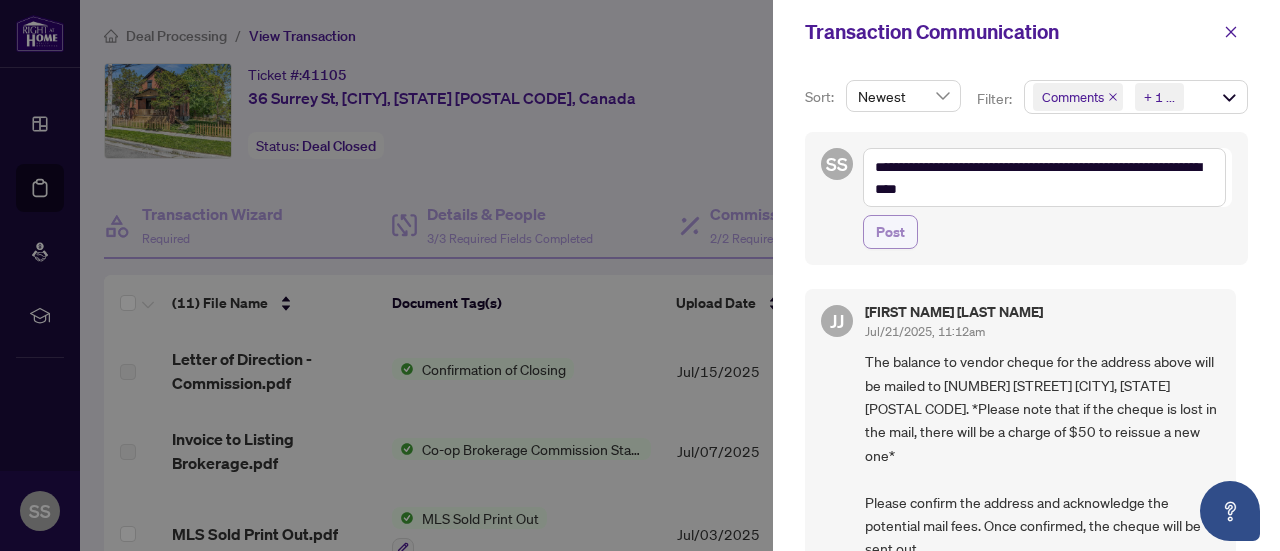 click on "Post" at bounding box center (890, 232) 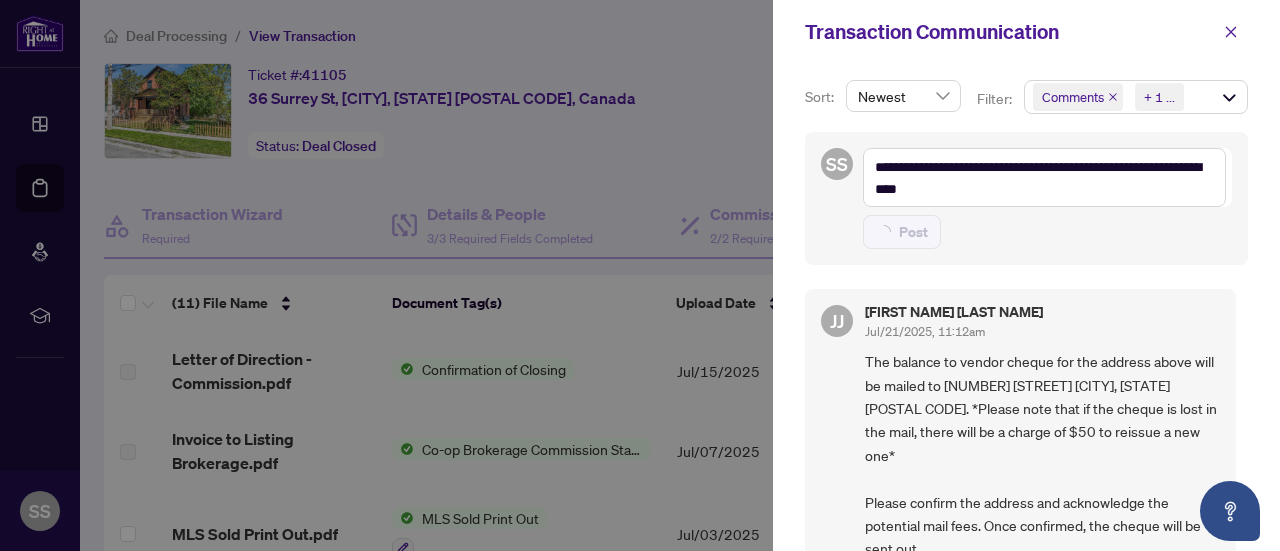 type 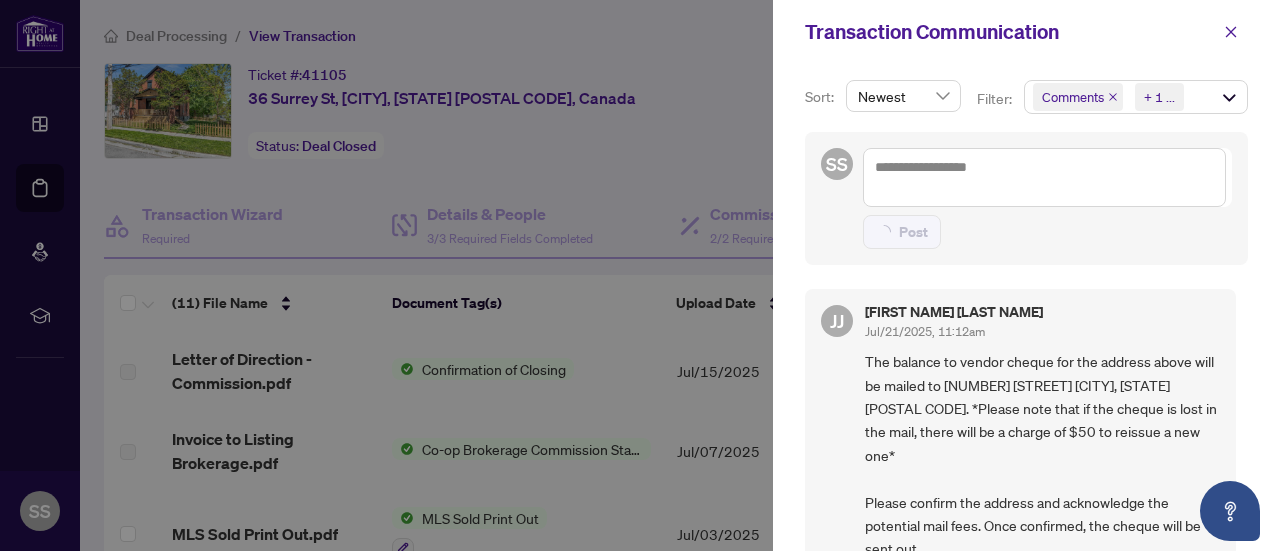 type on "**********" 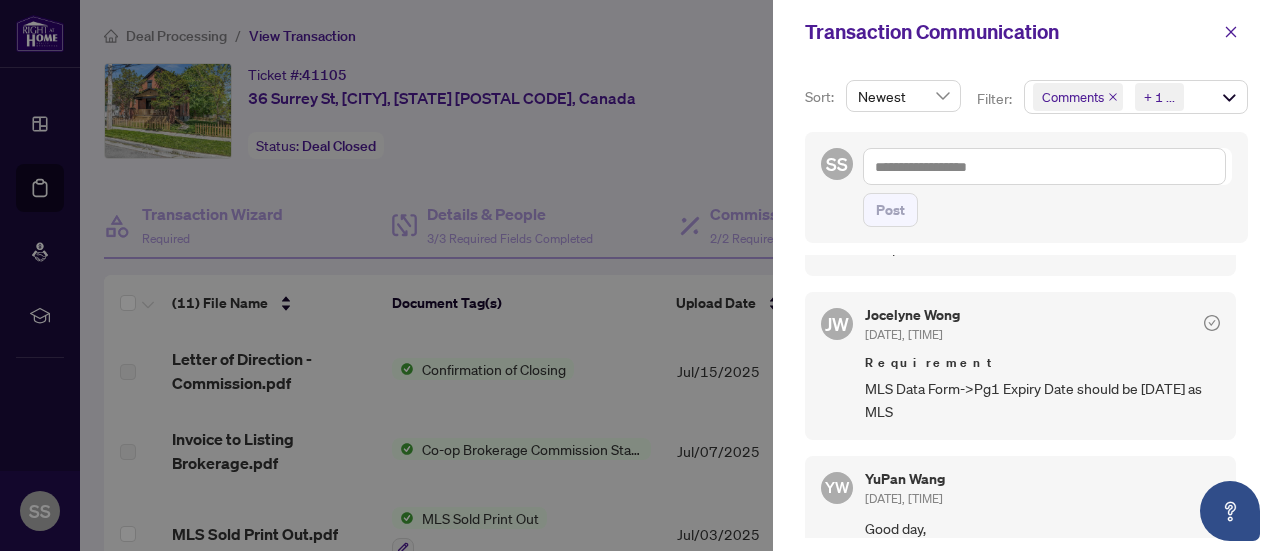 scroll, scrollTop: 2382, scrollLeft: 0, axis: vertical 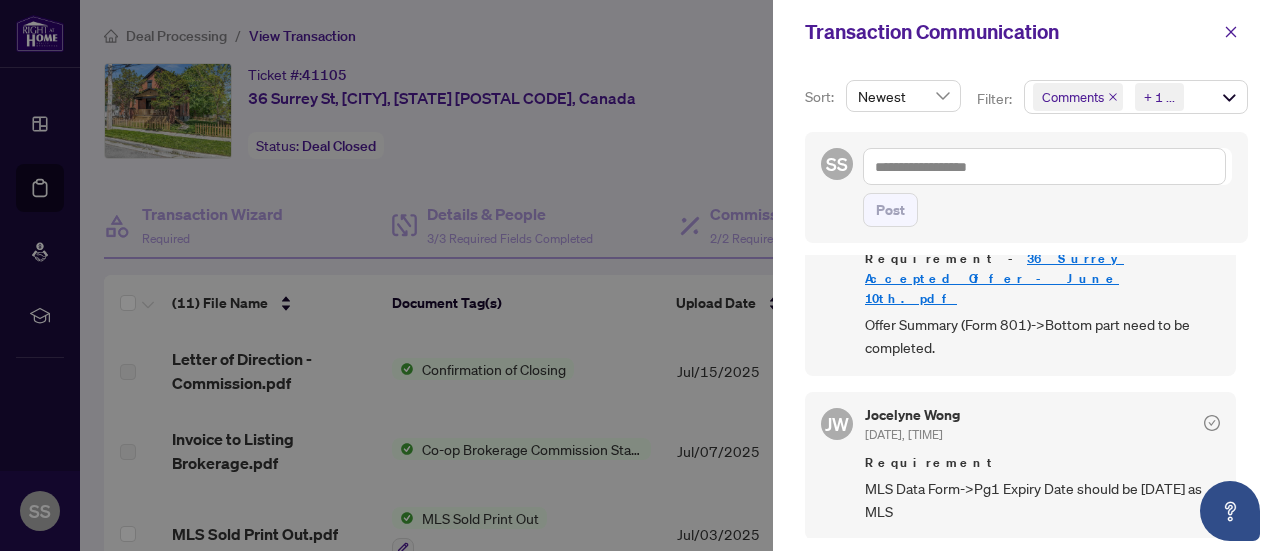 click at bounding box center [640, 275] 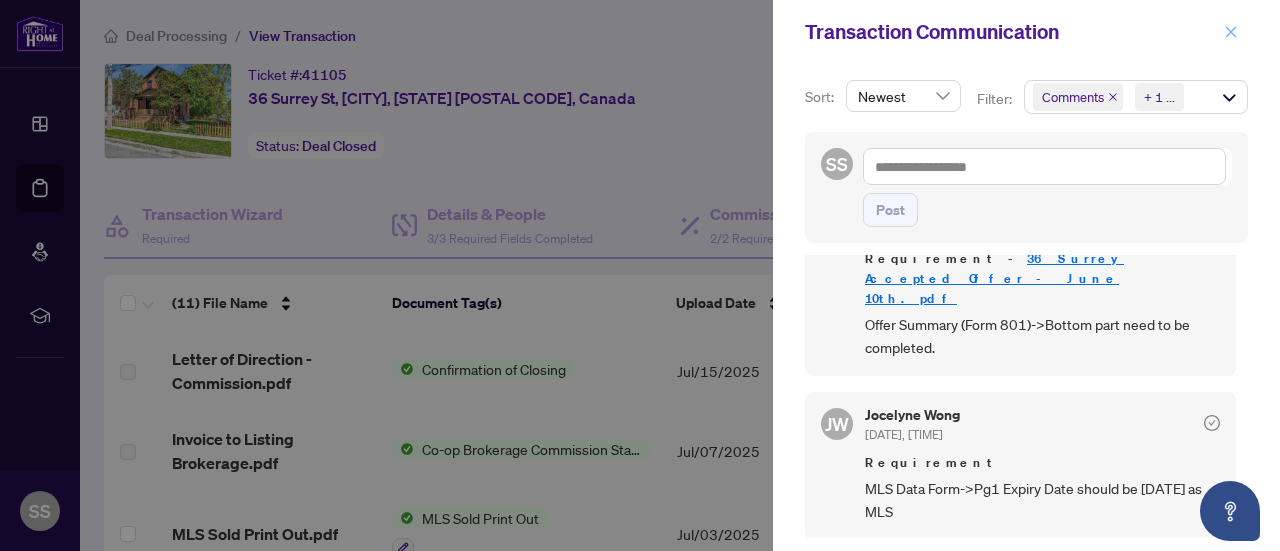 click 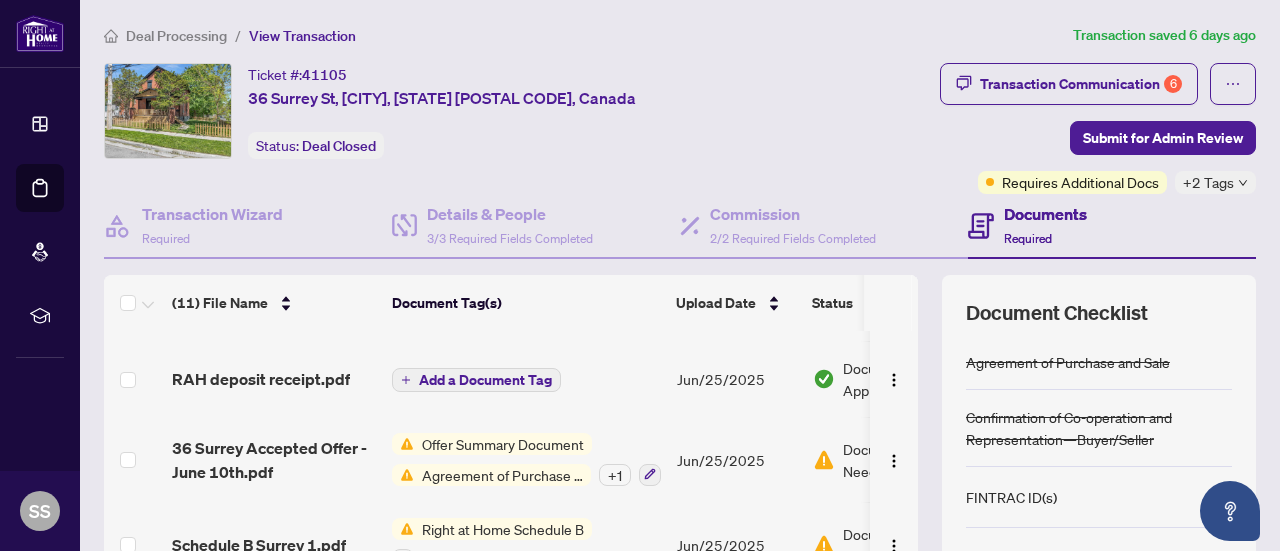 scroll, scrollTop: 300, scrollLeft: 0, axis: vertical 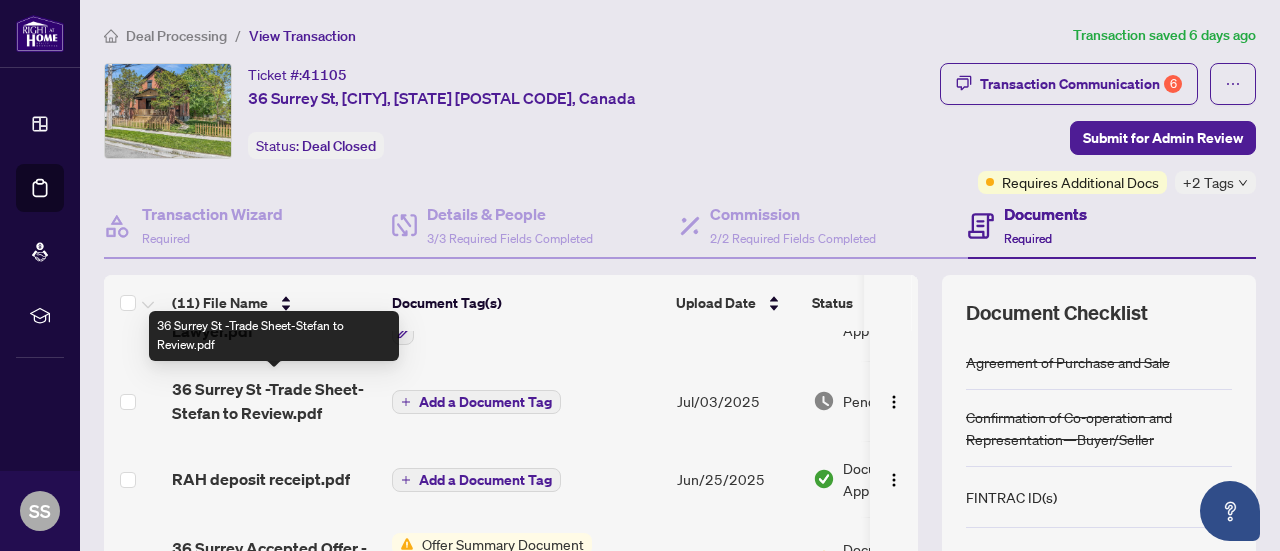 click on "36 Surrey St -Trade Sheet-Stefan to Review.pdf" at bounding box center (274, 401) 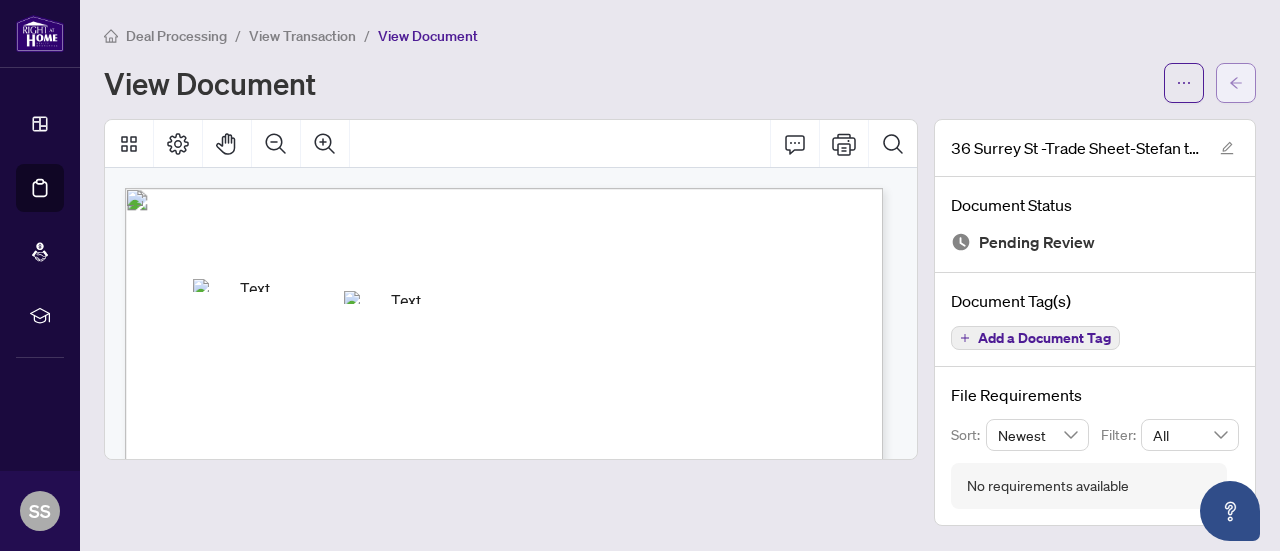 click at bounding box center (1236, 83) 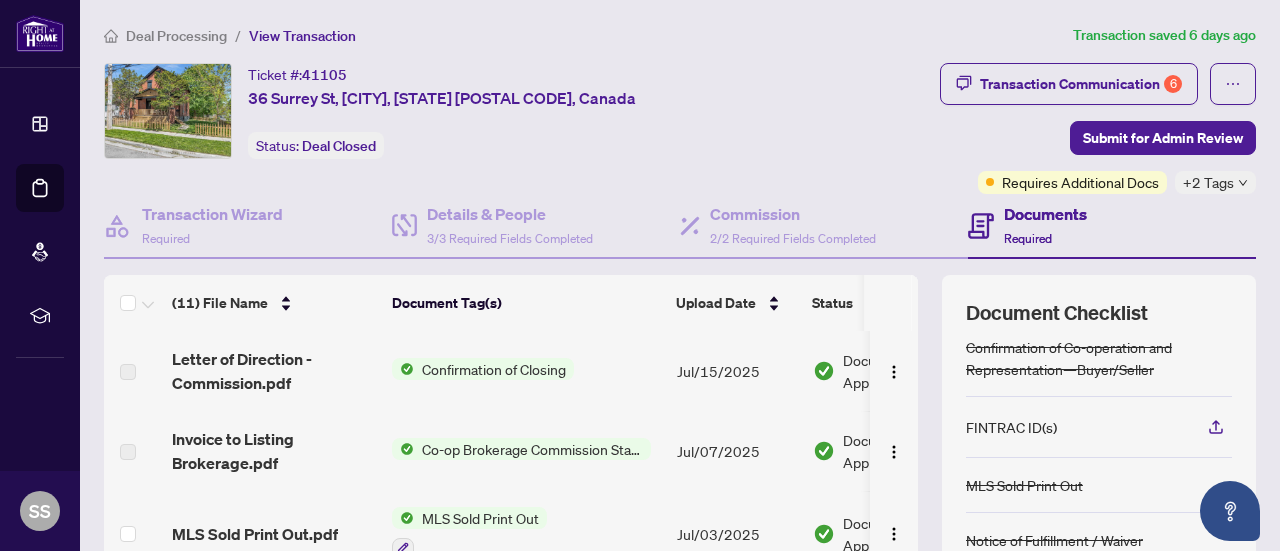 scroll, scrollTop: 111, scrollLeft: 0, axis: vertical 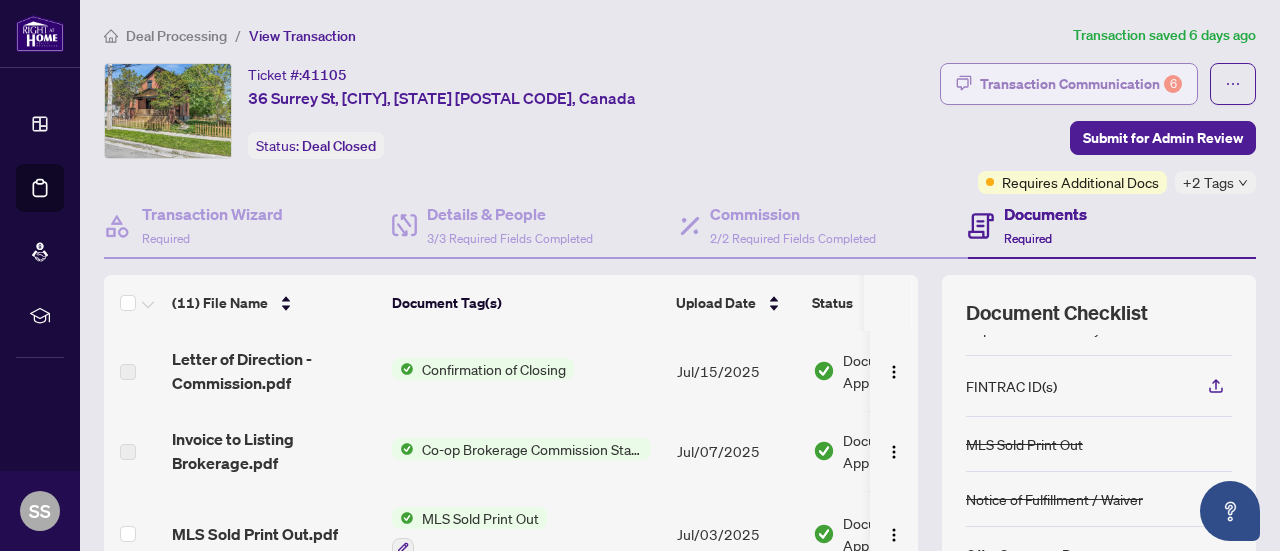 click on "Transaction Communication 6" at bounding box center (1081, 84) 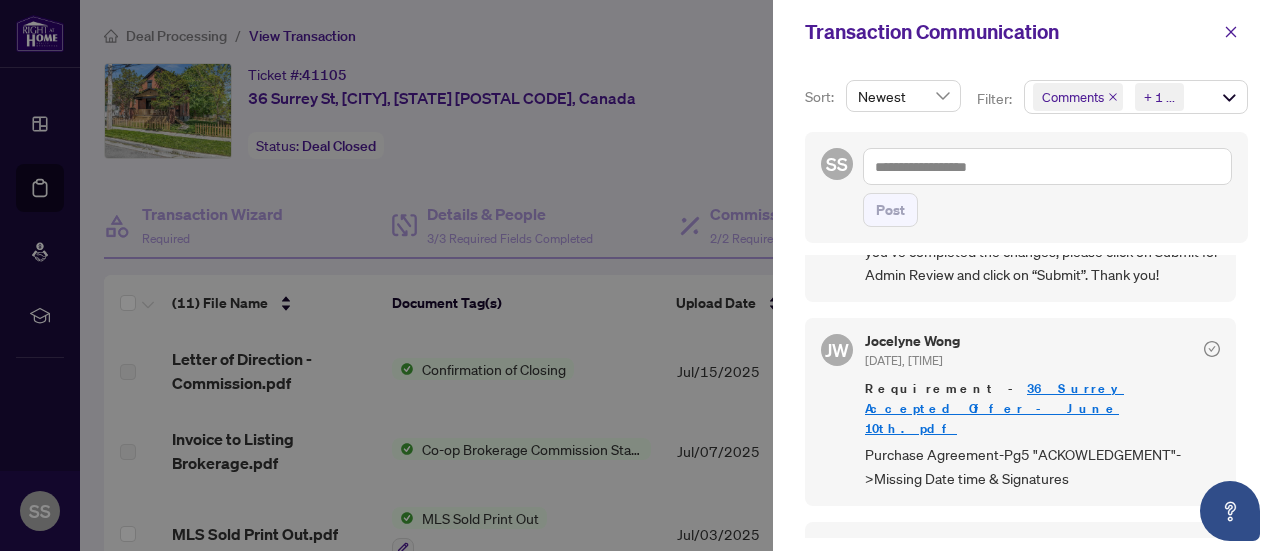 scroll, scrollTop: 1800, scrollLeft: 0, axis: vertical 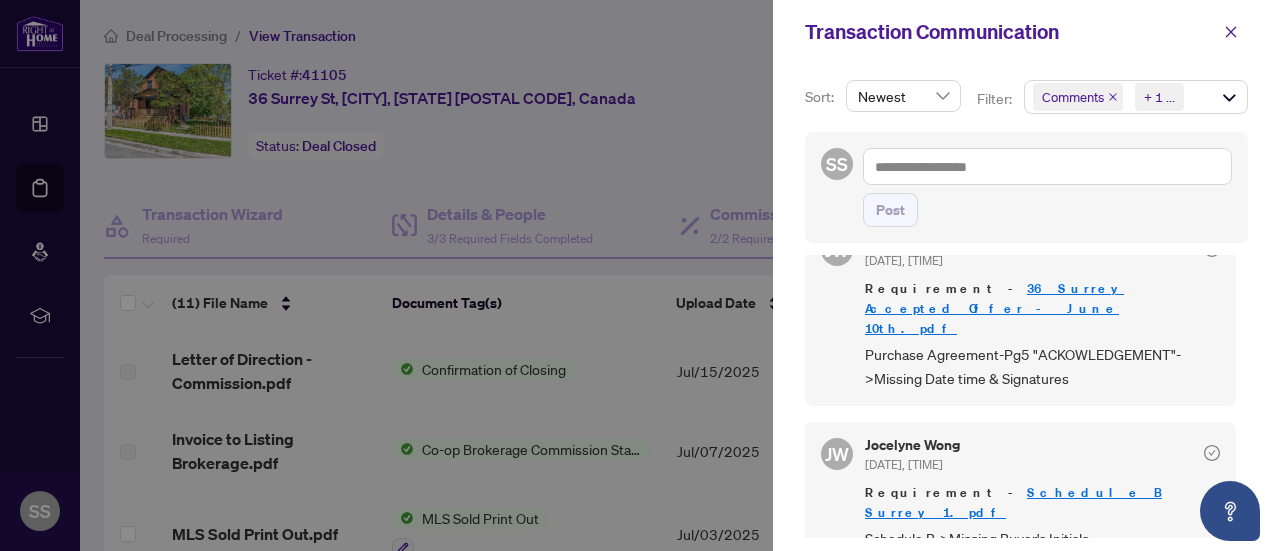 click at bounding box center [640, 275] 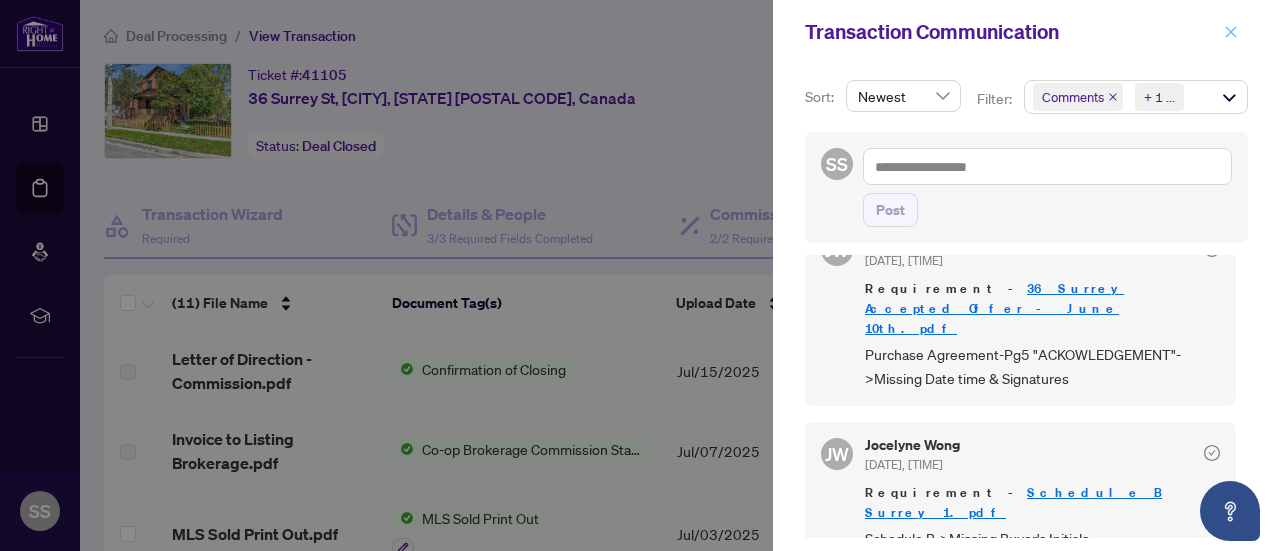 click at bounding box center [1231, 32] 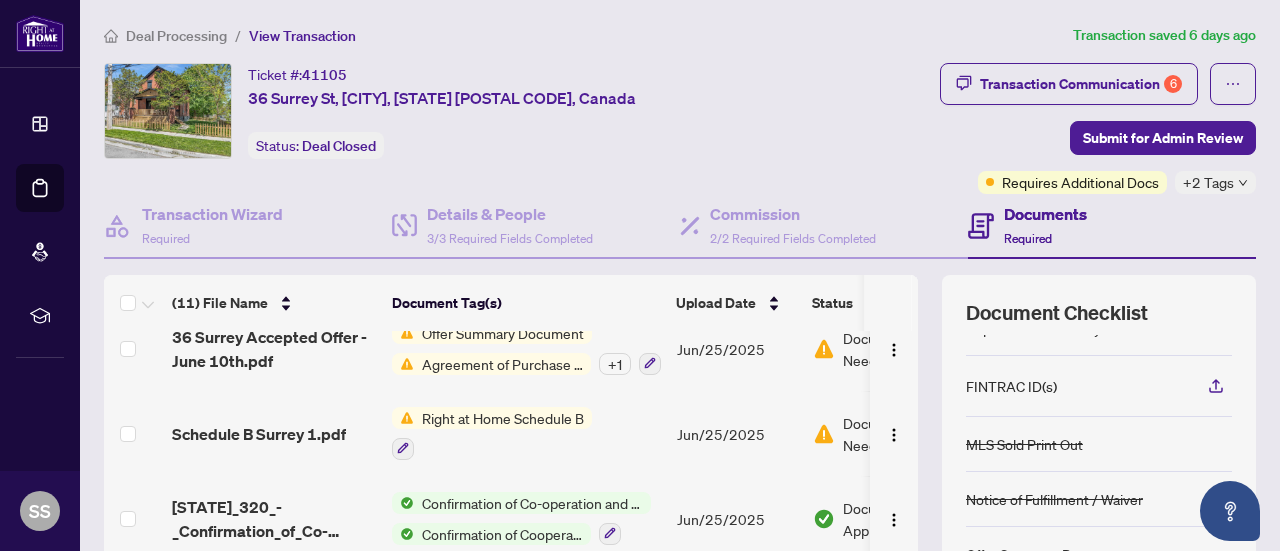 scroll, scrollTop: 411, scrollLeft: 0, axis: vertical 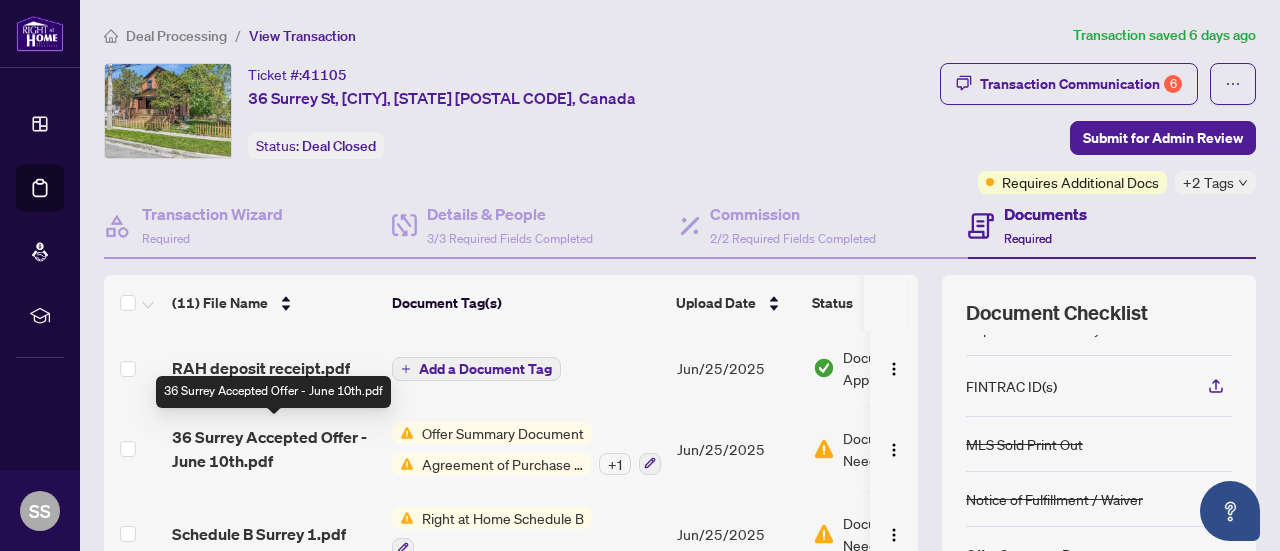 click on "36 Surrey Accepted Offer - June 10th.pdf" at bounding box center [274, 449] 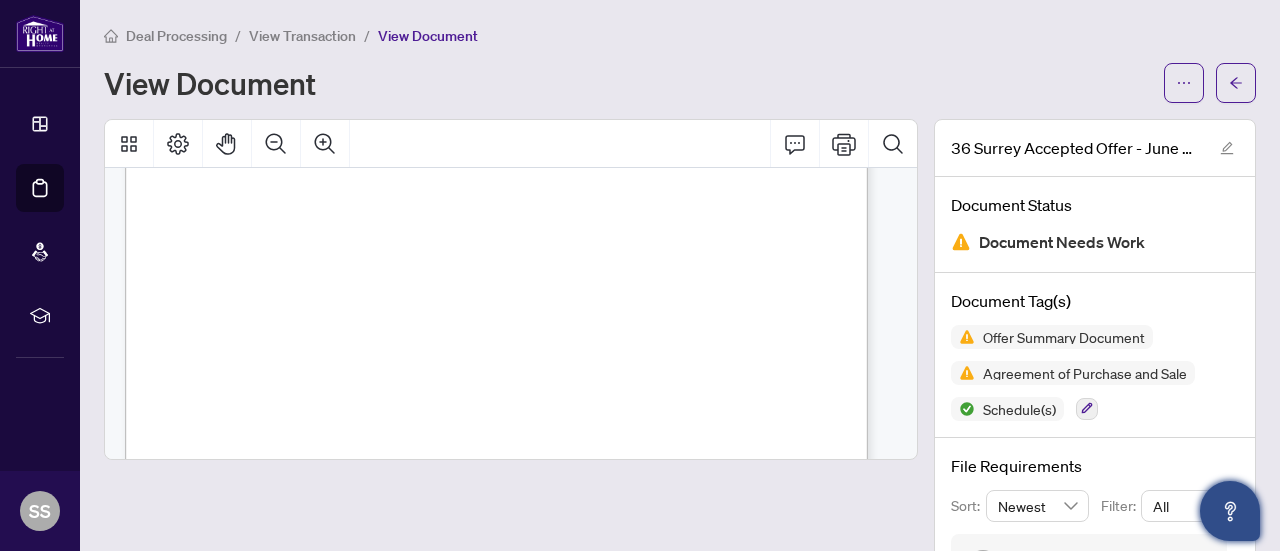 scroll, scrollTop: 4500, scrollLeft: 0, axis: vertical 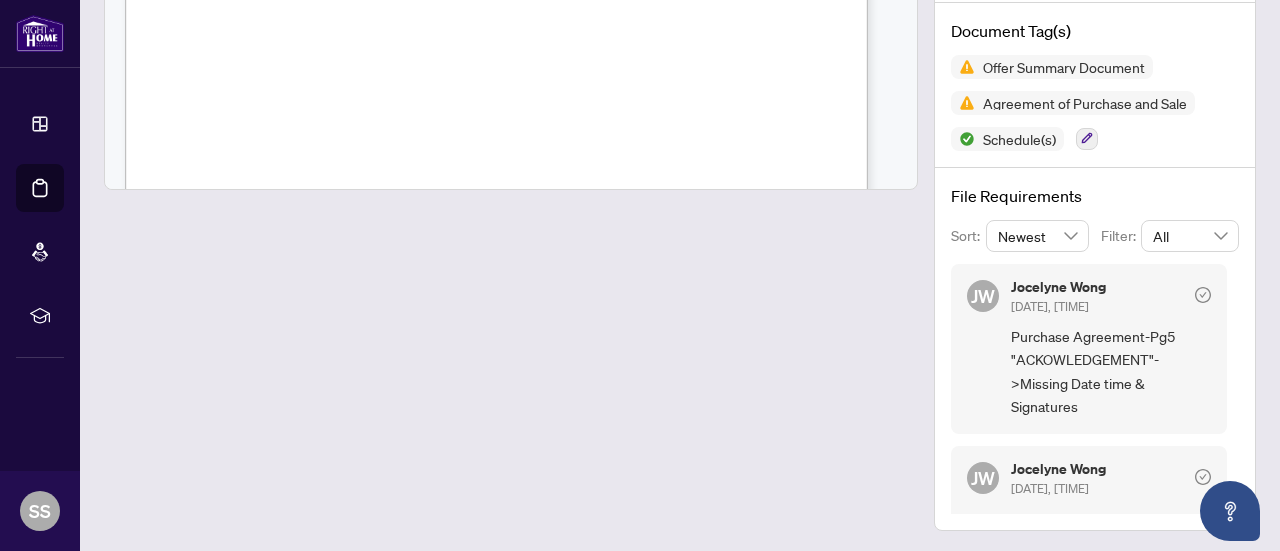 click on "Purchase Agreement-Pg5 "ACKOWLEDGEMENT"->Missing Date time & Signatures" at bounding box center [1111, 372] 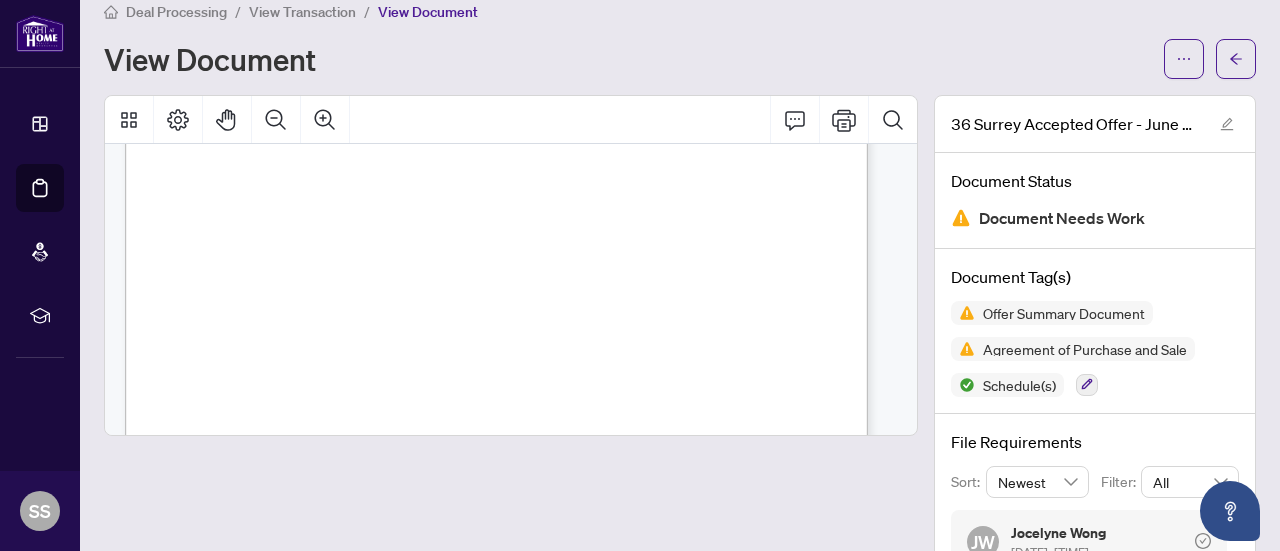 scroll, scrollTop: 0, scrollLeft: 0, axis: both 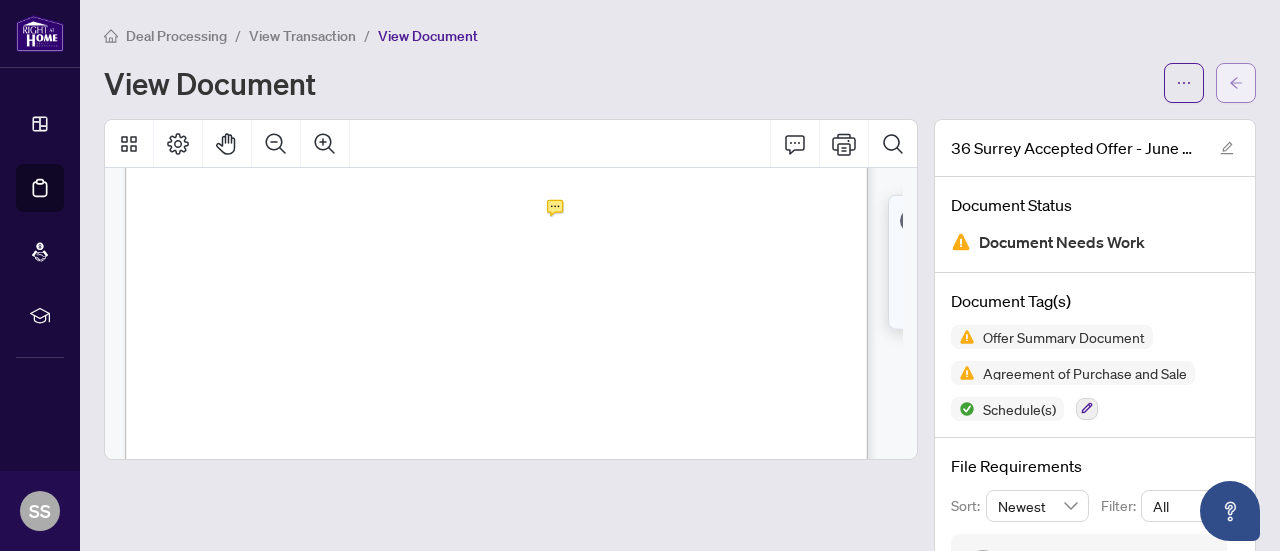 click at bounding box center [1236, 83] 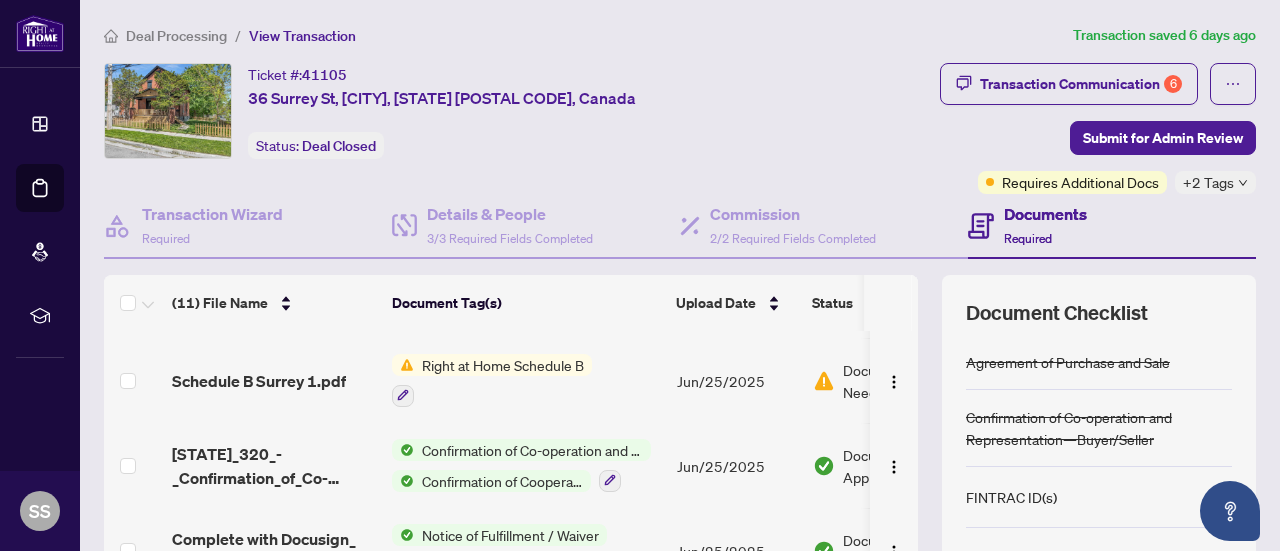 scroll, scrollTop: 611, scrollLeft: 0, axis: vertical 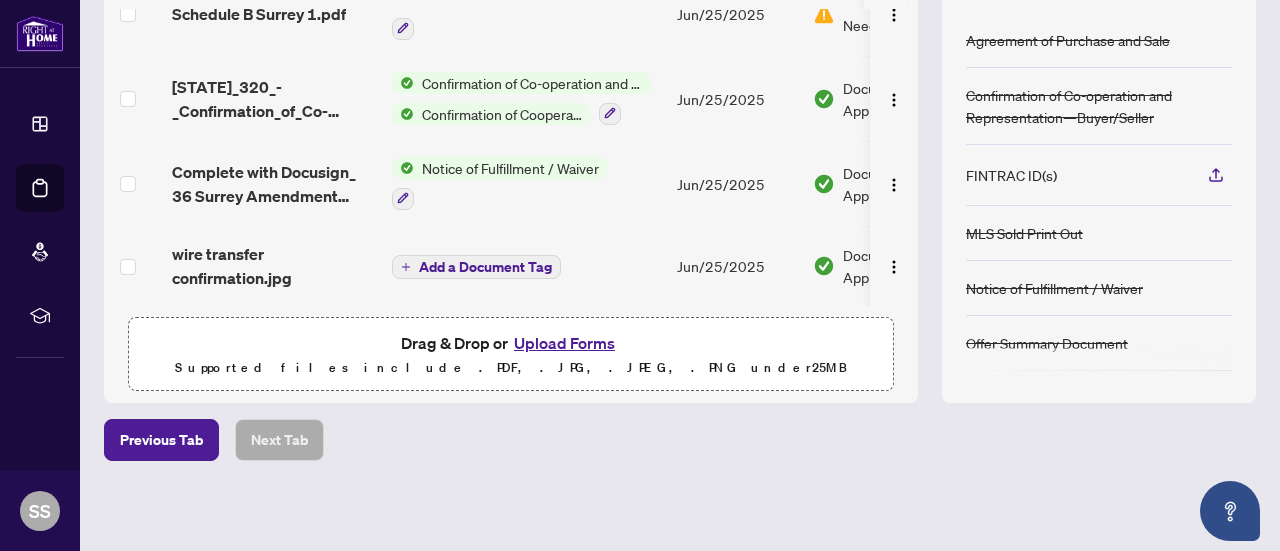 click on "Upload Forms" at bounding box center [564, 343] 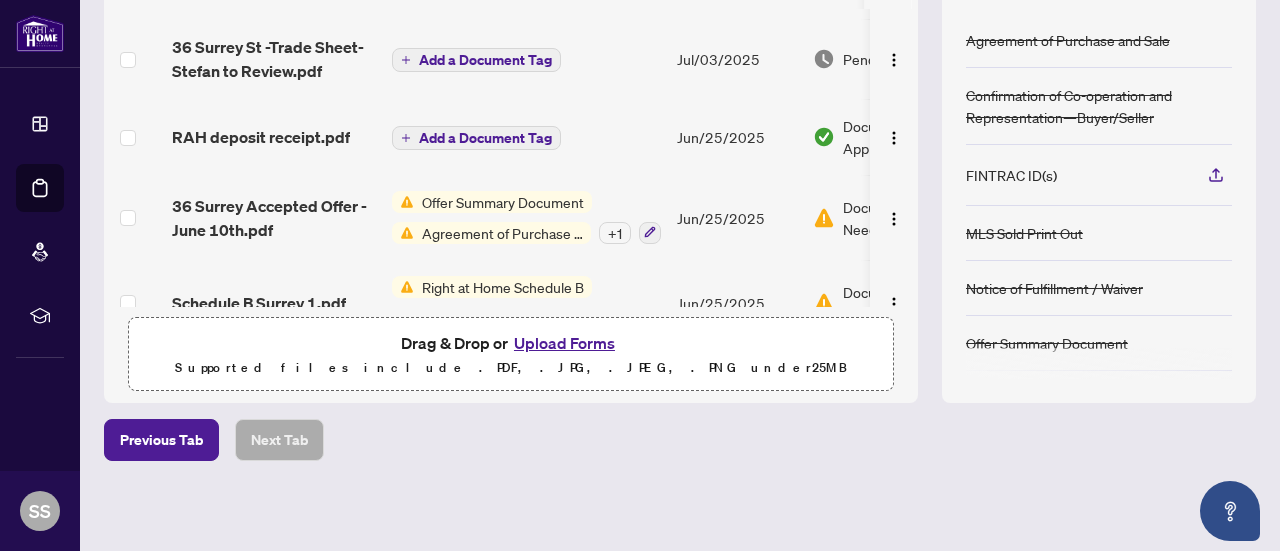 scroll, scrollTop: 500, scrollLeft: 0, axis: vertical 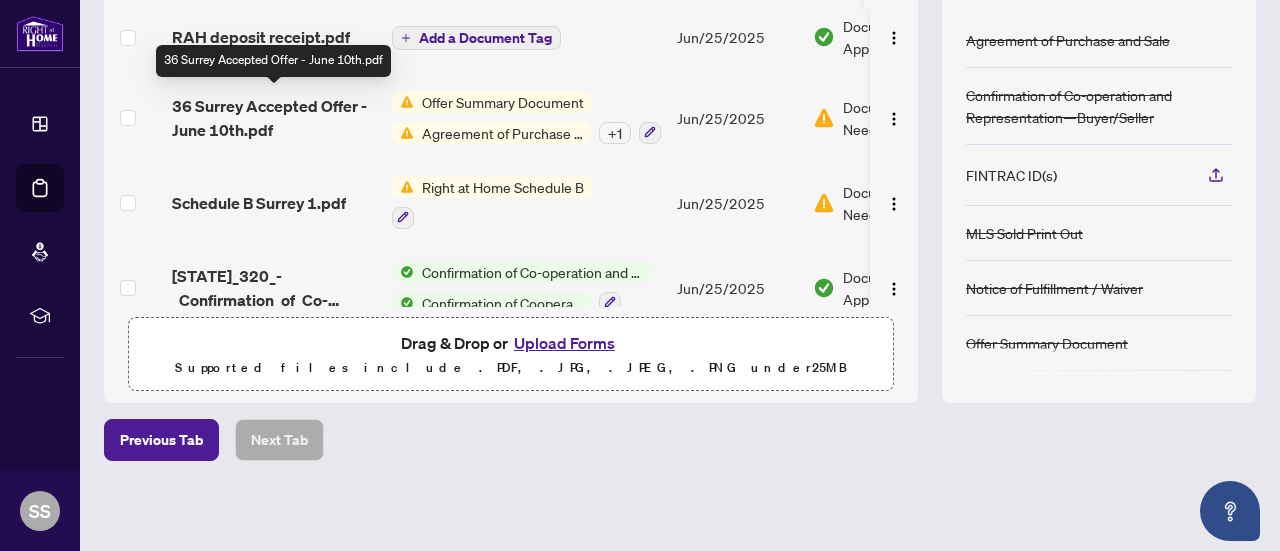 click on "36 Surrey Accepted Offer - June 10th.pdf" at bounding box center (274, 118) 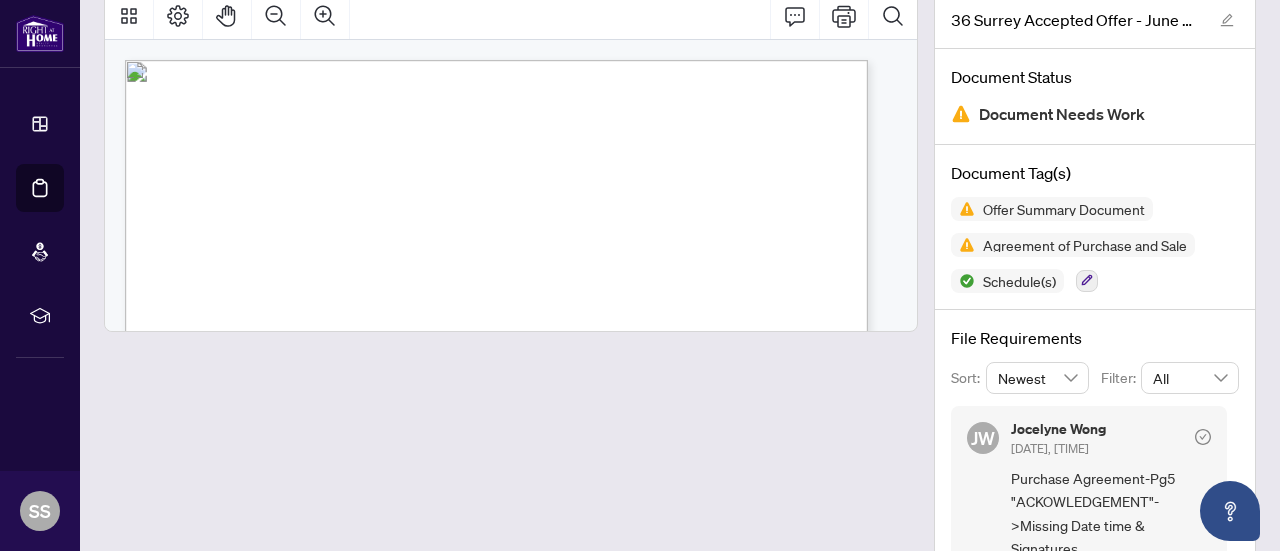 scroll, scrollTop: 0, scrollLeft: 0, axis: both 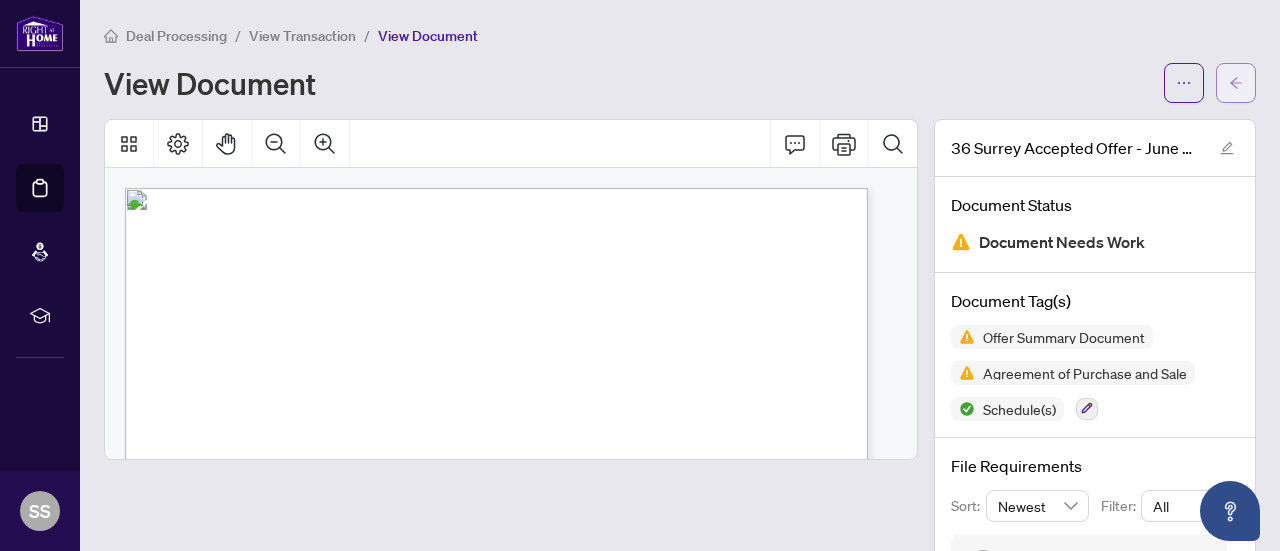 click at bounding box center (1236, 83) 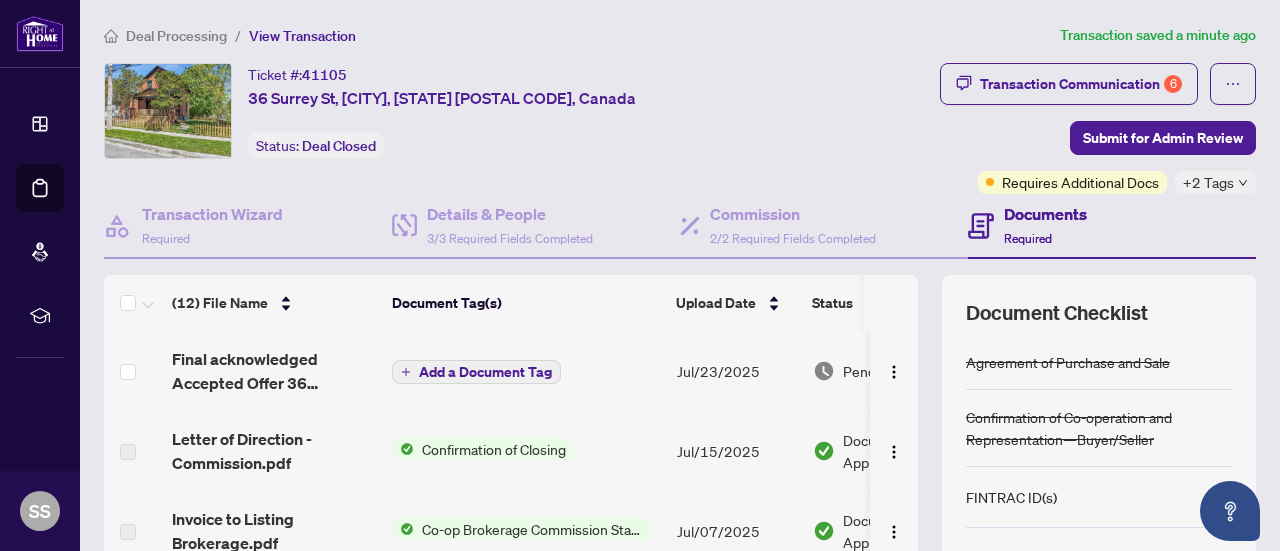 click on "Add a Document Tag" at bounding box center [485, 372] 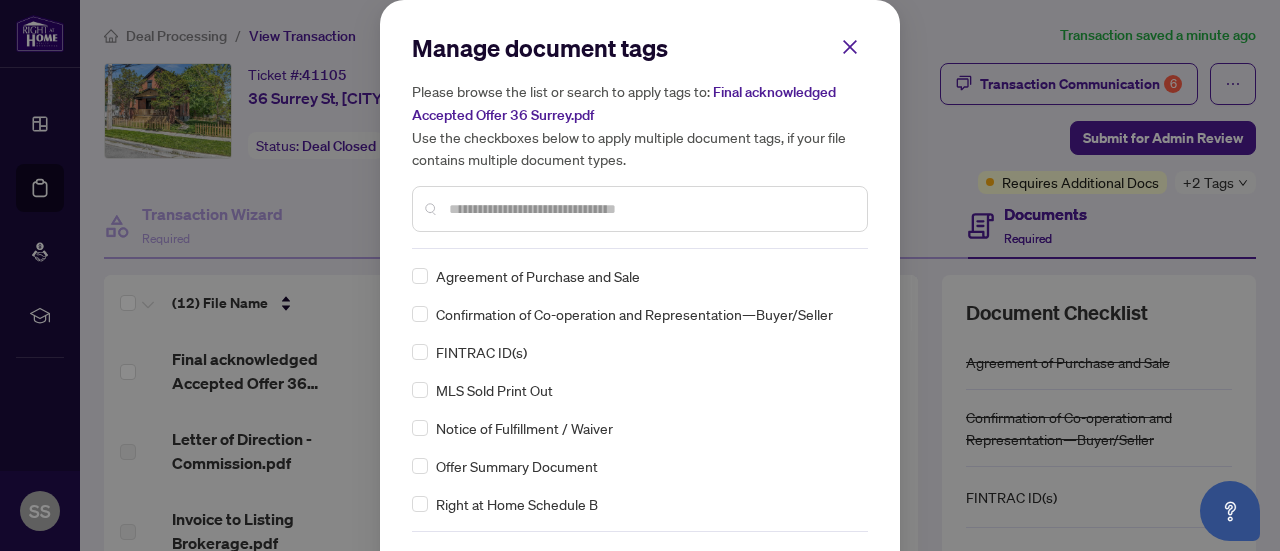 click at bounding box center (650, 209) 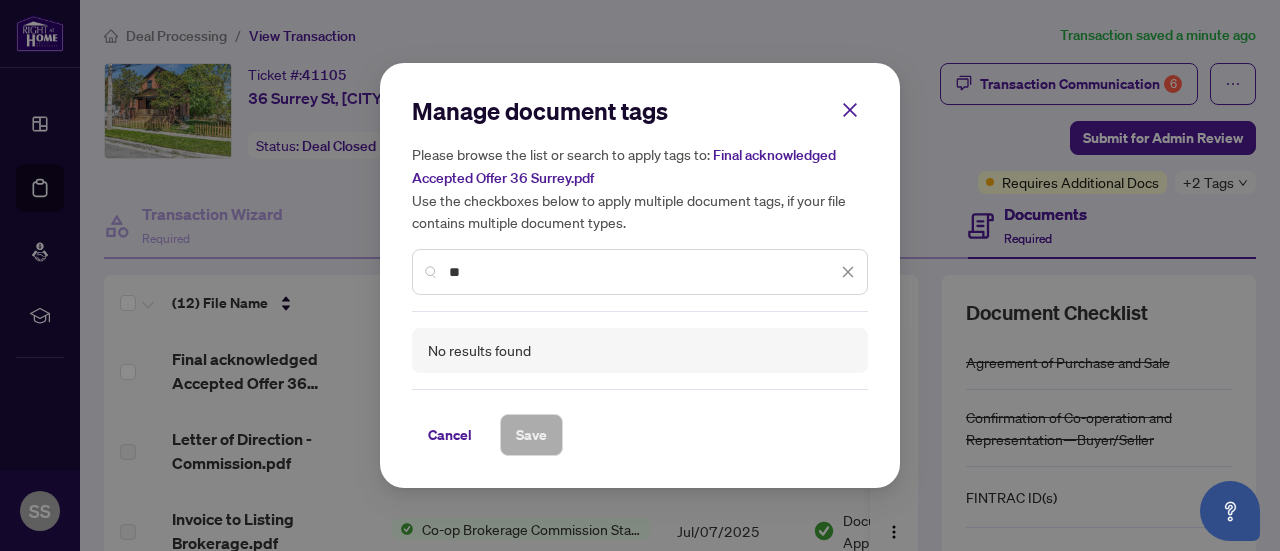 type on "*" 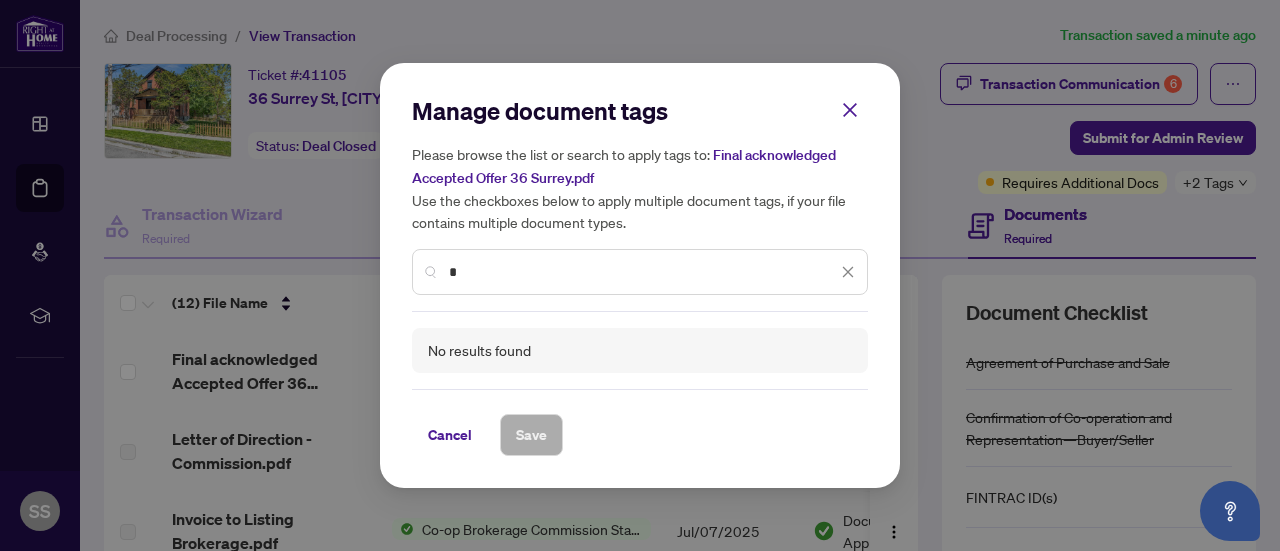 type 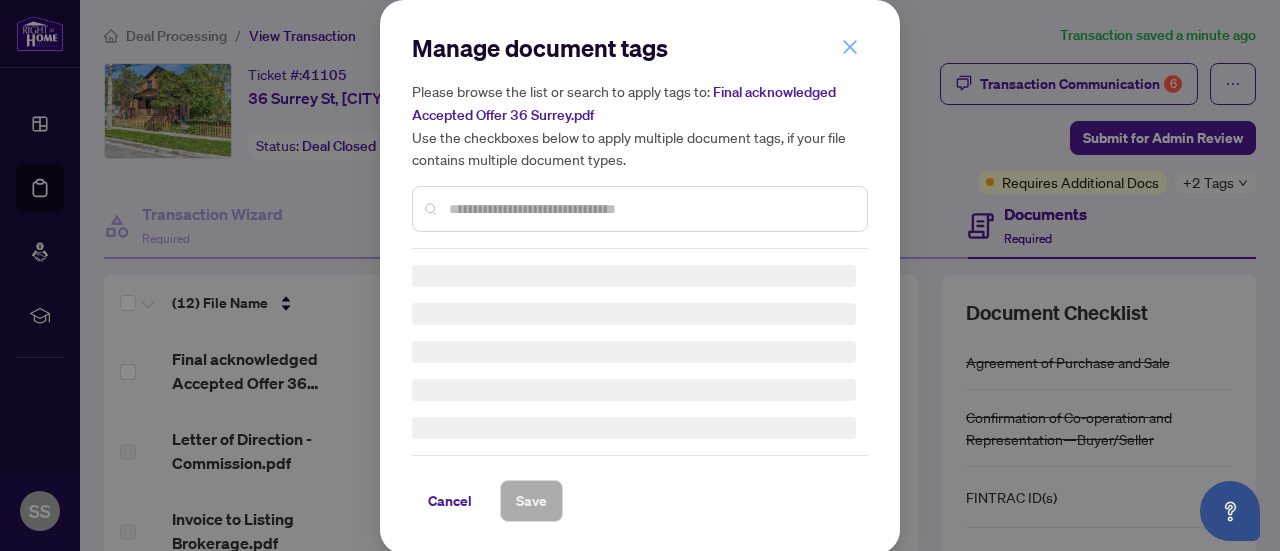 click at bounding box center (850, 47) 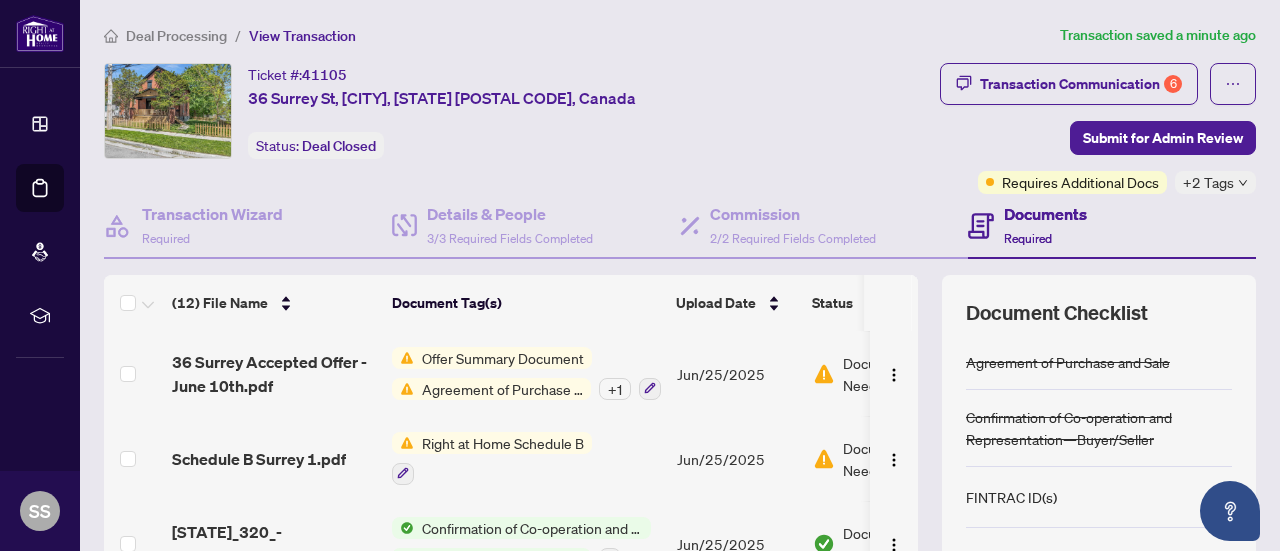 scroll, scrollTop: 569, scrollLeft: 0, axis: vertical 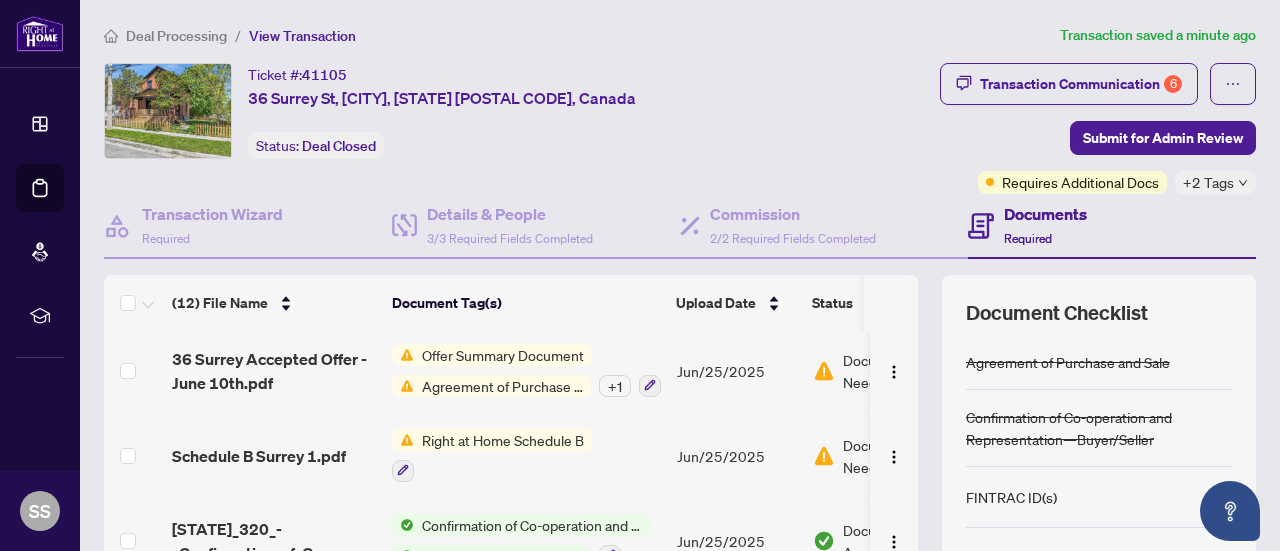 click on "Offer Summary Document" at bounding box center [503, 355] 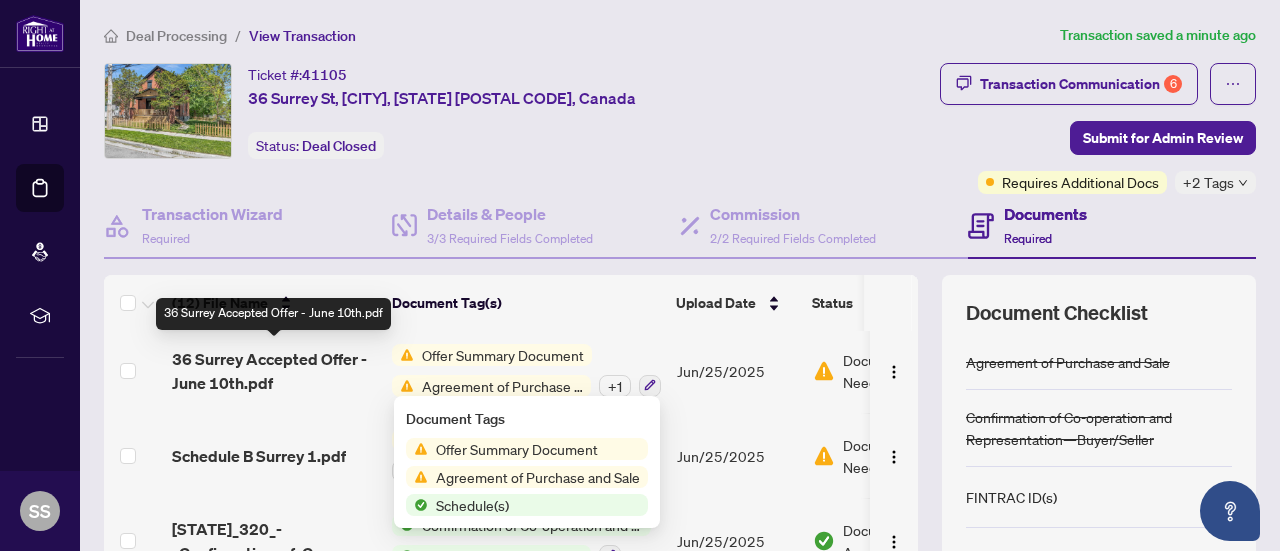 click on "36 Surrey Accepted Offer - June 10th.pdf" at bounding box center (274, 371) 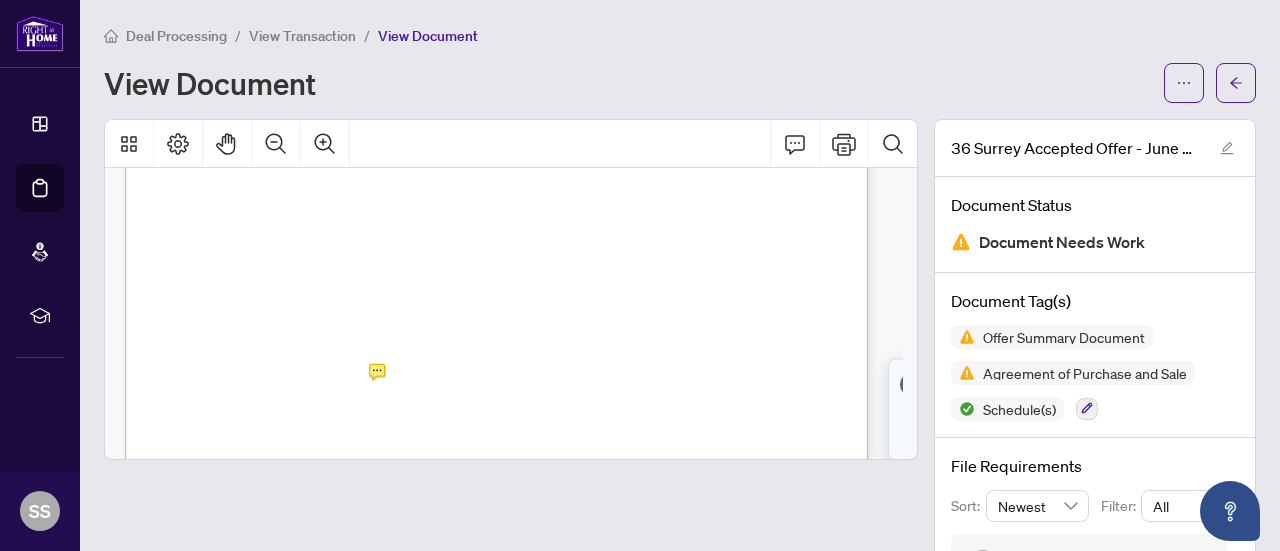 scroll, scrollTop: 603, scrollLeft: 0, axis: vertical 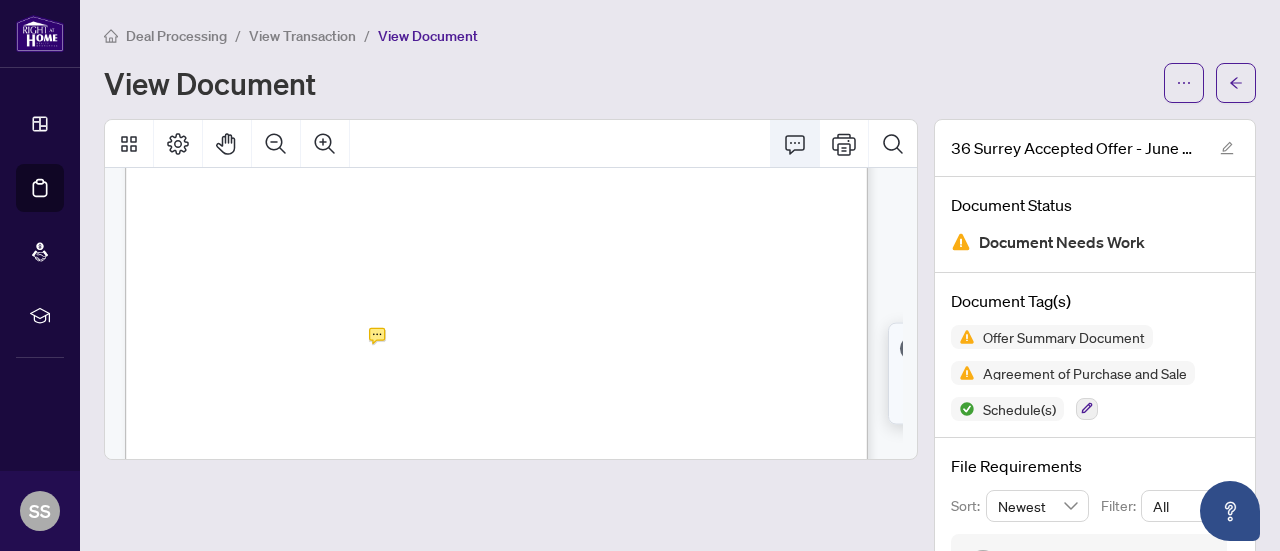 click 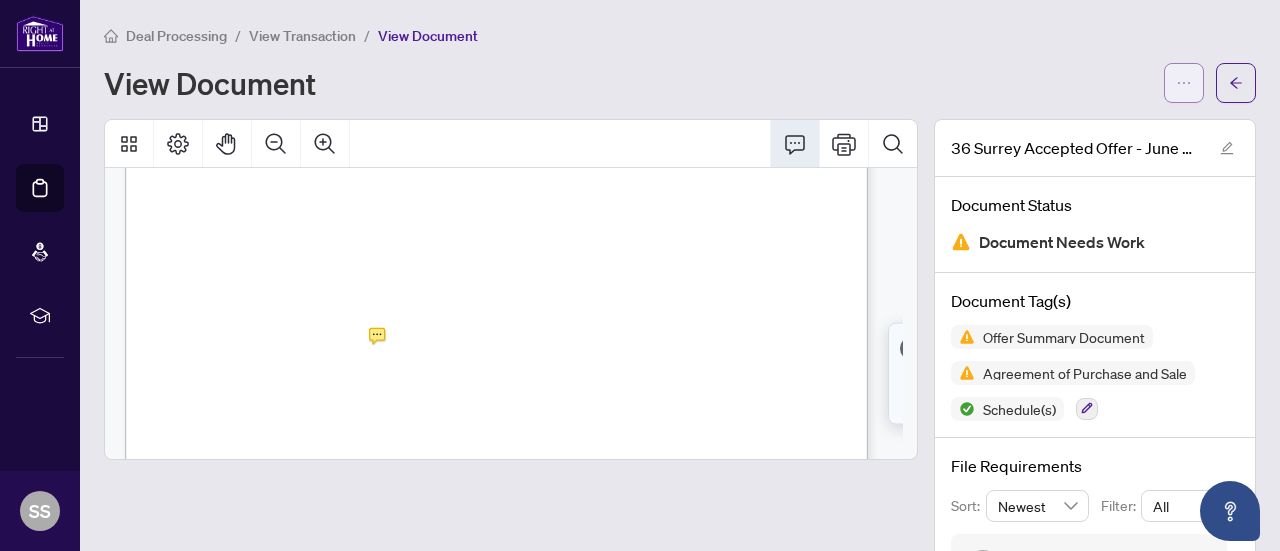 click 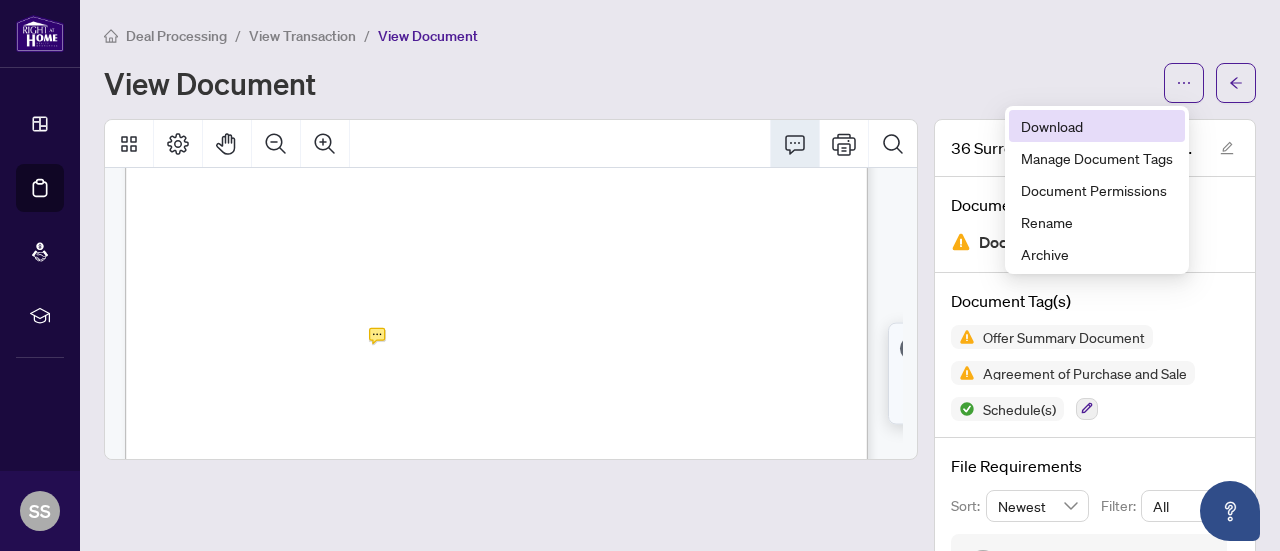 click on "Download" at bounding box center (1097, 126) 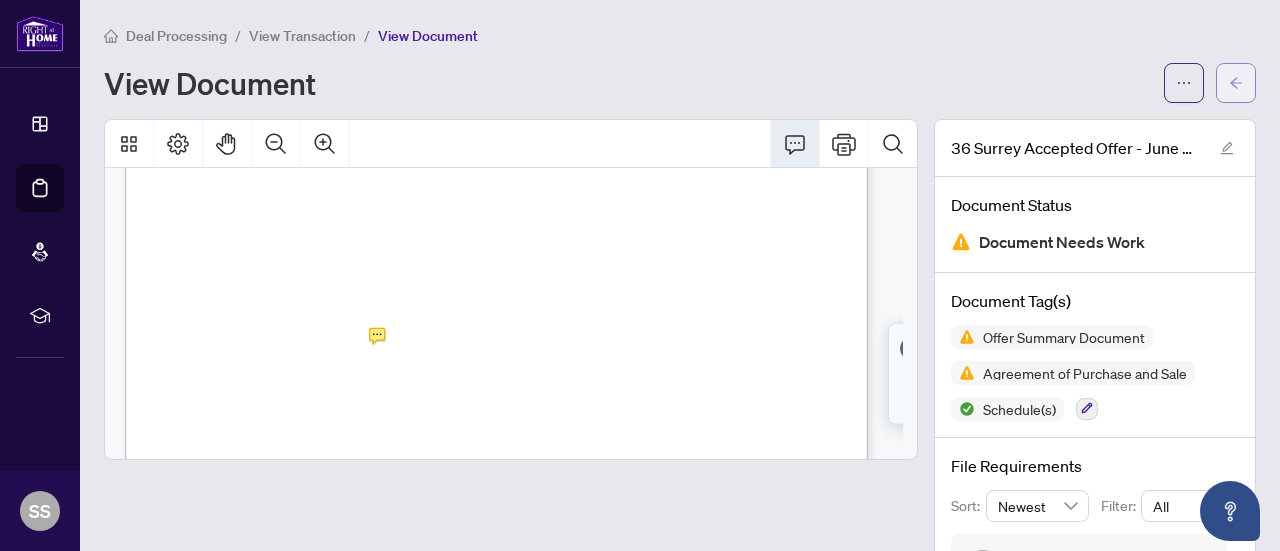 click 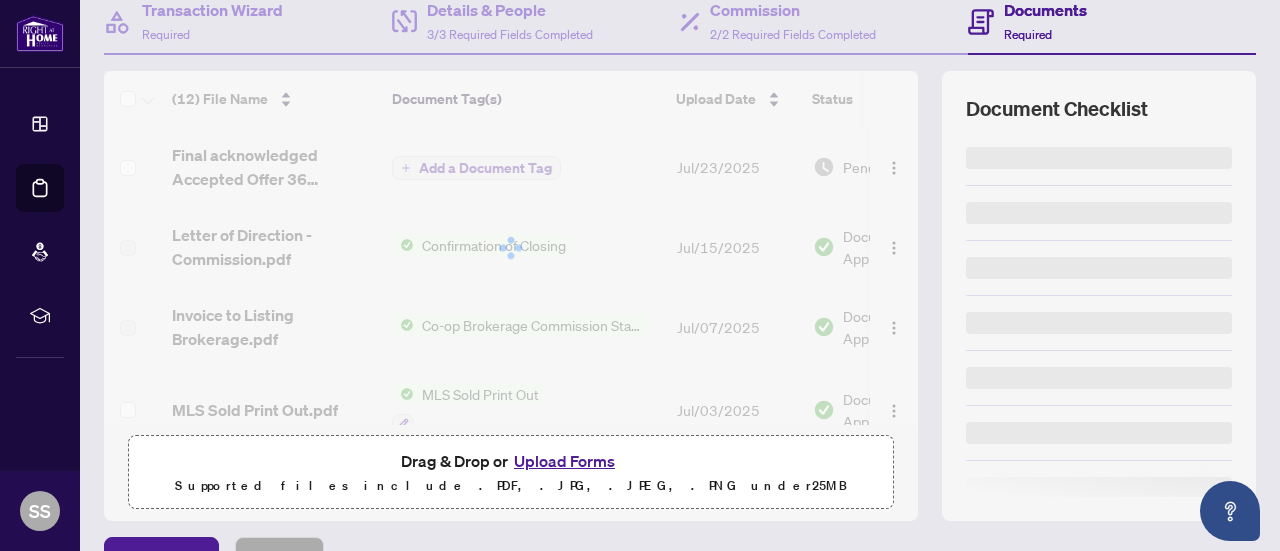 scroll, scrollTop: 322, scrollLeft: 0, axis: vertical 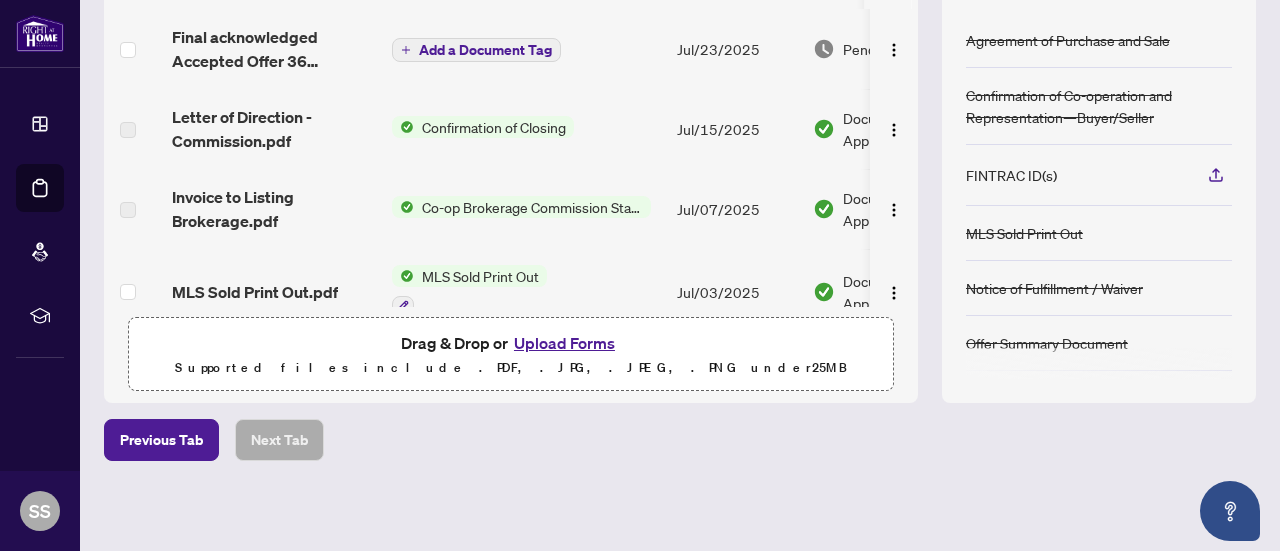 click on "Upload Forms" at bounding box center [564, 343] 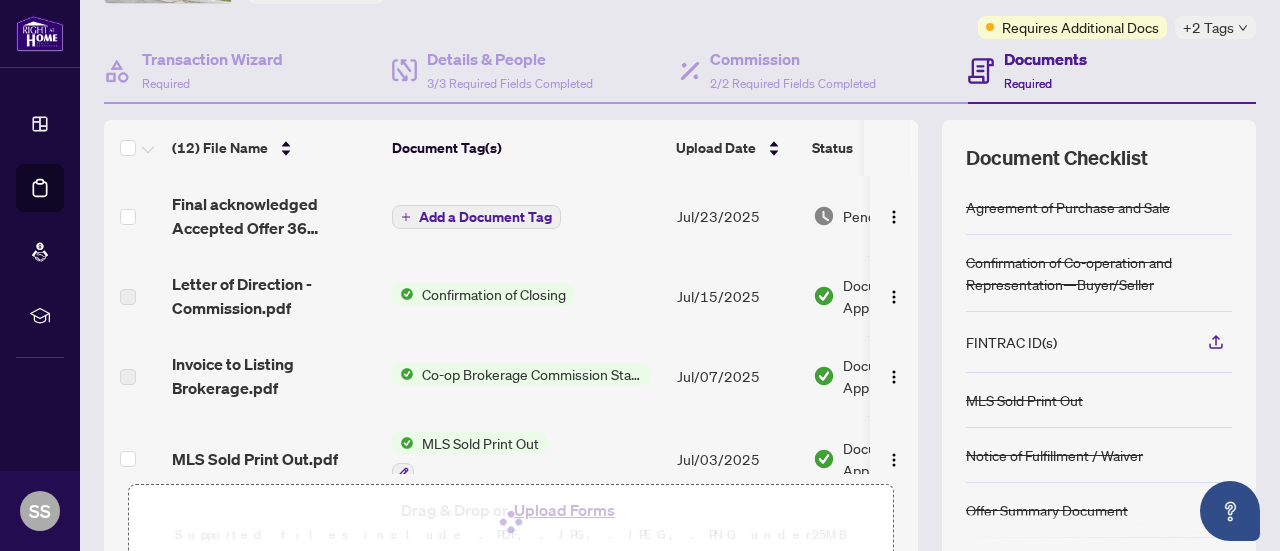 scroll, scrollTop: 0, scrollLeft: 0, axis: both 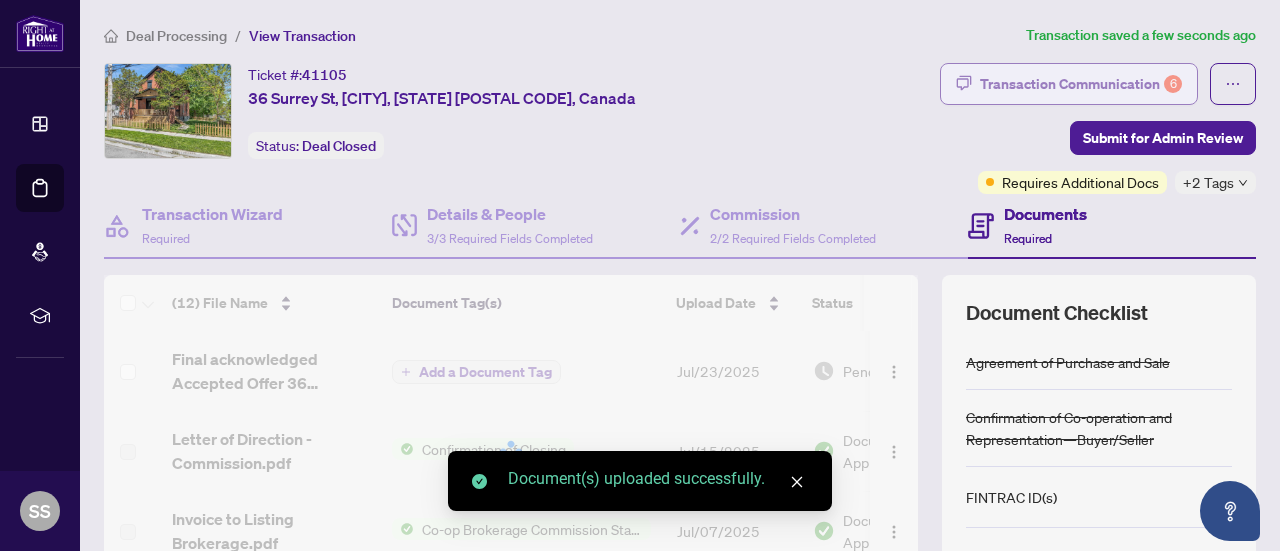 click on "Transaction Communication 6" at bounding box center (1081, 84) 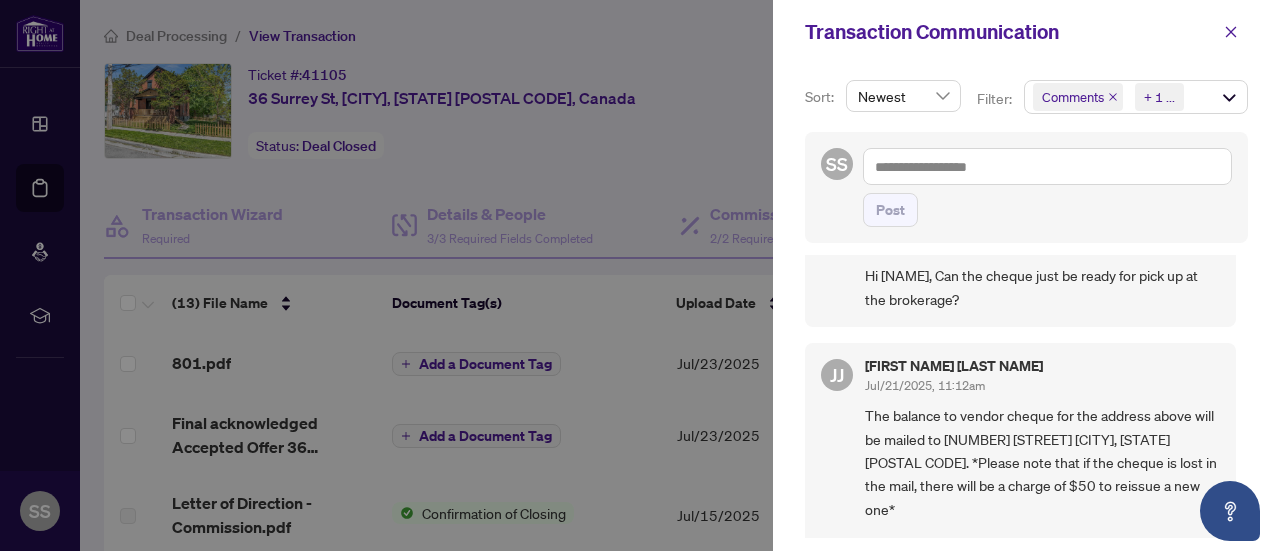 scroll, scrollTop: 0, scrollLeft: 0, axis: both 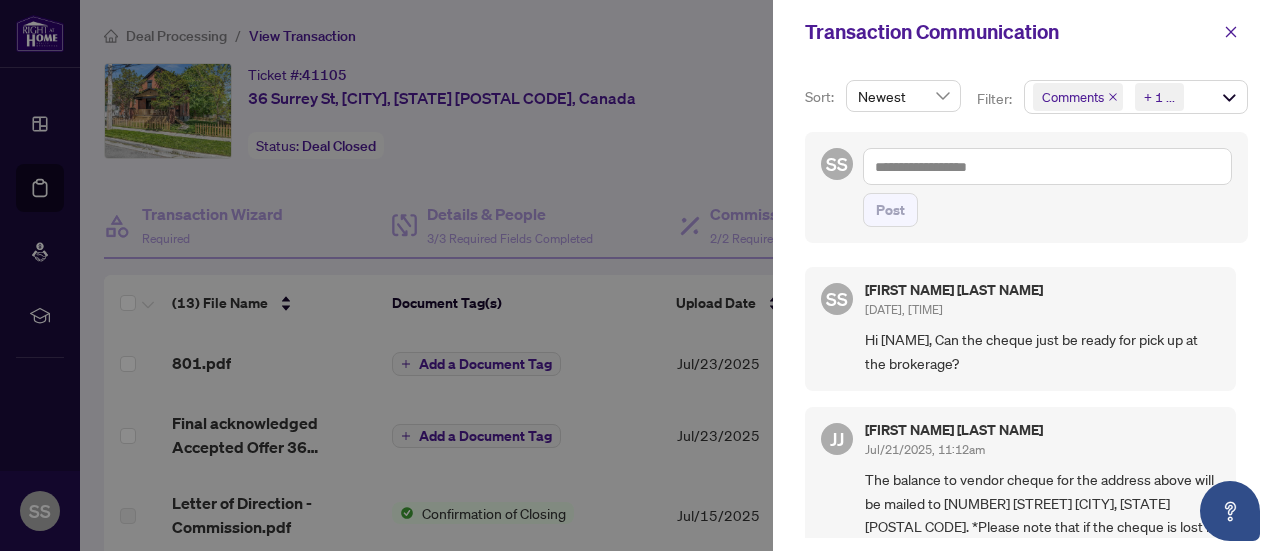 click at bounding box center [640, 275] 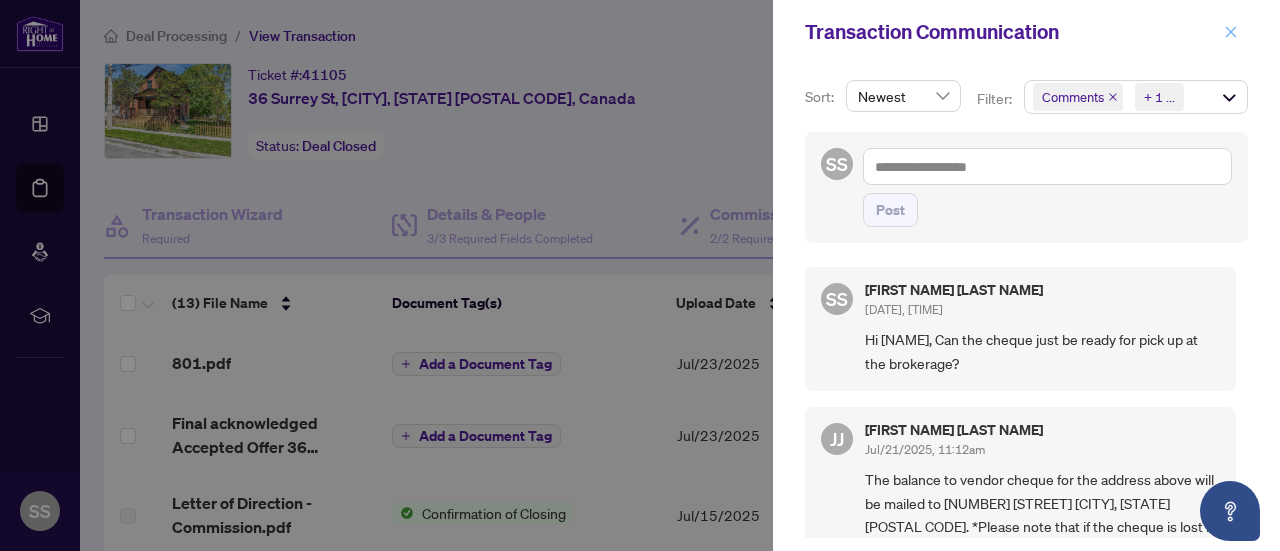 click 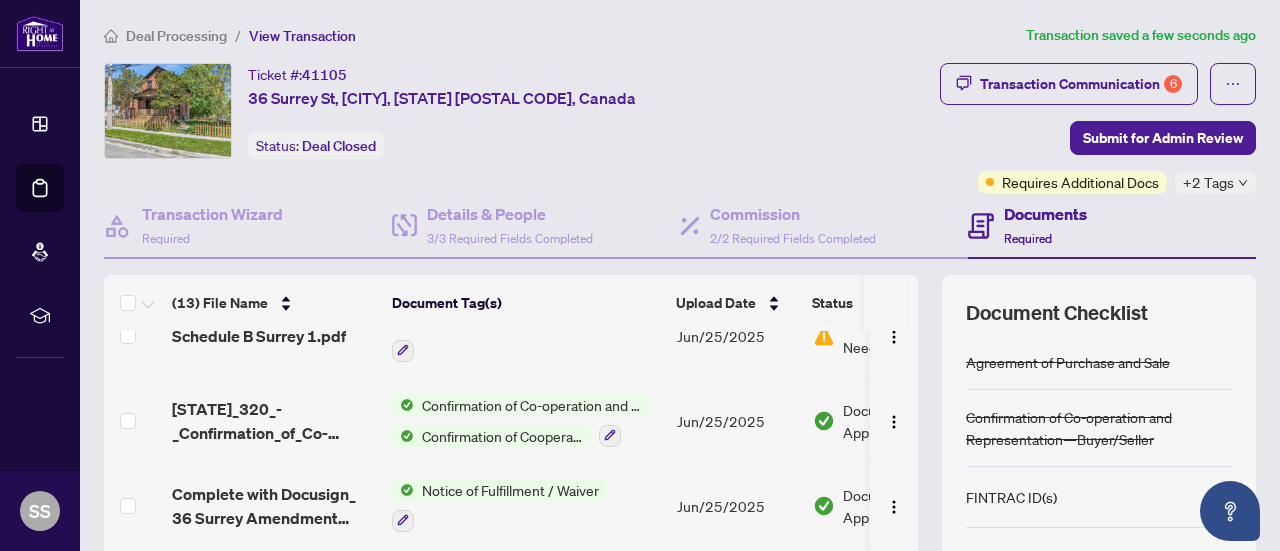 scroll, scrollTop: 755, scrollLeft: 0, axis: vertical 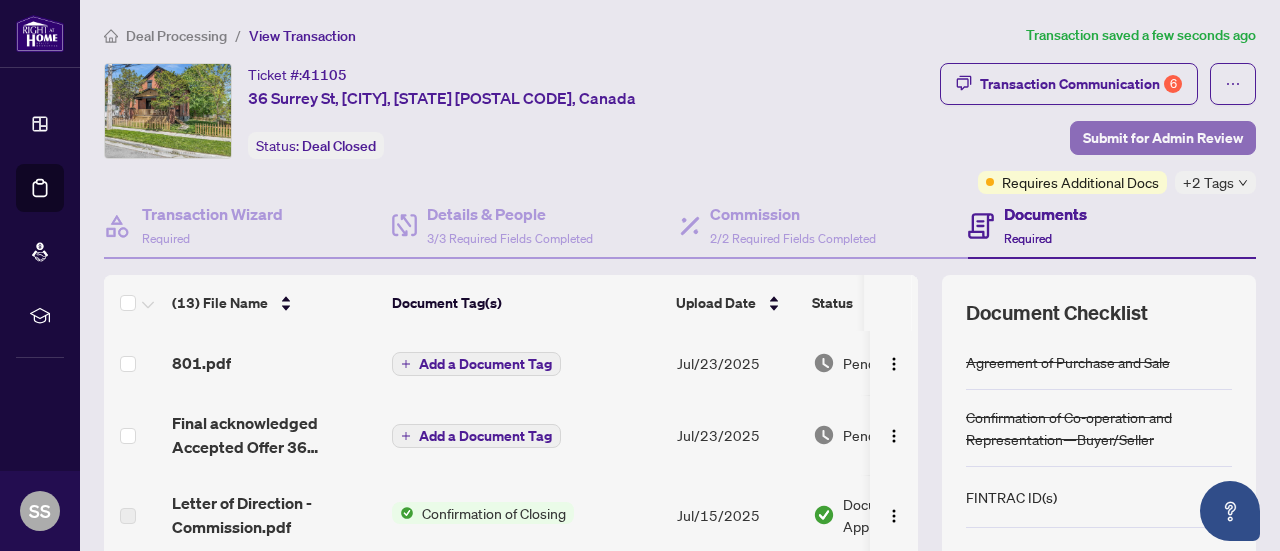 click on "Submit for Admin Review" at bounding box center (1163, 138) 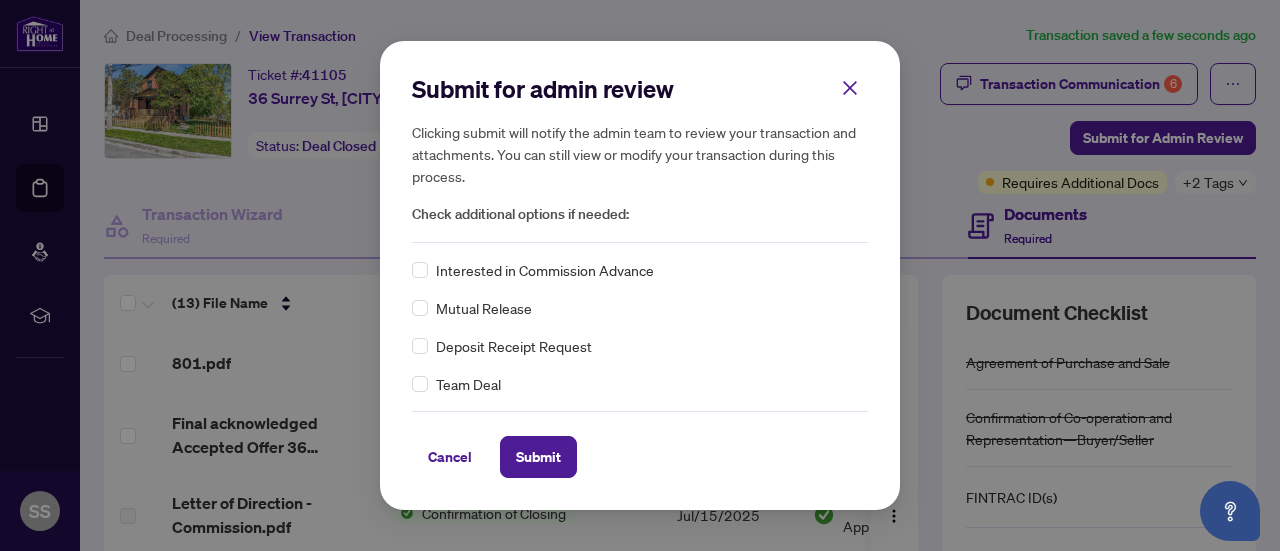 drag, startPoint x: 538, startPoint y: 466, endPoint x: 576, endPoint y: 405, distance: 71.867935 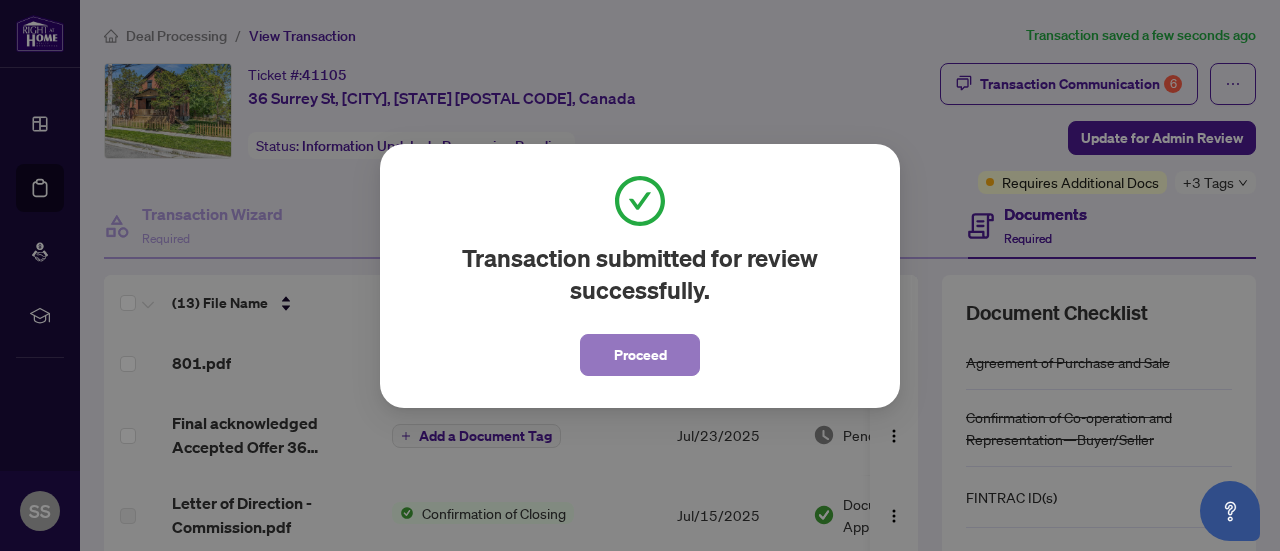 click on "Proceed" at bounding box center [640, 355] 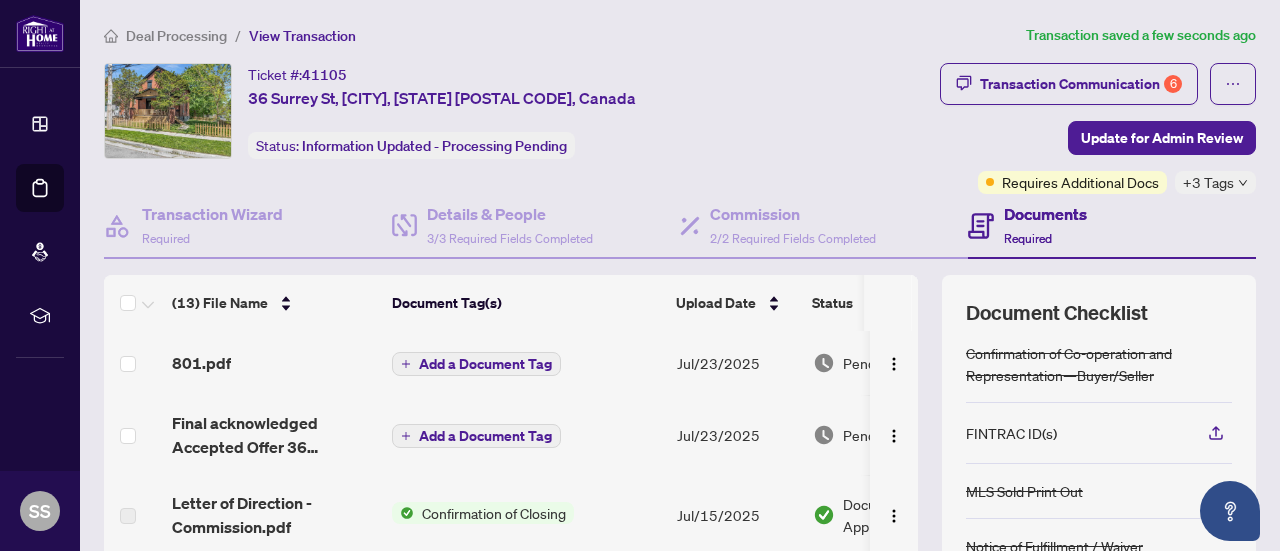 scroll, scrollTop: 111, scrollLeft: 0, axis: vertical 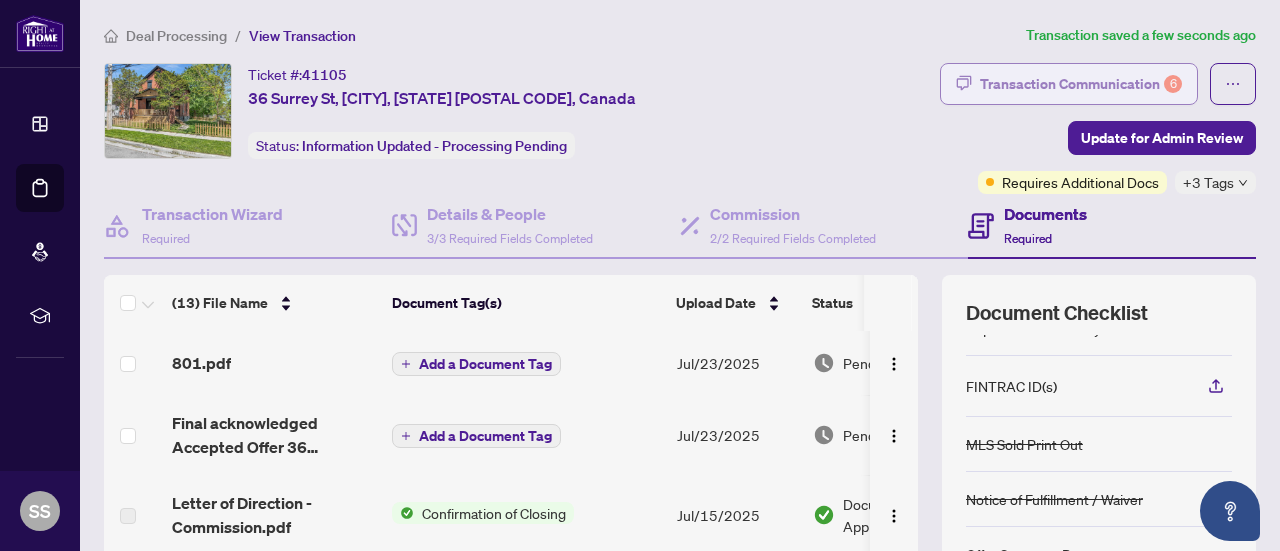 click on "Transaction Communication 6" at bounding box center [1081, 84] 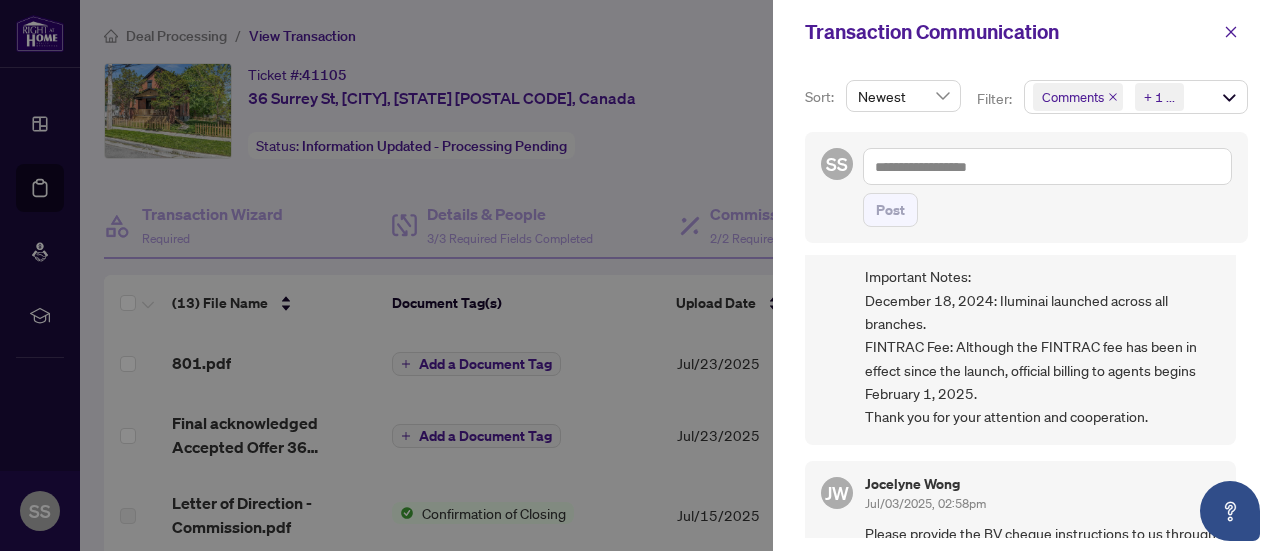 scroll, scrollTop: 700, scrollLeft: 0, axis: vertical 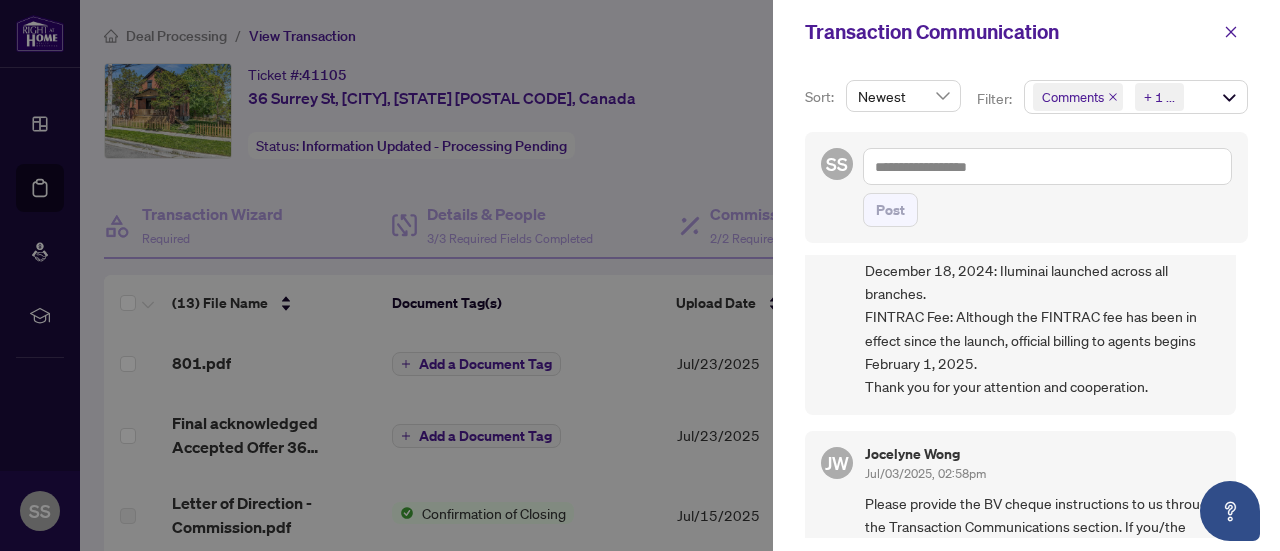 click on "Hi,
Pls noted that a revised Trade Sheet will be sent with the applicable fee for FINTRAC once the FINTRAC documents are received.
Important Notes:
December 18, 2024: Iluminai launched across all branches.
FINTRAC Fee: Although the FINTRAC fee has been in effect since the launch, official billing to agents begins February 1, 2025.
Thank you for your attention and cooperation." at bounding box center (1042, 258) 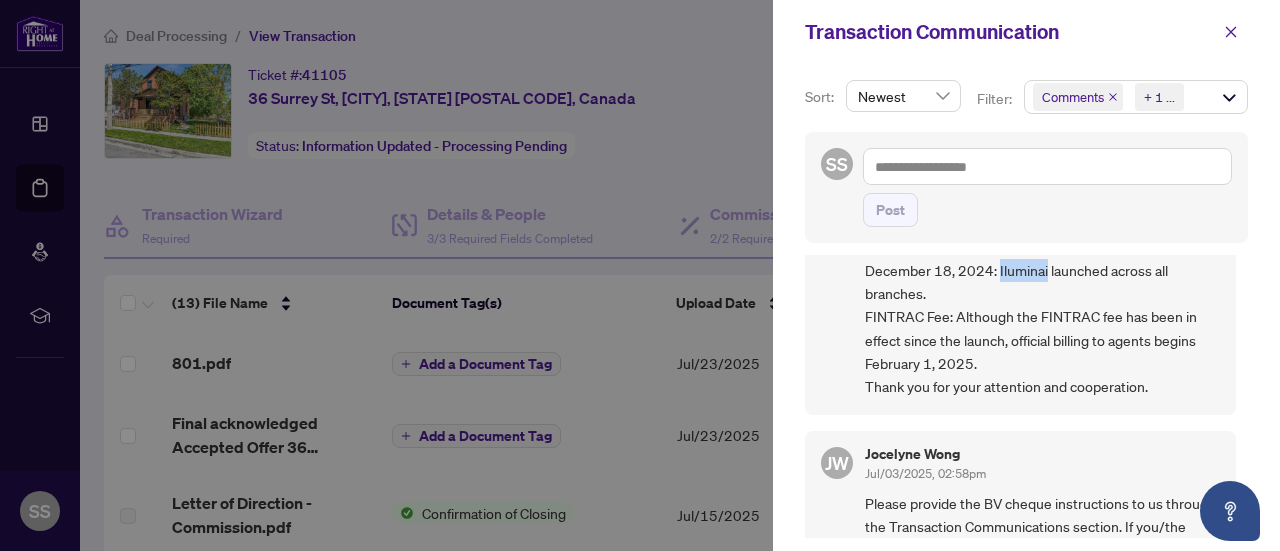 drag, startPoint x: 1022, startPoint y: 291, endPoint x: 1043, endPoint y: 304, distance: 24.698177 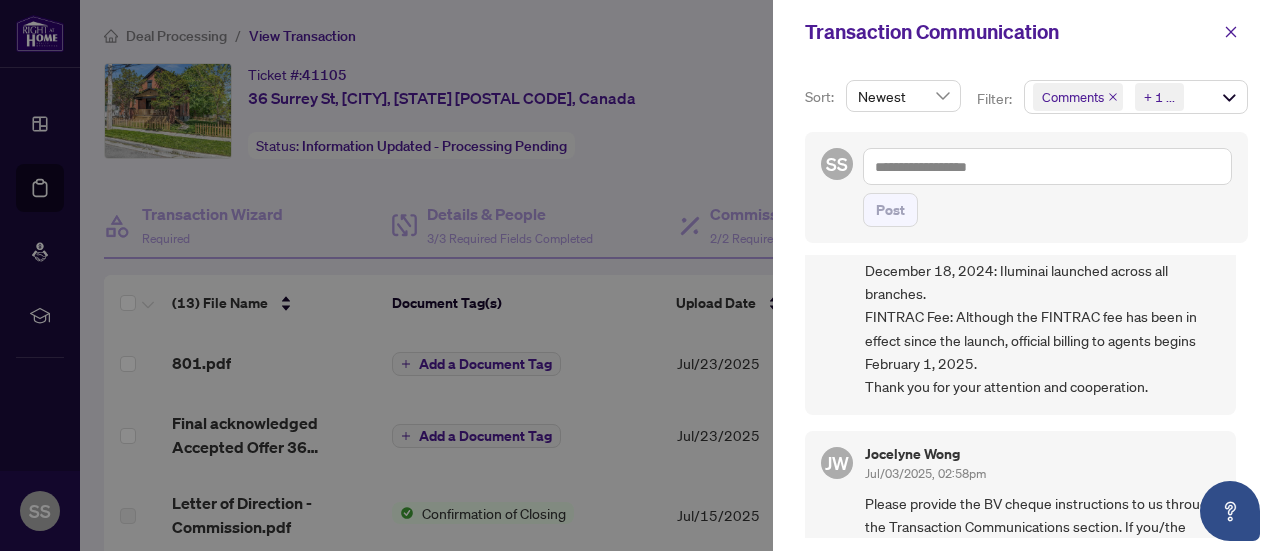 click at bounding box center [640, 275] 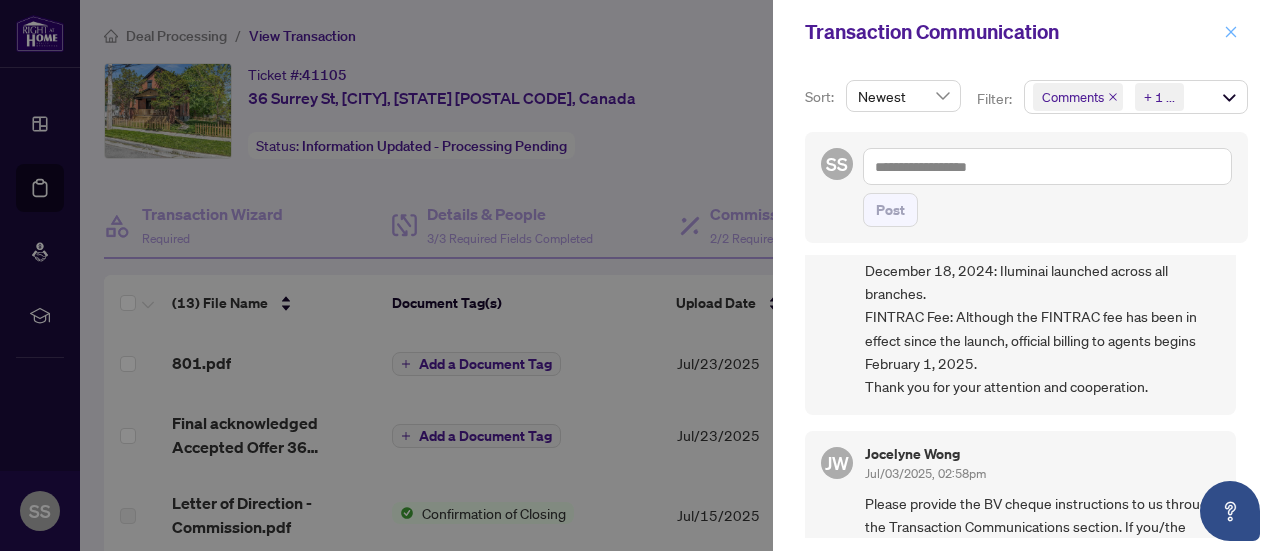 click 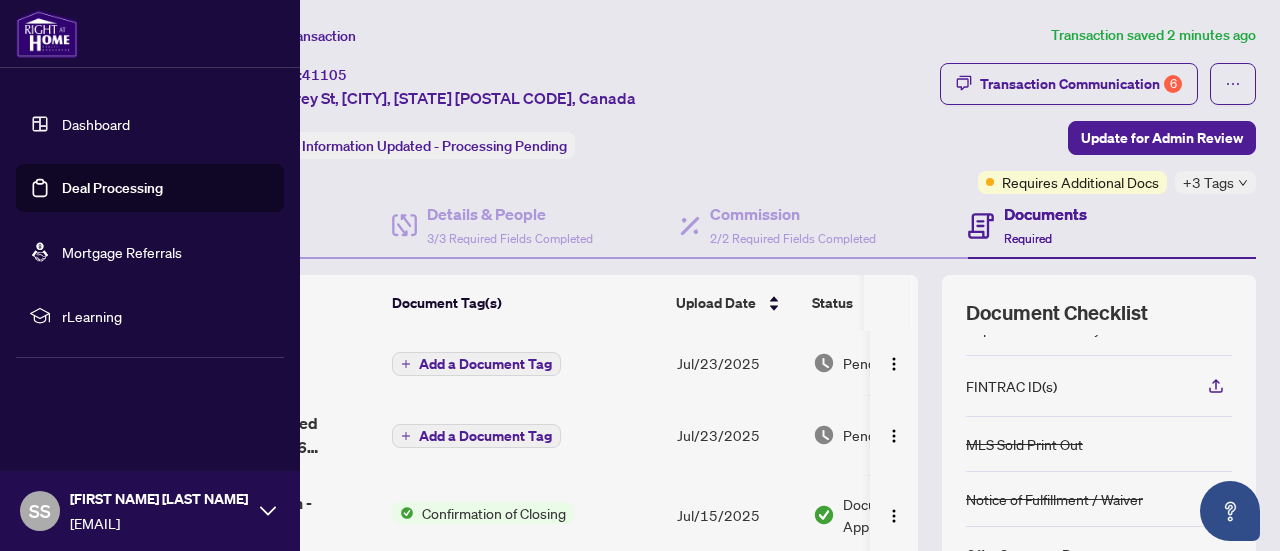 click on "Dashboard" at bounding box center (96, 124) 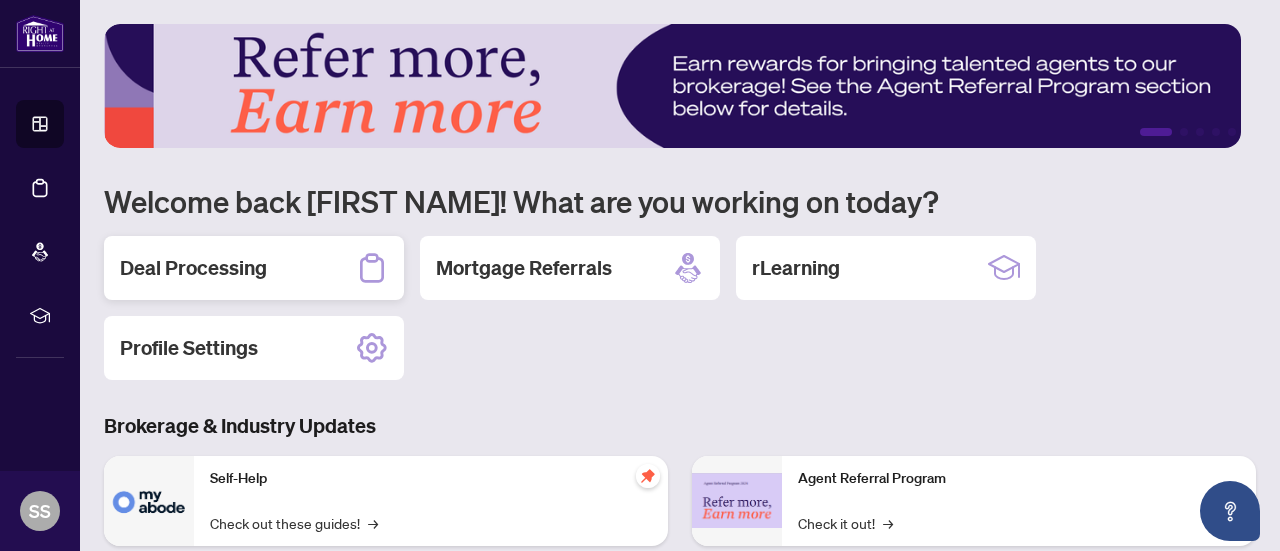 click on "Deal Processing" at bounding box center (193, 268) 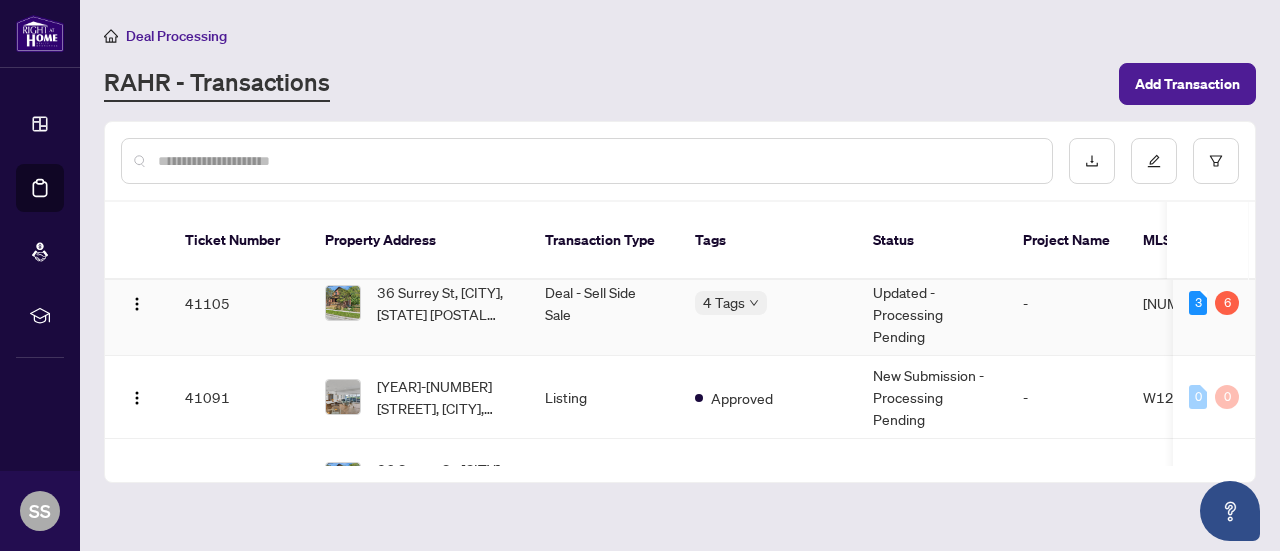 scroll, scrollTop: 400, scrollLeft: 0, axis: vertical 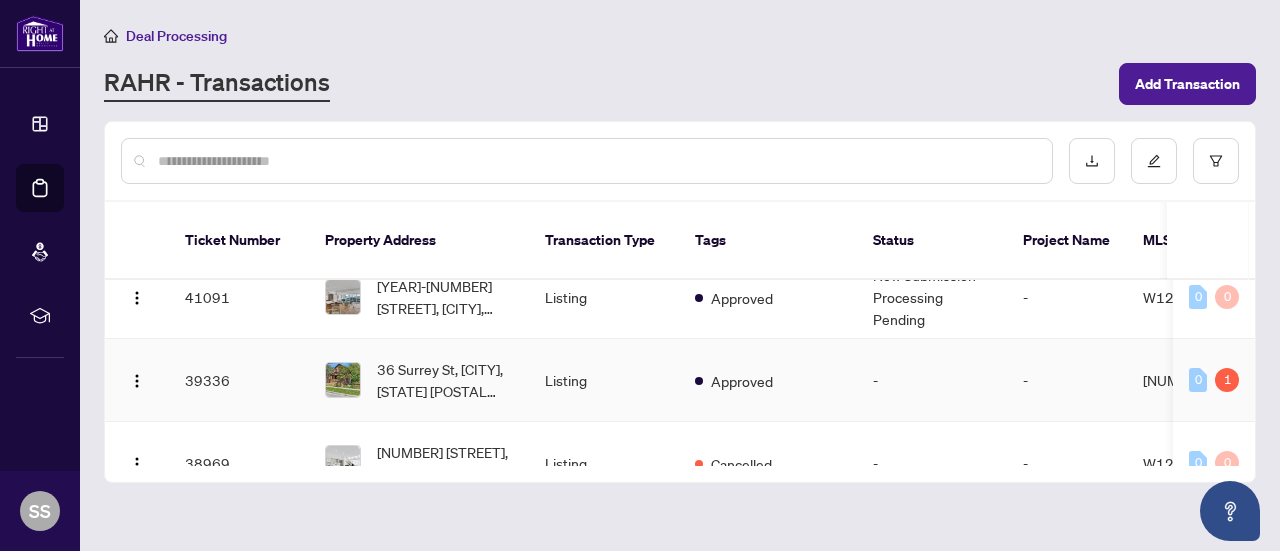 click on "Listing" at bounding box center [604, 380] 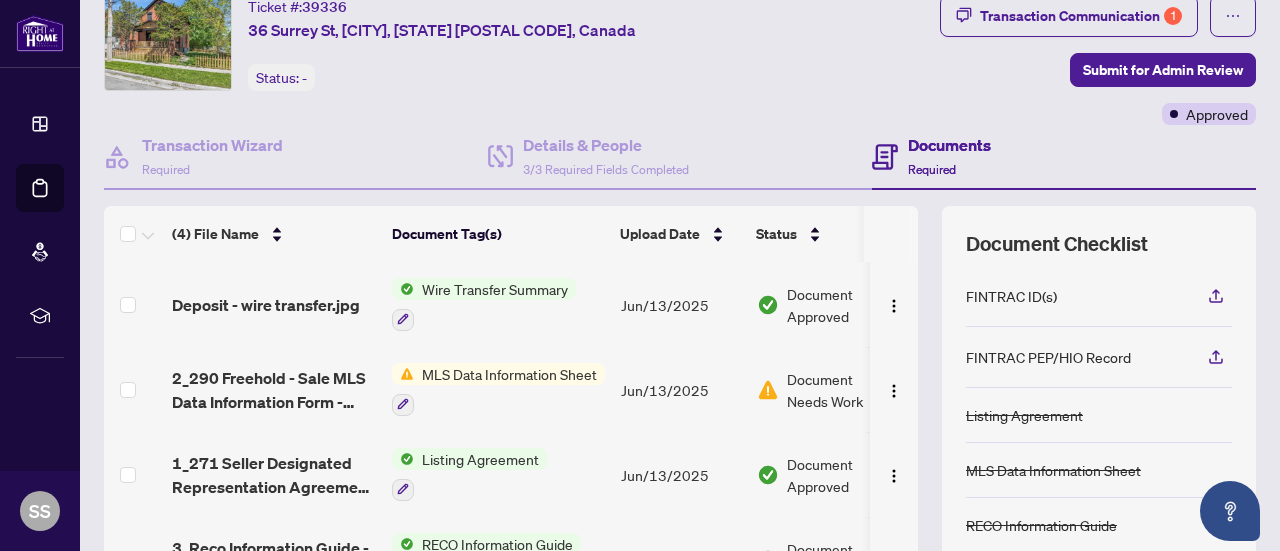 scroll, scrollTop: 0, scrollLeft: 0, axis: both 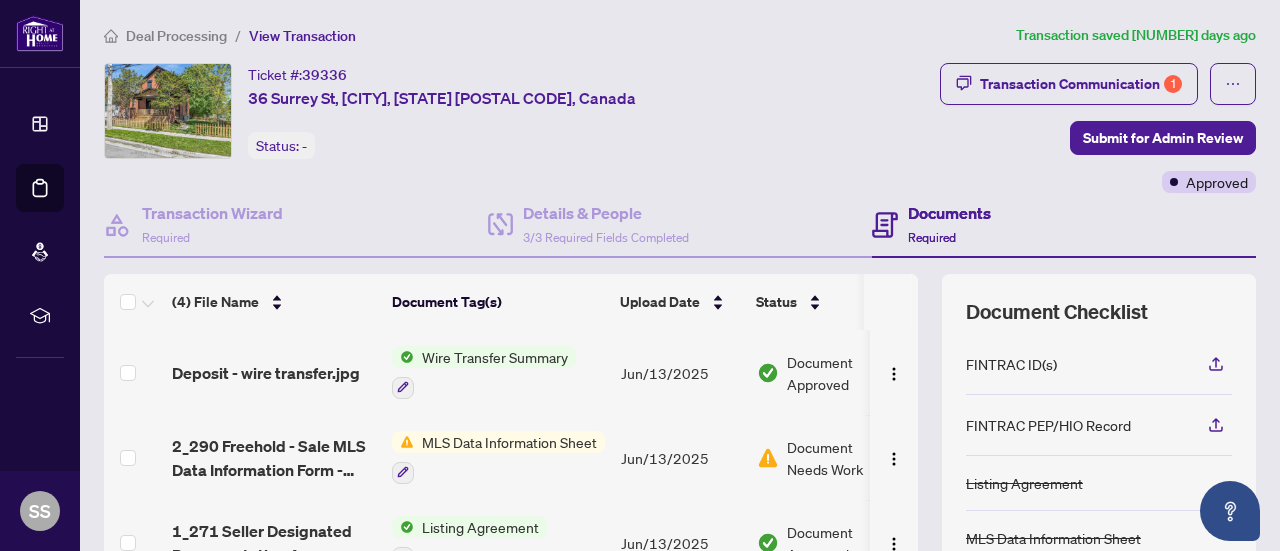 click on "MLS Data Information Sheet" at bounding box center [509, 442] 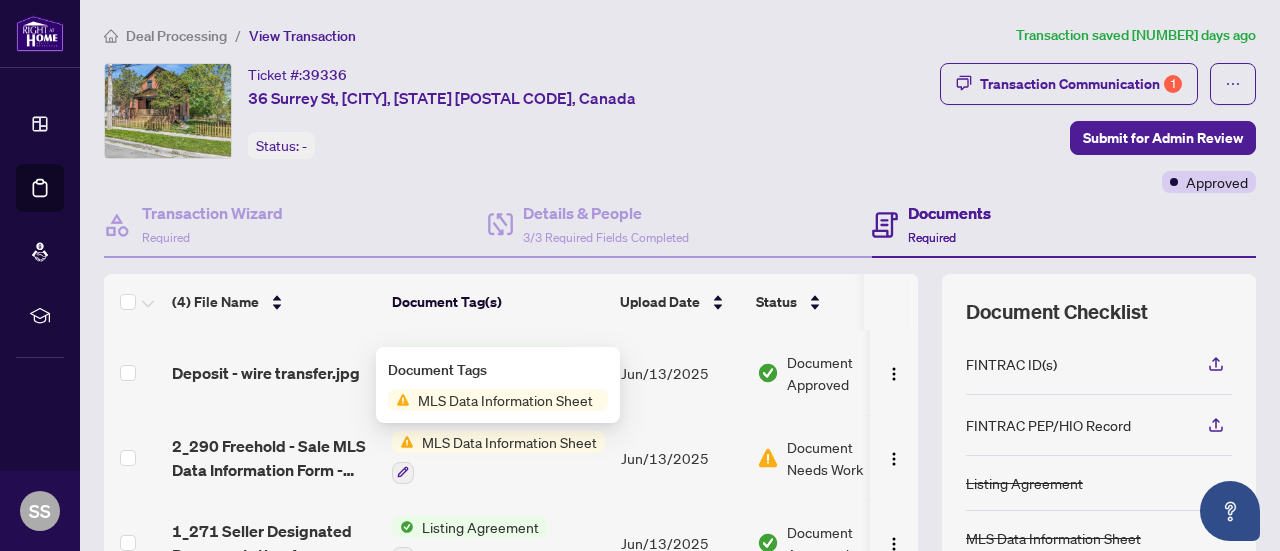 click on "2_290 Freehold - Sale MLS Data Information Form - PropTx-OREA 2.pdf" at bounding box center [274, 458] 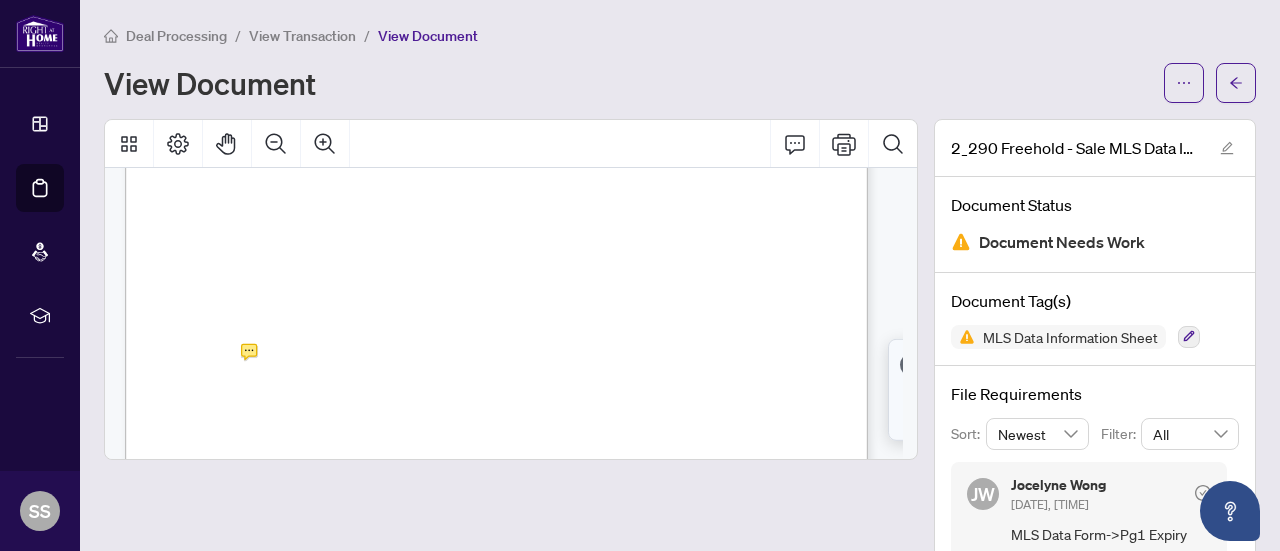 scroll, scrollTop: 700, scrollLeft: 0, axis: vertical 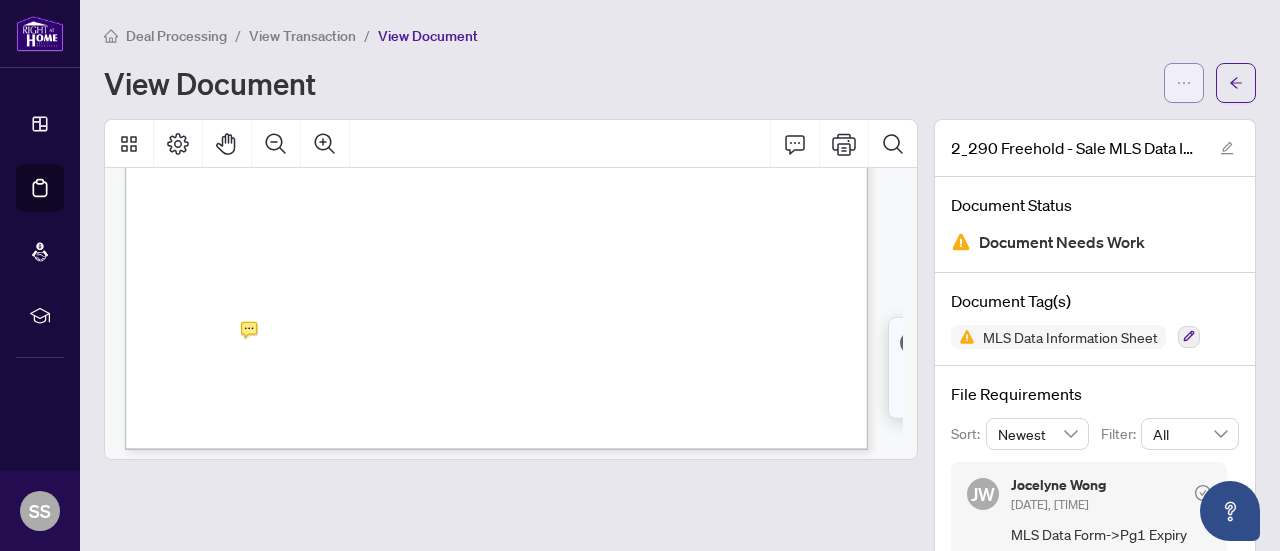 click at bounding box center [1184, 83] 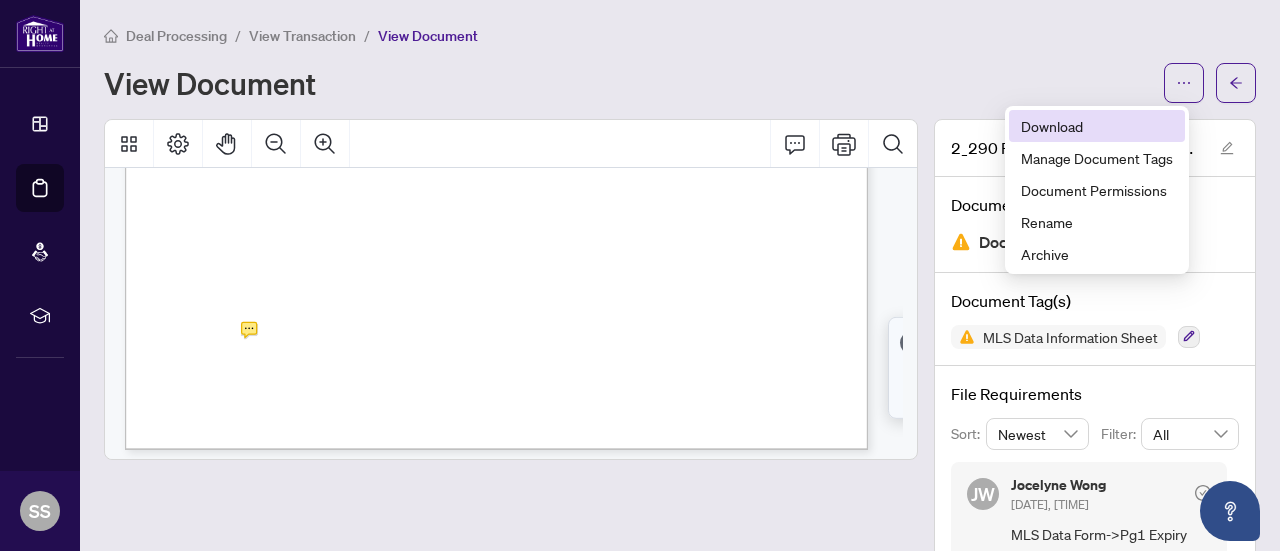 click on "Download" at bounding box center [1097, 126] 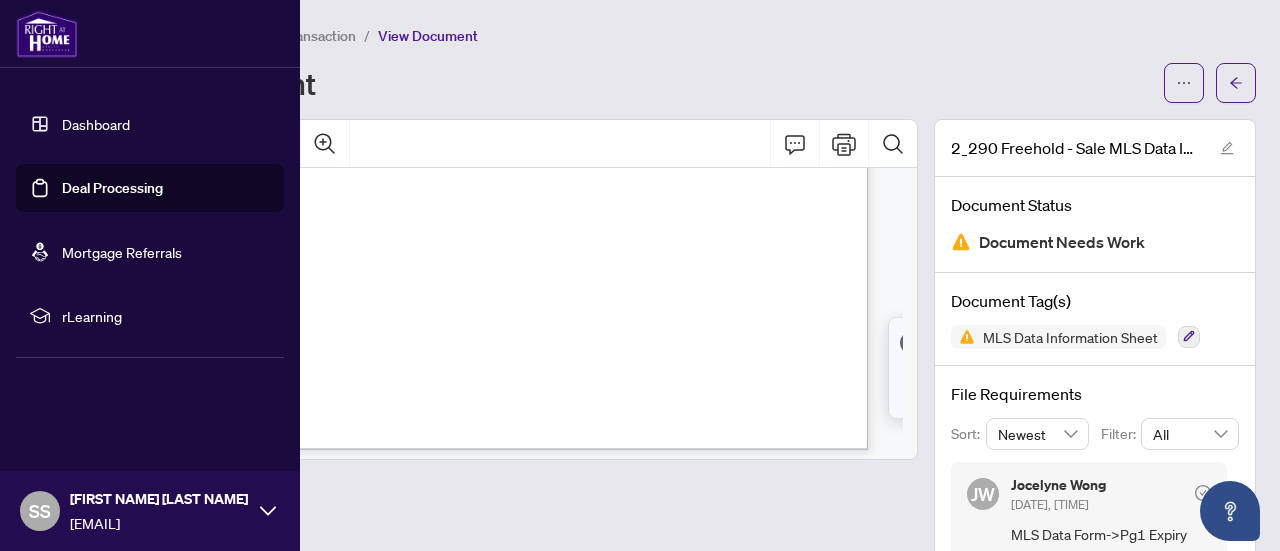 click on "Dashboard" at bounding box center [96, 124] 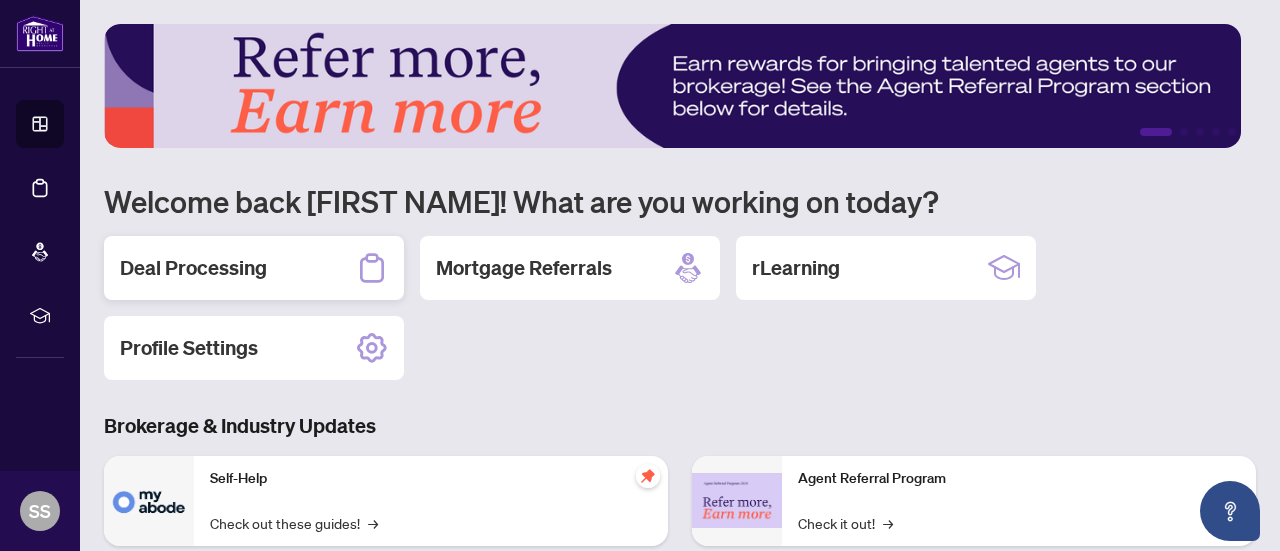 click on "Deal Processing" at bounding box center [193, 268] 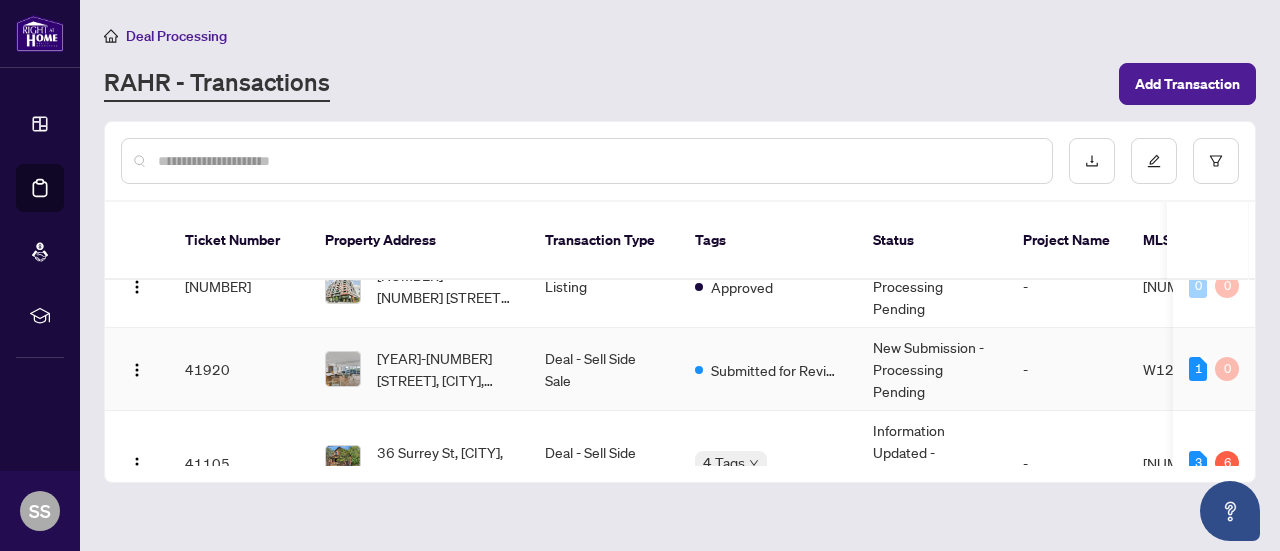 scroll, scrollTop: 200, scrollLeft: 0, axis: vertical 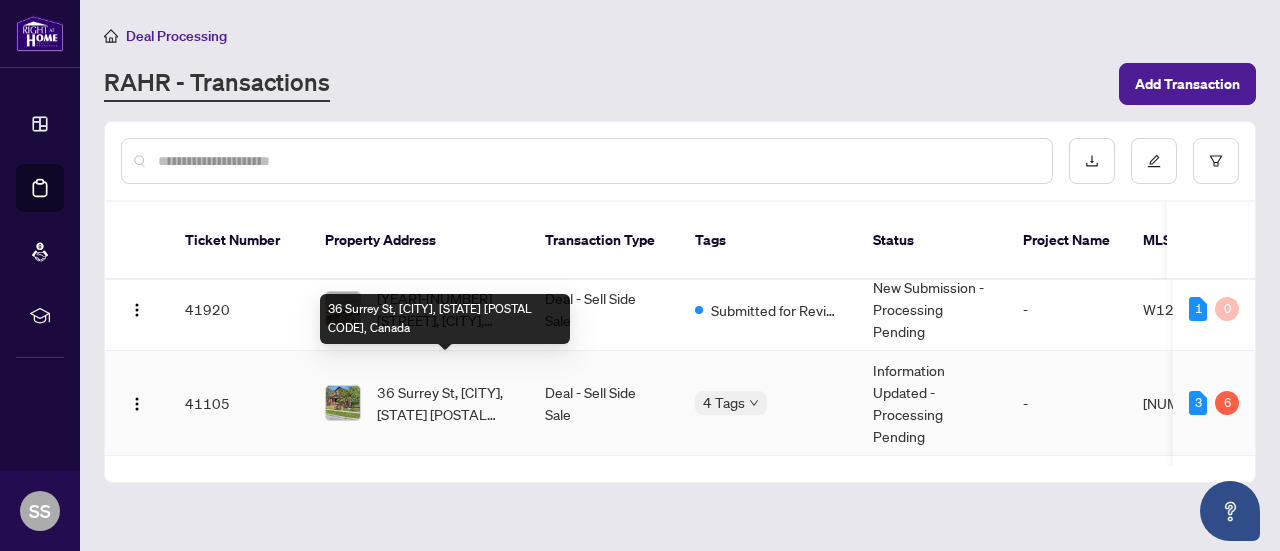 click on "36 Surrey St, [CITY], [STATE] [POSTAL CODE], Canada" at bounding box center (445, 403) 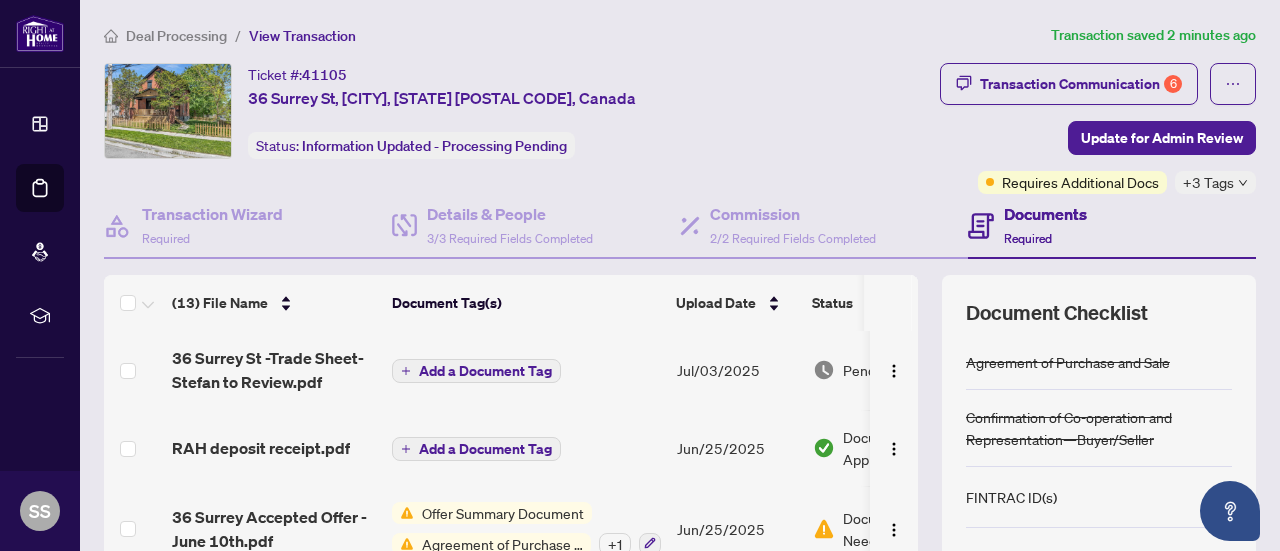 scroll, scrollTop: 500, scrollLeft: 0, axis: vertical 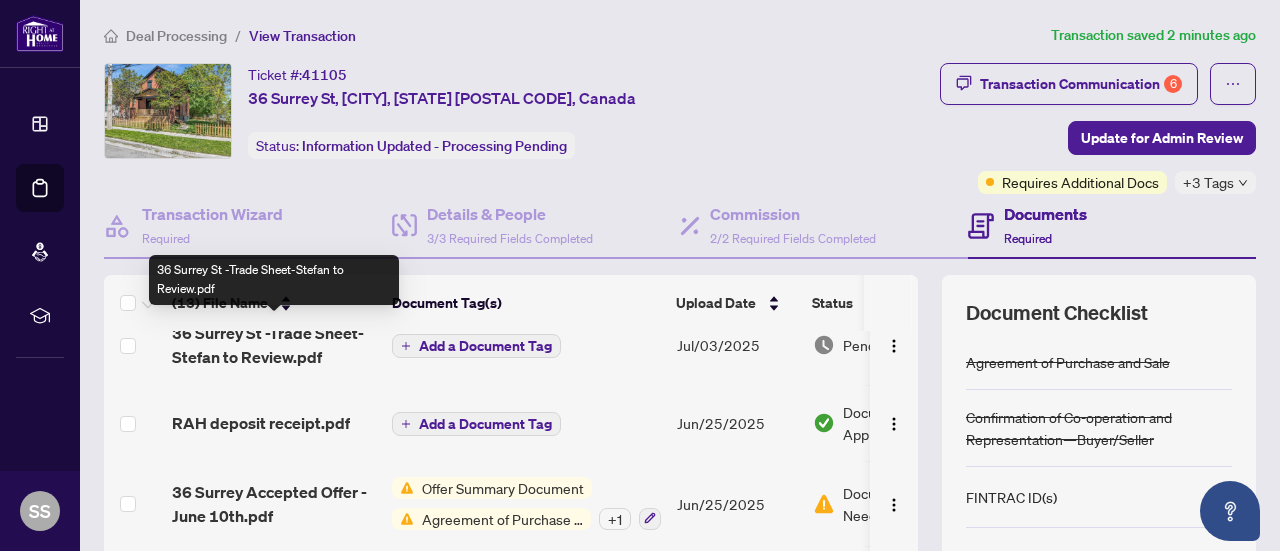 click on "36 Surrey St -Trade Sheet-Stefan to Review.pdf" at bounding box center [274, 345] 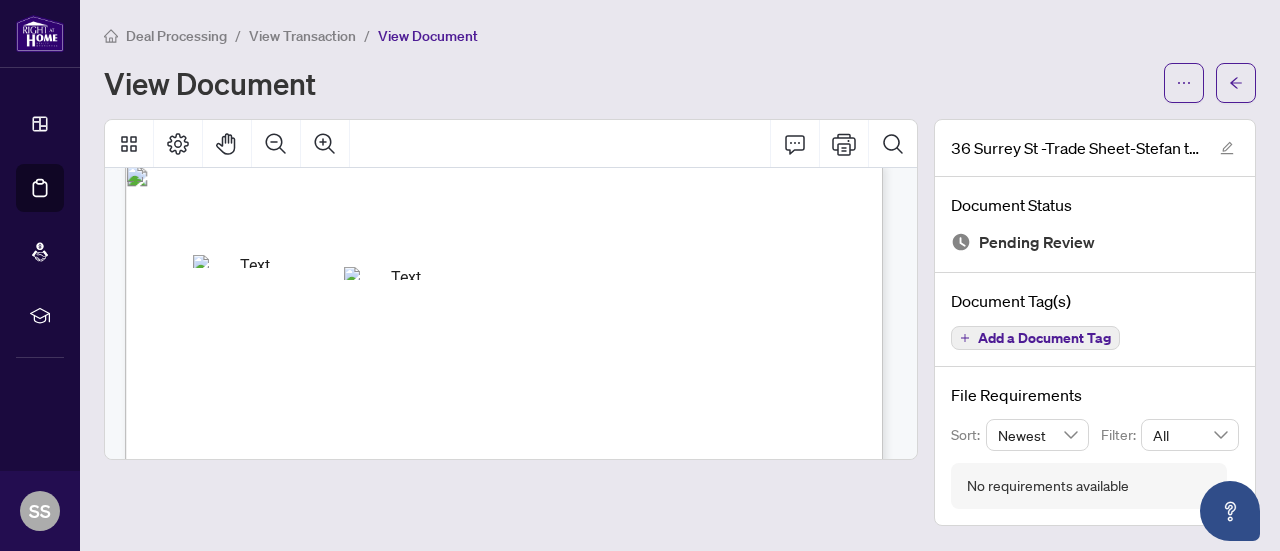 scroll, scrollTop: 0, scrollLeft: 0, axis: both 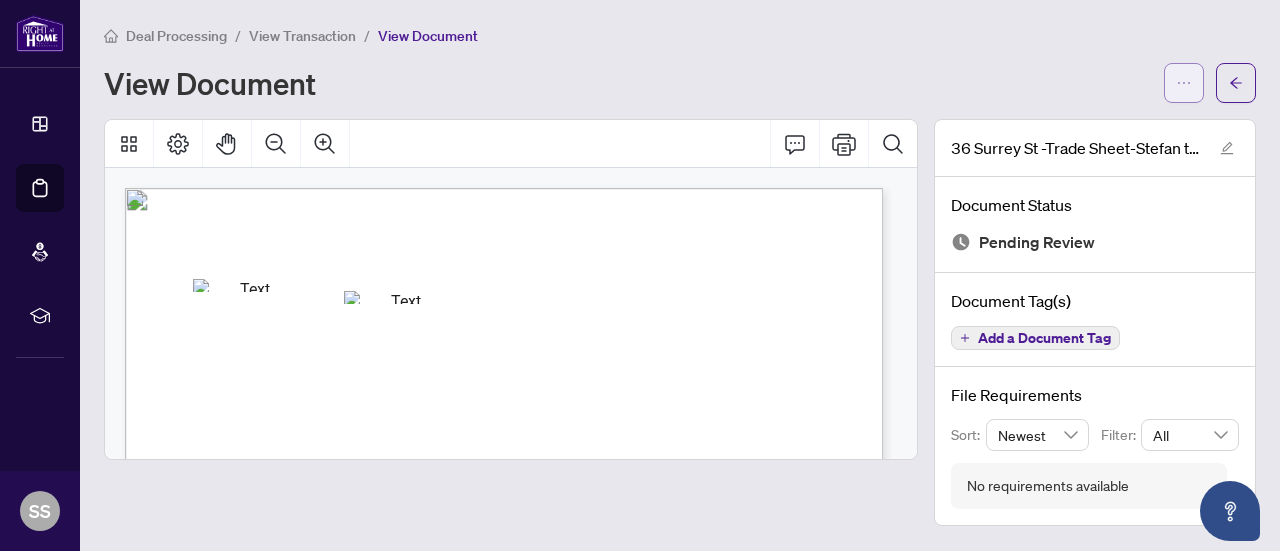 click 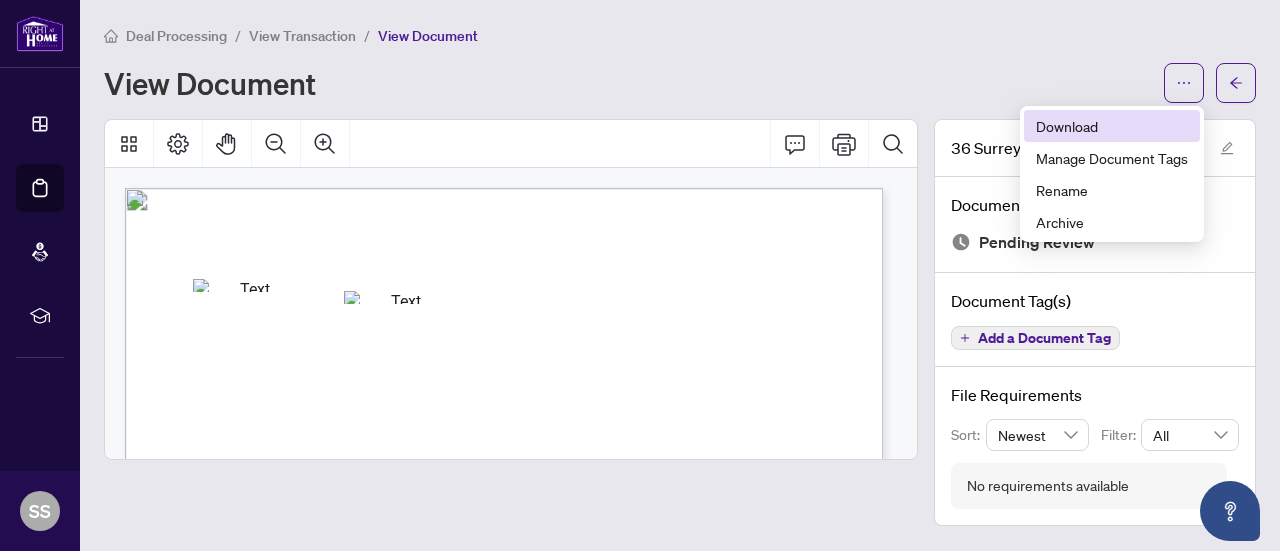 click on "Download" at bounding box center [1112, 126] 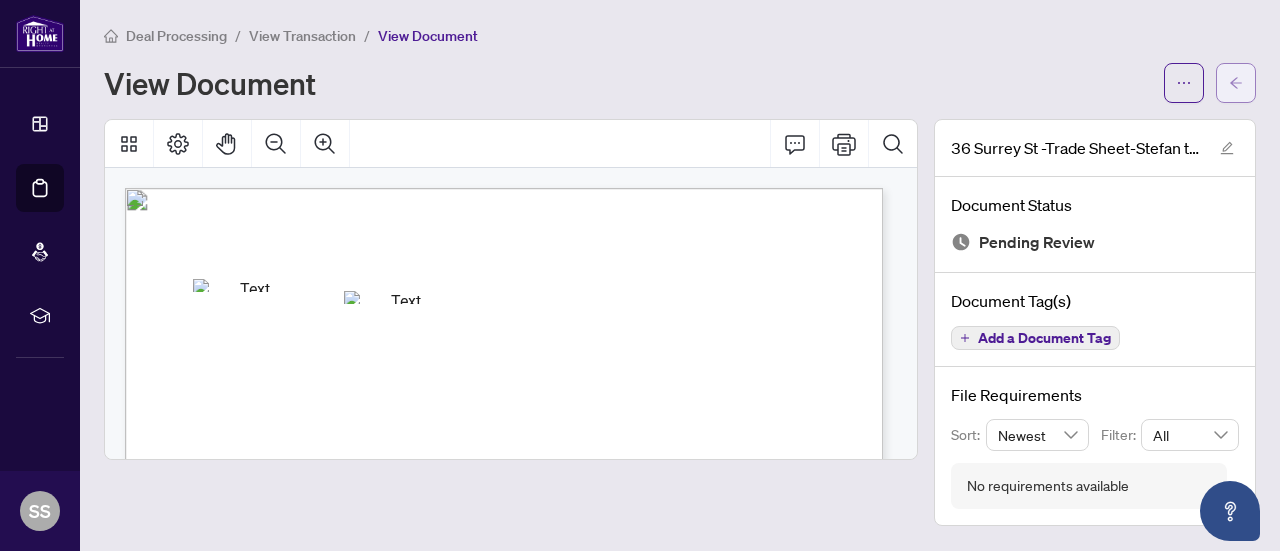 click 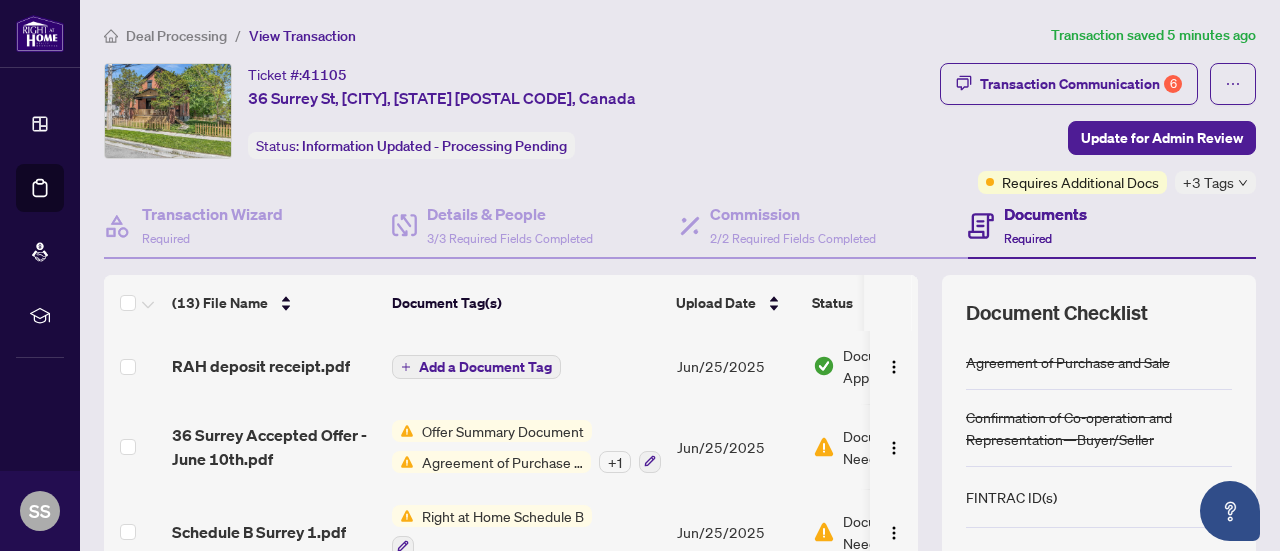 scroll, scrollTop: 755, scrollLeft: 0, axis: vertical 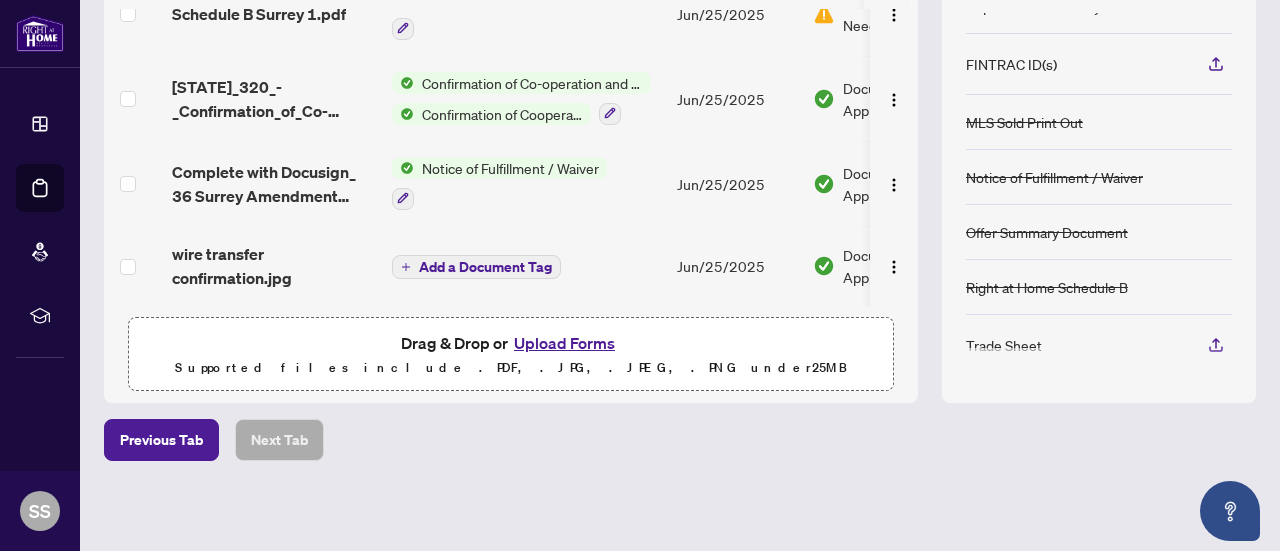 click on "Upload Forms" at bounding box center [564, 343] 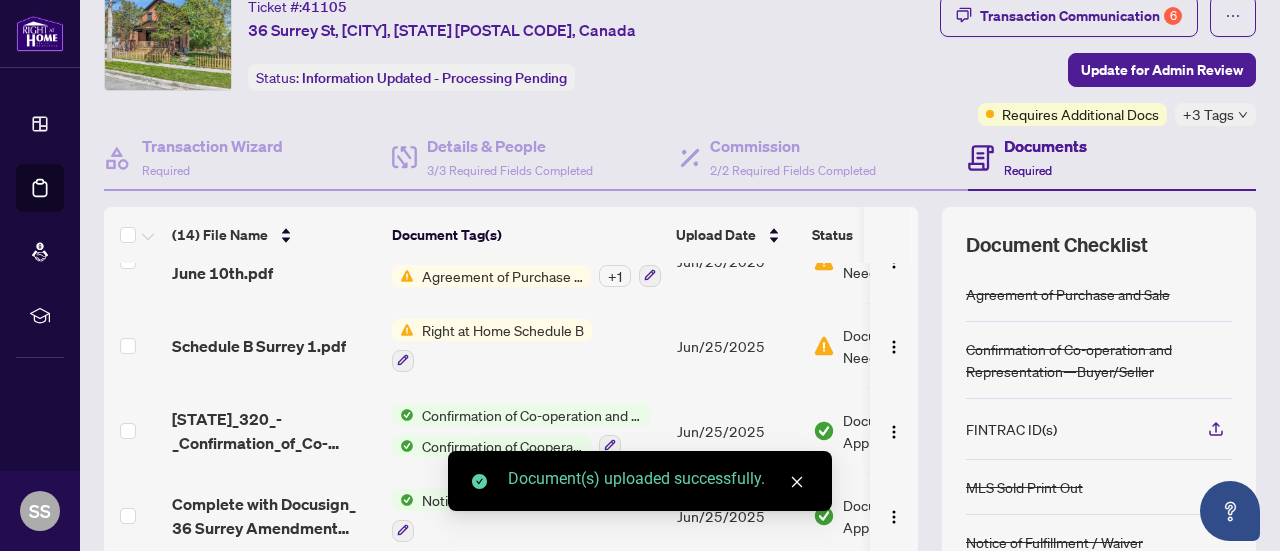 scroll, scrollTop: 0, scrollLeft: 0, axis: both 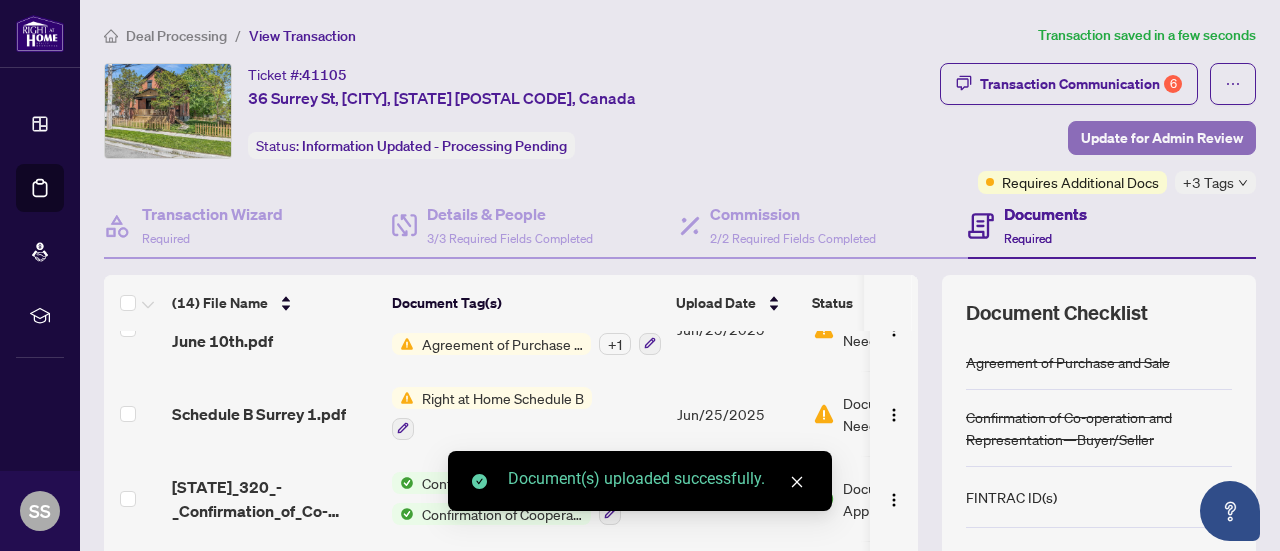 click on "Update for Admin Review" at bounding box center (1162, 138) 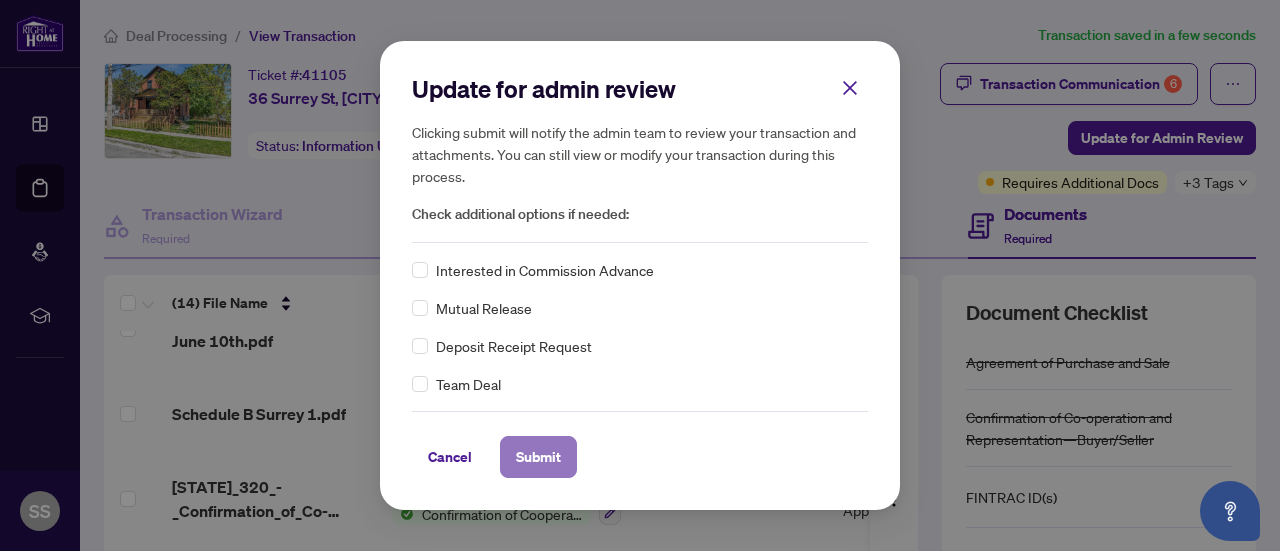 click on "Submit" at bounding box center (538, 457) 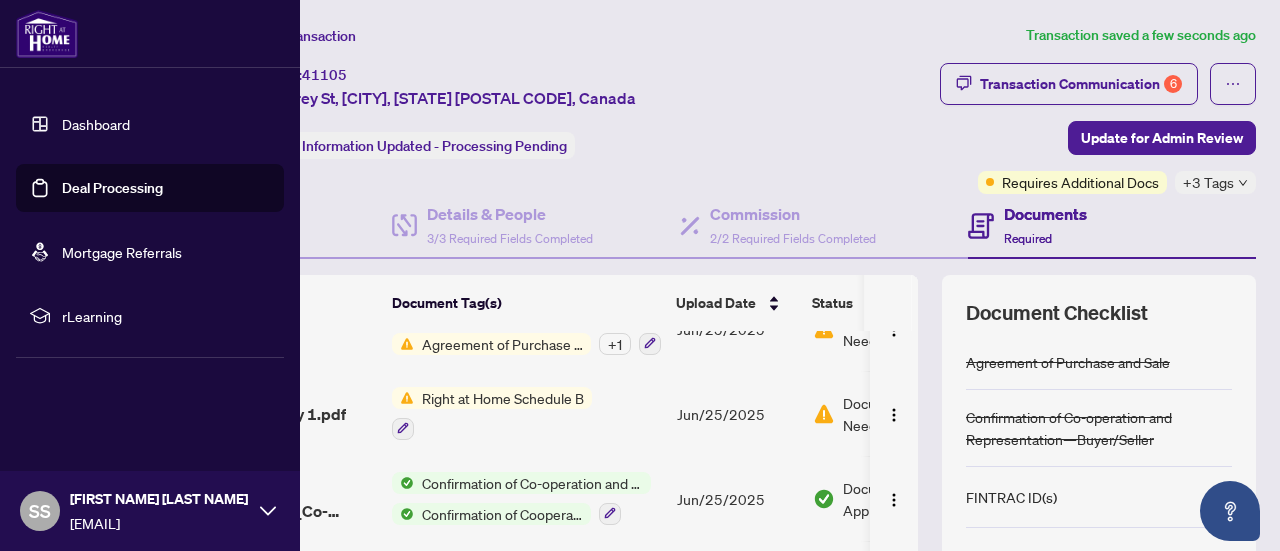 click on "Dashboard Deal Processing Mortgage Referrals rLearning SS [FIRST NAME] [LAST NAME] [EMAIL] SS [FIRST NAME] [LAST NAME]   Deal Processing / View Transaction Transaction saved   a few seconds ago Ticket #:  [NUMBER] 36 Surrey St, [CITY], [STATE] [POSTAL CODE], Canada Status:   Information Updated - Processing Pending Transaction Communication 6 Update for Admin Review Requires Additional Docs +3 Tags Transaction Wizard Required Details & People 3/3 Required Fields Completed Commission 2/2 Required Fields Completed Documents Required (14) File Name Document Tag(s) Upload Date Status             2_290 Freehold - Sale MLS Data Information Form - PropTx-OREA 2 1.pdf Add a Document Tag [DATE] Pending Review 801.pdf Add a Document Tag [DATE] Pending Review Final acknowledged  Accepted Offer 36 Surrey.pdf Add a Document Tag [DATE] Pending Review Letter of Direction - Commission.pdf Confirmation of Closing [DATE] Document Approved Invoice to Listing Brokerage.pdf Co-op Brokerage Commission Statement" at bounding box center [640, 275] 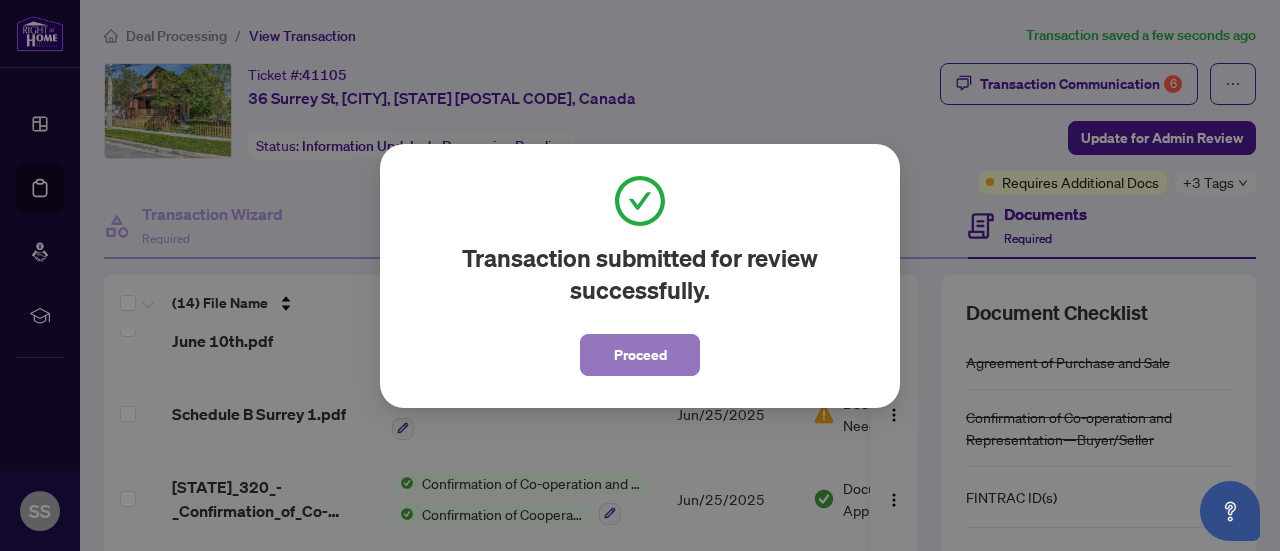 click on "Proceed" at bounding box center (640, 355) 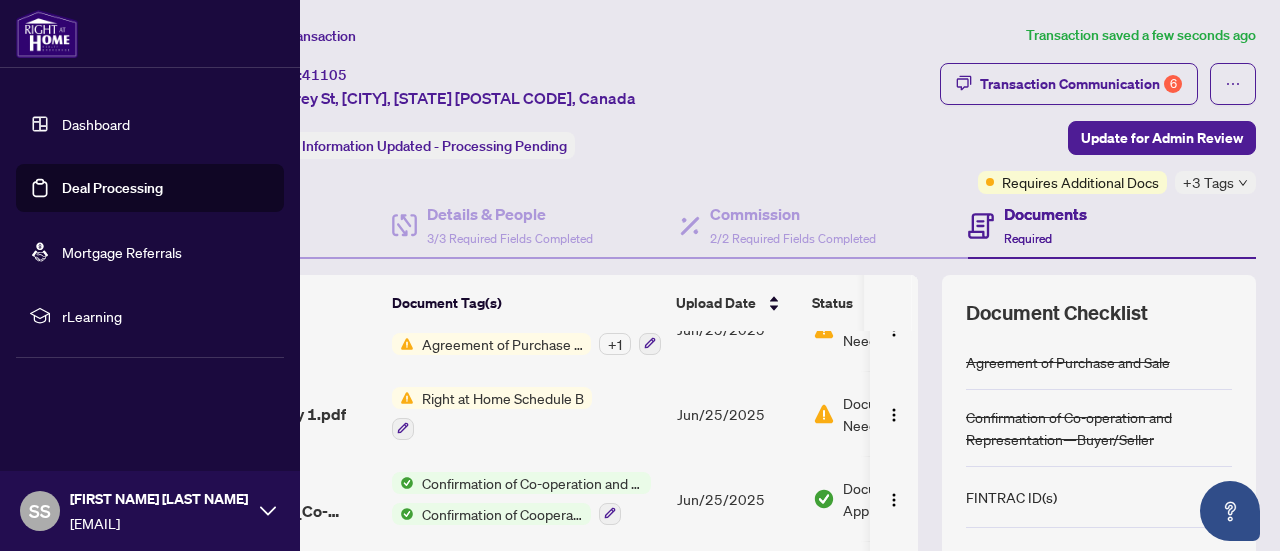 click on "Dashboard" at bounding box center (96, 124) 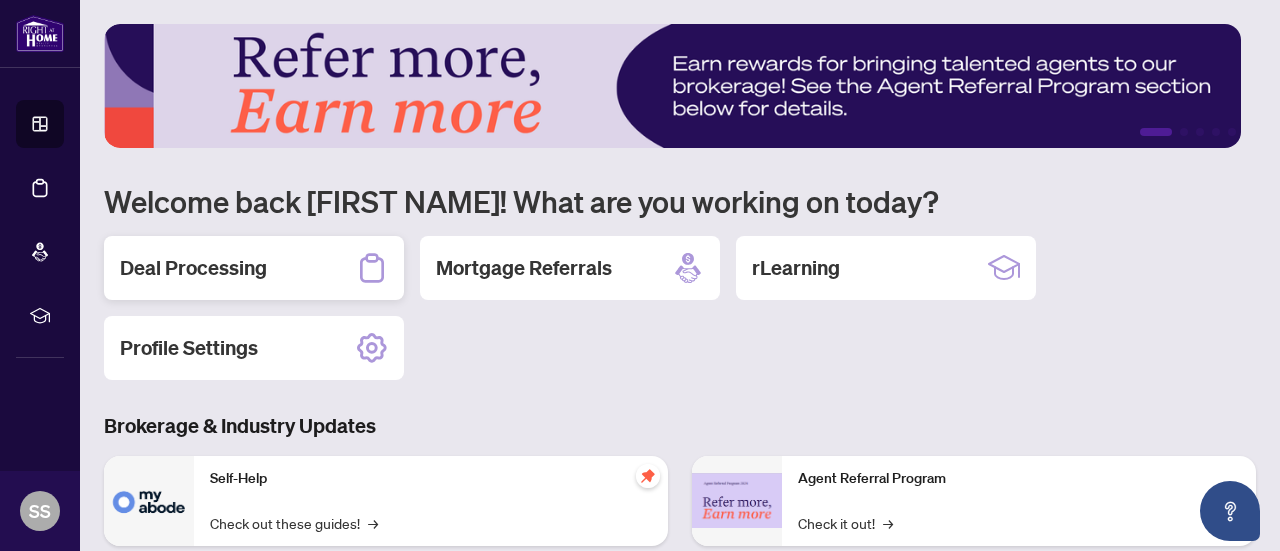 click on "Deal Processing" at bounding box center (254, 268) 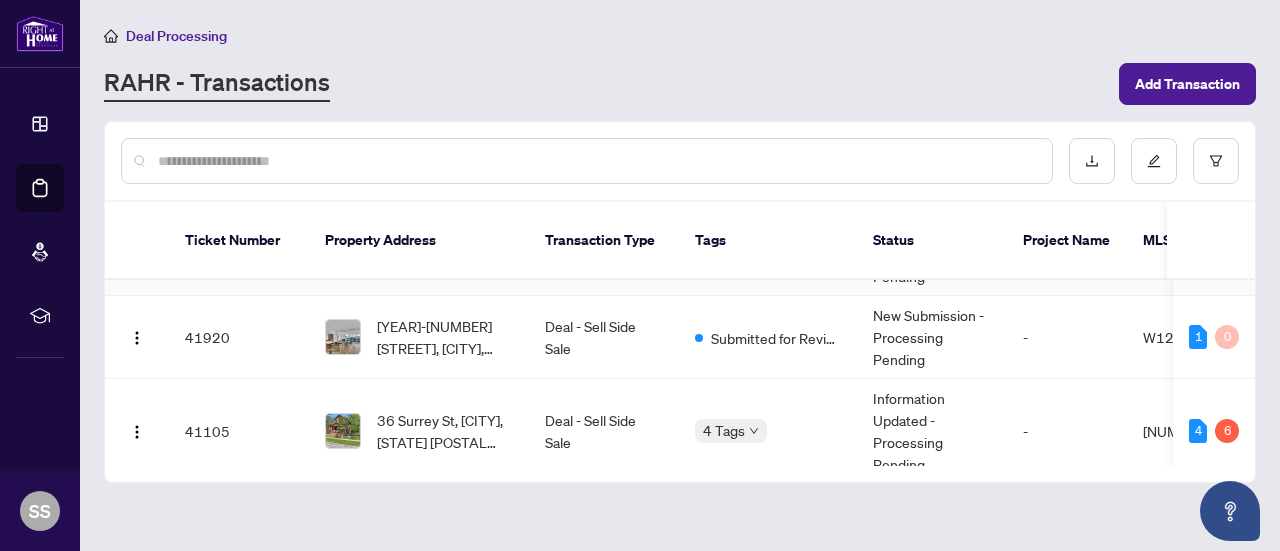 scroll, scrollTop: 200, scrollLeft: 0, axis: vertical 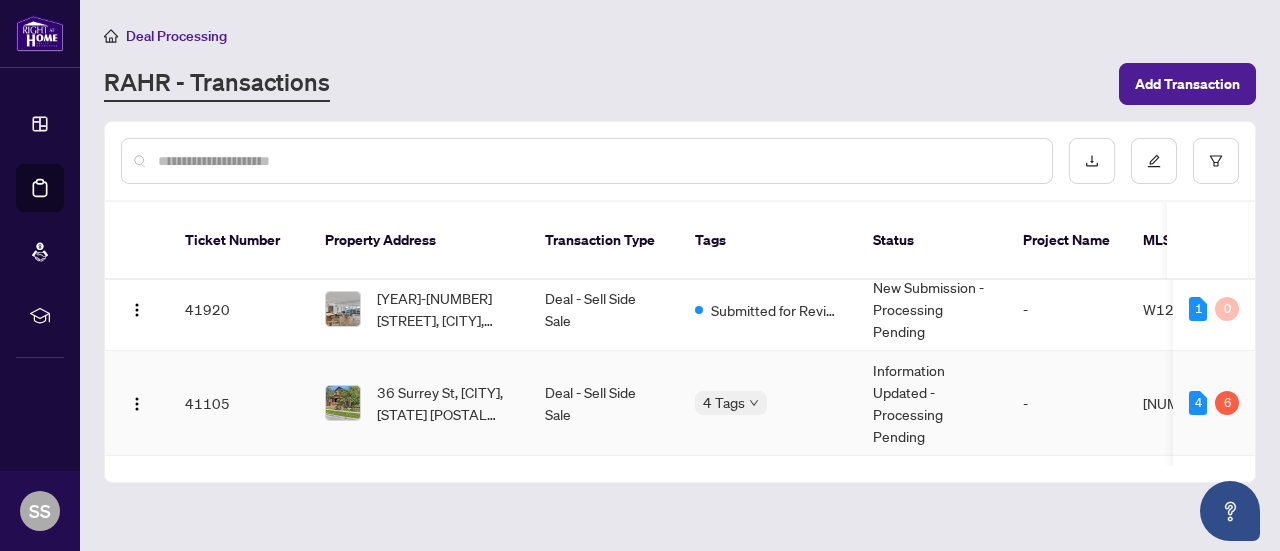 click on "Deal - Sell Side Sale" at bounding box center [604, 403] 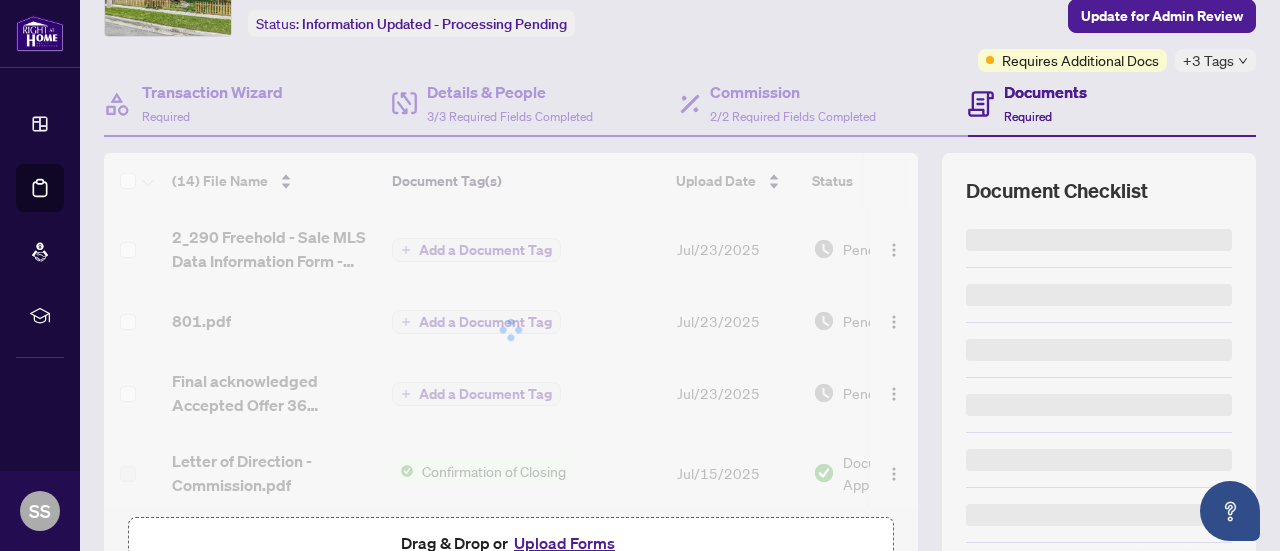 scroll, scrollTop: 200, scrollLeft: 0, axis: vertical 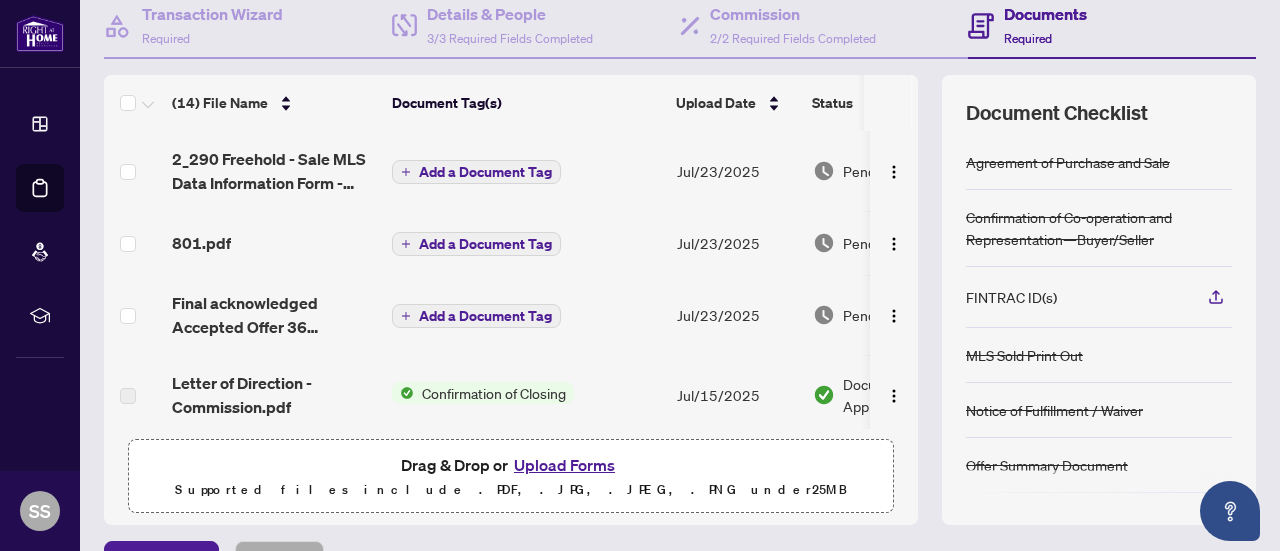 click on "Upload Forms" at bounding box center [564, 465] 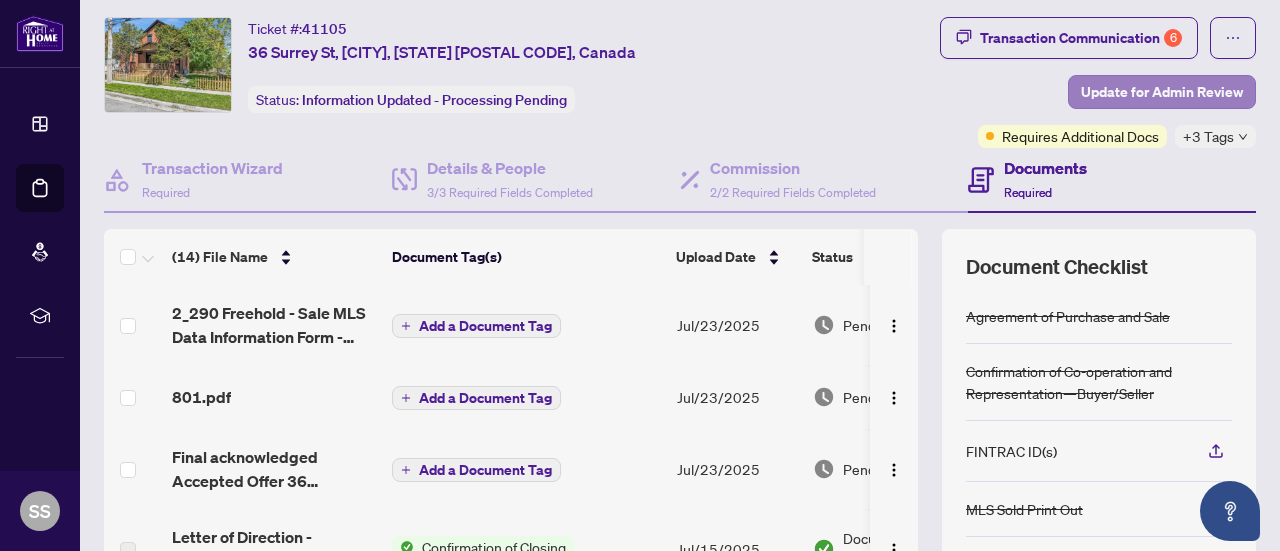 scroll, scrollTop: 0, scrollLeft: 0, axis: both 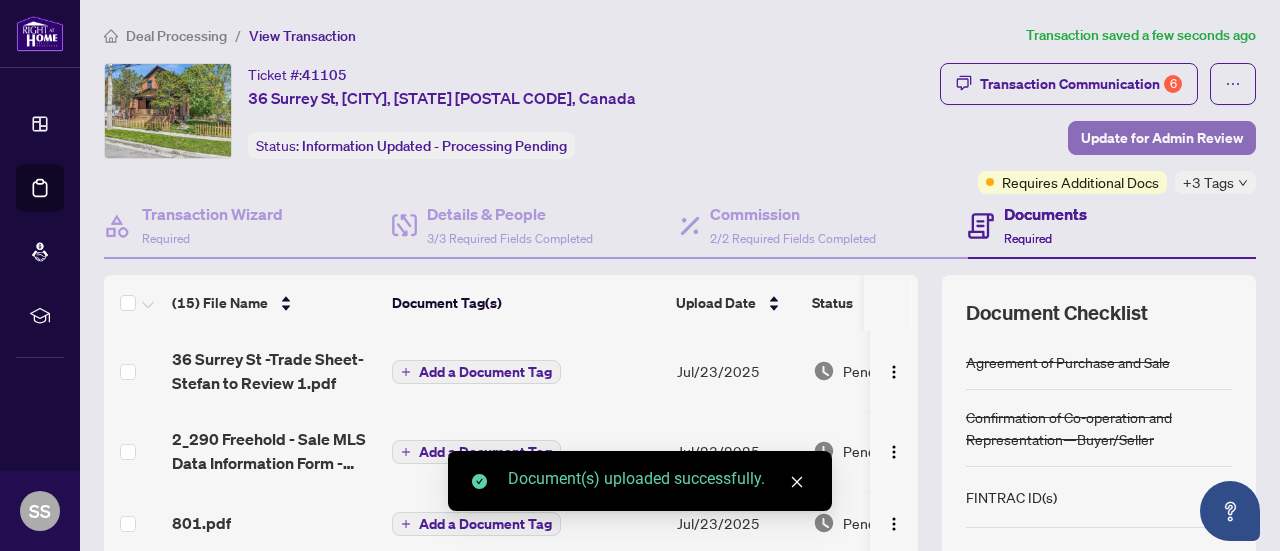 click on "Update for Admin Review" at bounding box center (1162, 138) 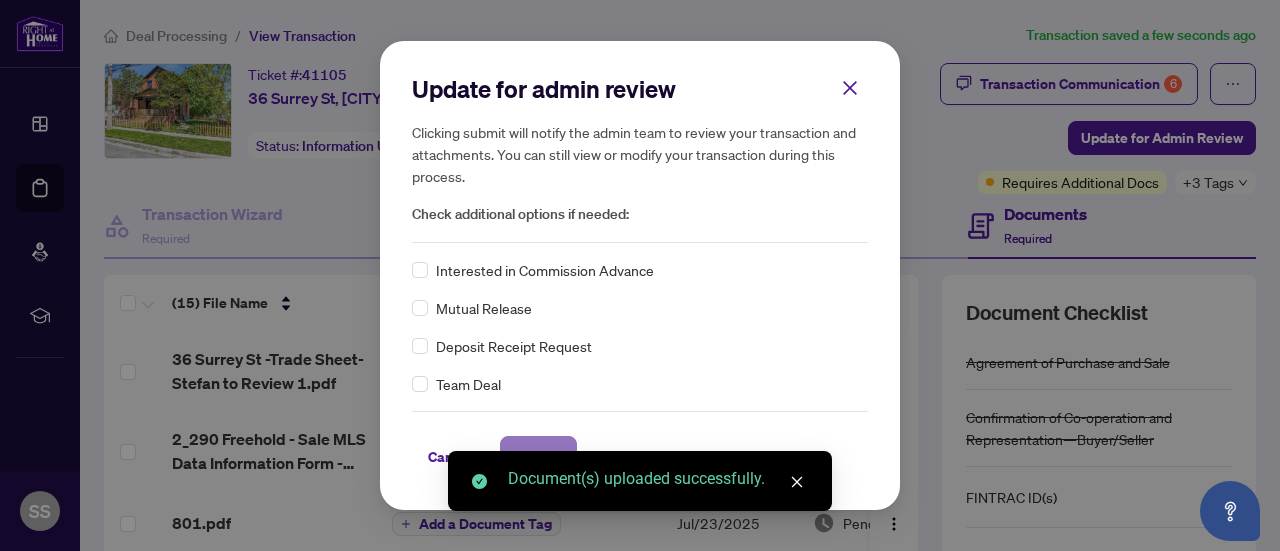 click on "Submit" at bounding box center [538, 457] 